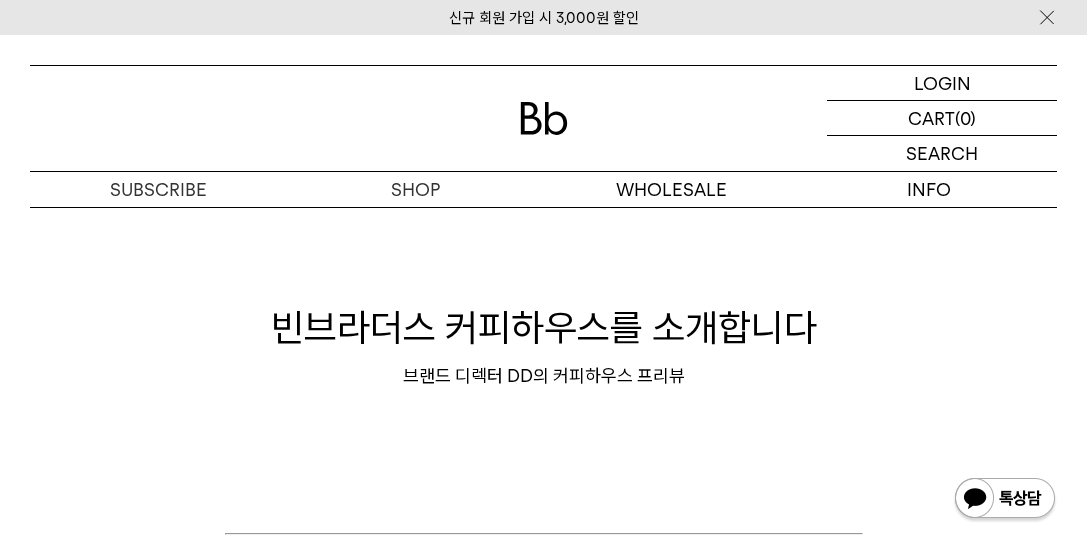 scroll, scrollTop: 1028, scrollLeft: 0, axis: vertical 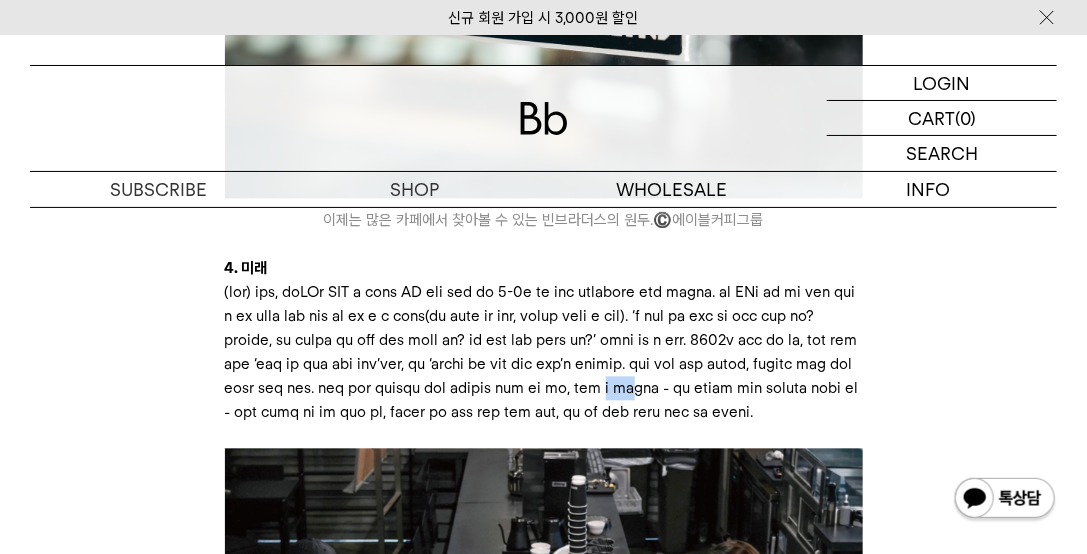 drag, startPoint x: 458, startPoint y: 433, endPoint x: 500, endPoint y: 451, distance: 45.694637 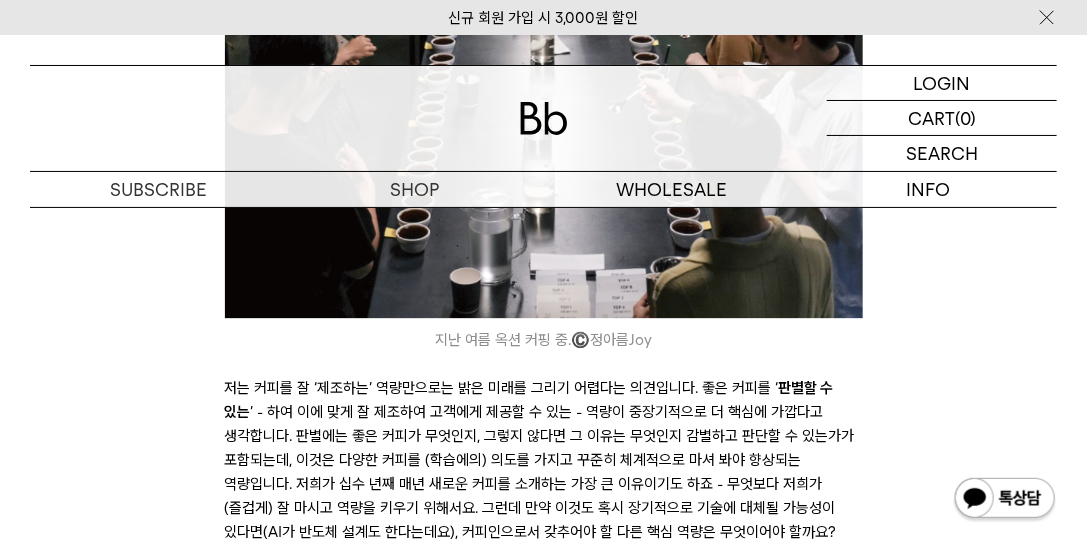 scroll, scrollTop: 4400, scrollLeft: 0, axis: vertical 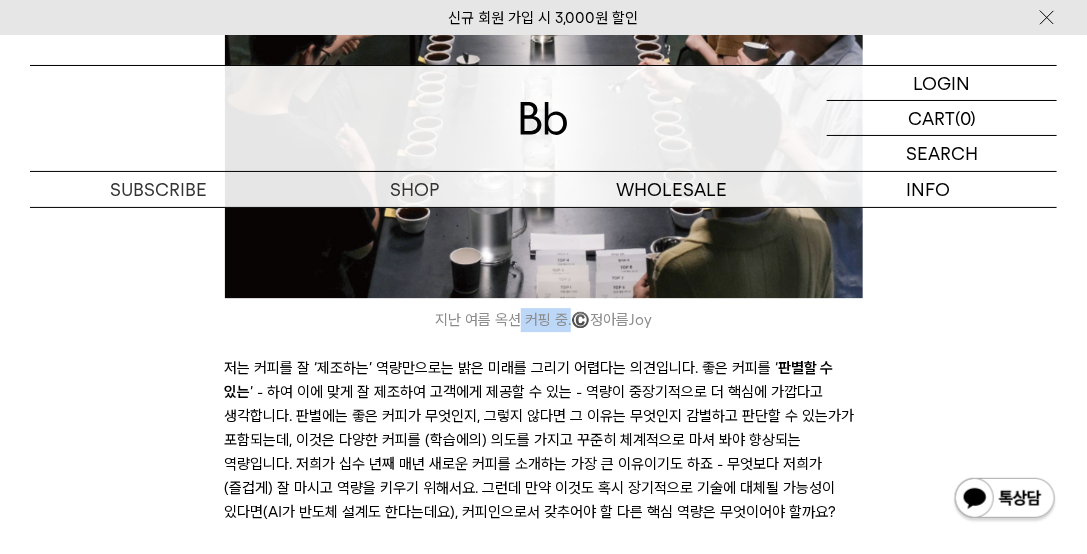 drag, startPoint x: 580, startPoint y: 394, endPoint x: 521, endPoint y: 399, distance: 59.211487 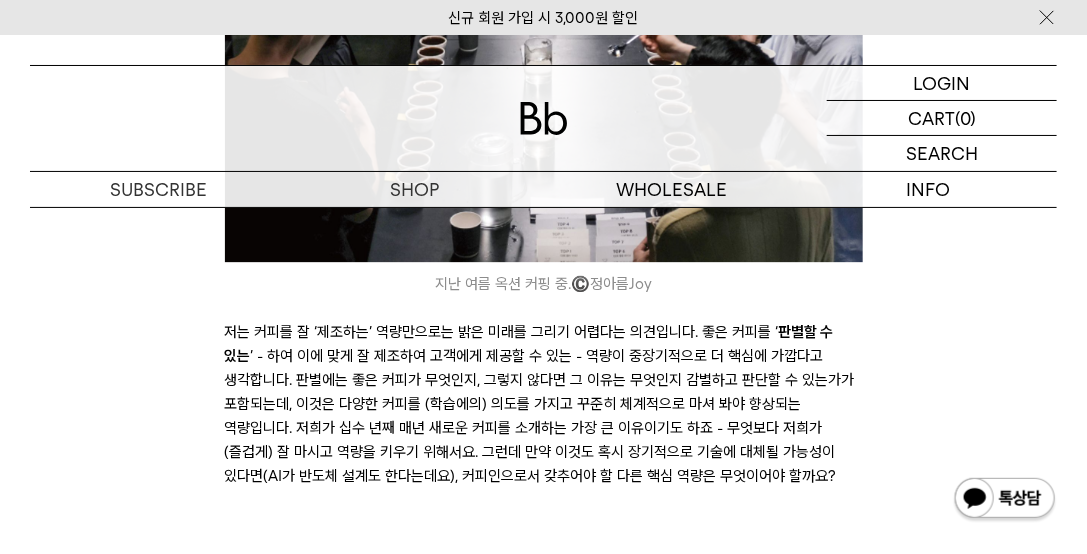 scroll, scrollTop: 4457, scrollLeft: 0, axis: vertical 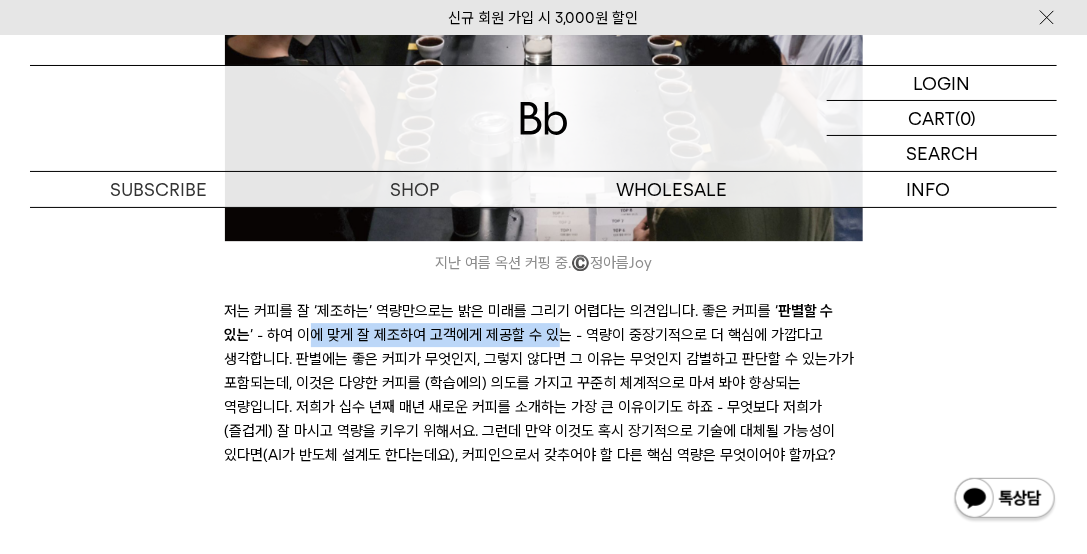 drag, startPoint x: 554, startPoint y: 412, endPoint x: 312, endPoint y: 412, distance: 242 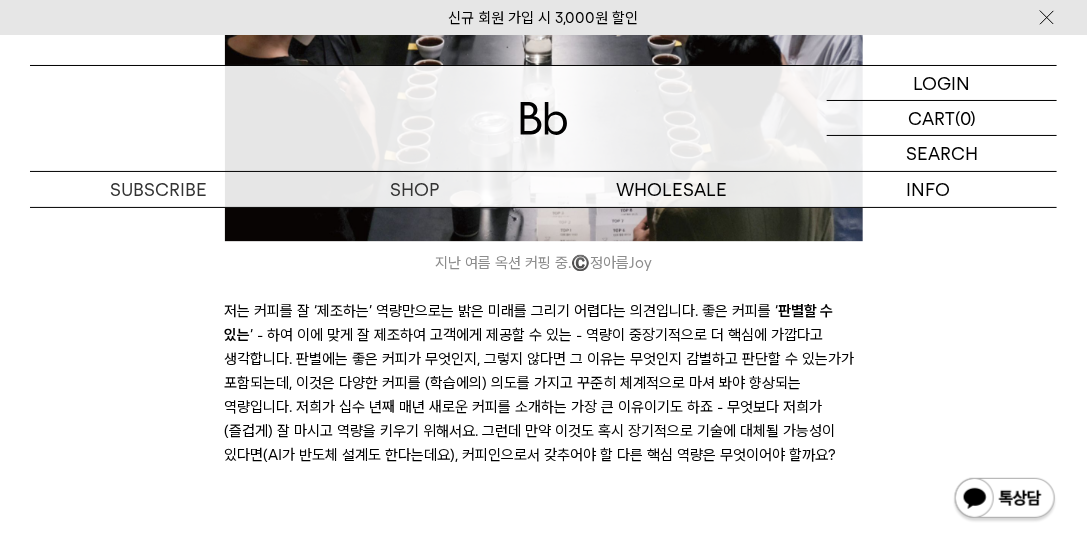 click on "저는 커피를 잘 ‘제조하는’ 역량만으로는 밝은 미래를 그리기 어렵다는 의견입니다. 좋은 커피를 ‘ 판별할 수 있는 ’ - 하여 이에 맞게 잘 제조하여 고객에게 제공할 수 있는 - 역량이 중장기적으로 더 핵심에 가깝다고 생각합니다. 판별에는 좋은 커피가 무엇인지, 그렇지 않다면 그 이유는 무엇인지 감별하고 판단할 수 있는가가 포함되는데, 이것은 다양한 커피를 (학습에의) 의도를 가지고 꾸준히 체계적으로 마셔 봐야 향상되는 역량입니다. 저희가 십수 년째 매년 새로운 커피를 소개하는 가장 큰 이유이기도 하죠 - 무엇보다 저희가 (즐겁게) 잘 마시고 역량을 키우기 위해서요. 그런데 만약 이것도 혹시 장기적으로 기술에 대체될 가능성이 있다면(AI가 반도체 설계도 한다는데요), 커피인으로서 갖추어야 할 다른 핵심 역량은 무엇이어야 할까요?" at bounding box center (544, 395) 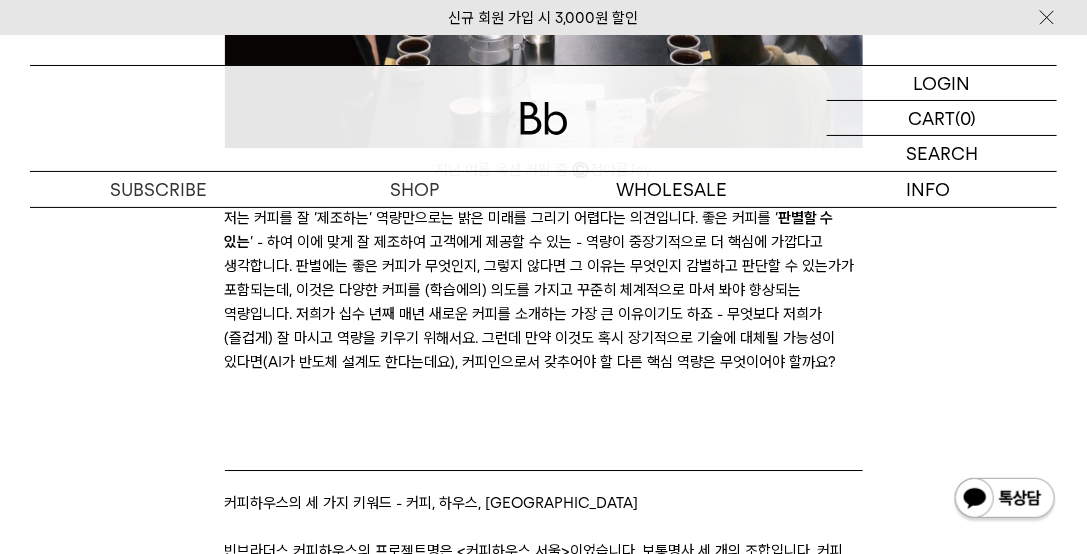 scroll, scrollTop: 4571, scrollLeft: 0, axis: vertical 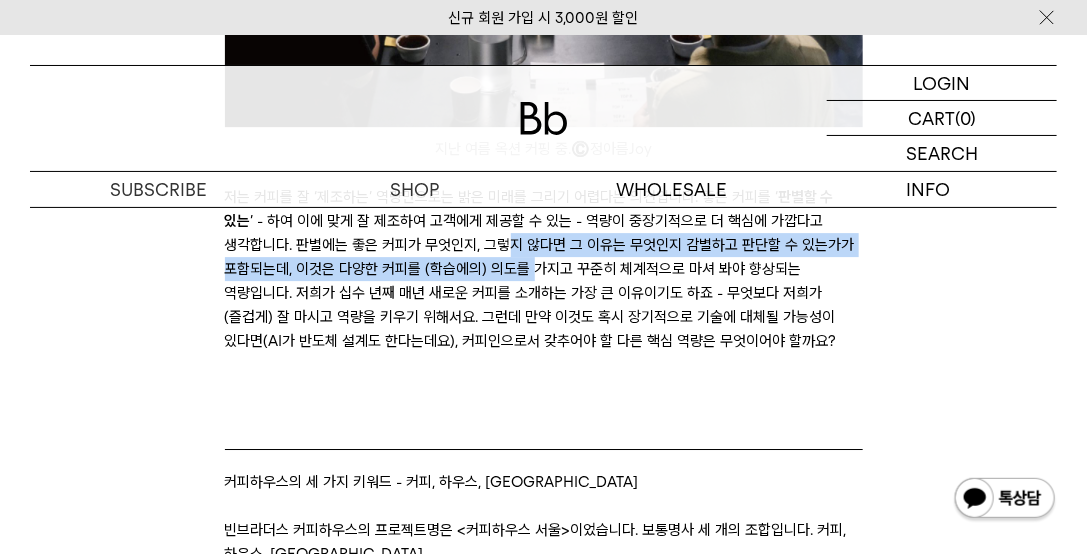 drag, startPoint x: 524, startPoint y: 336, endPoint x: 535, endPoint y: 354, distance: 21.095022 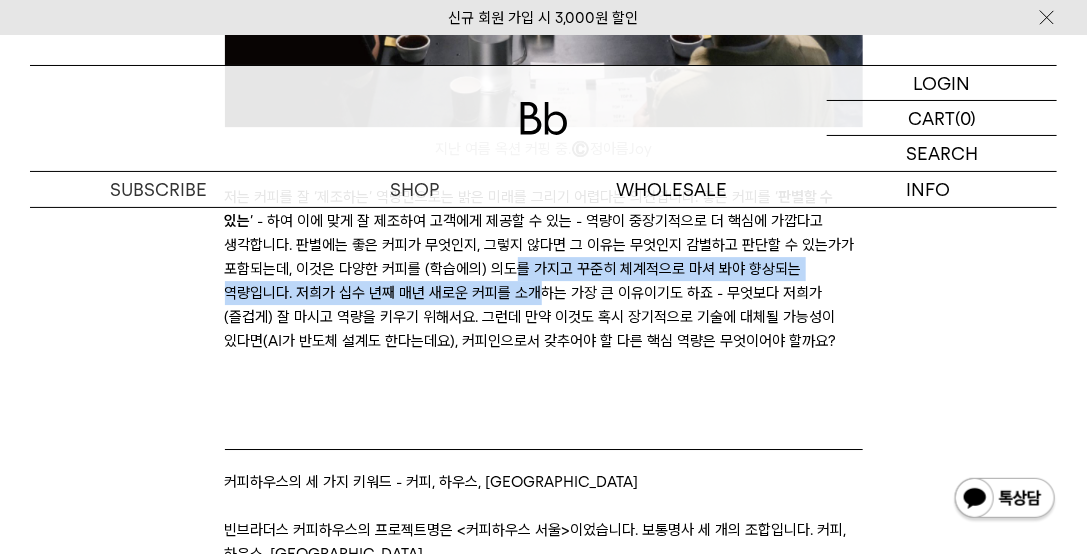 drag, startPoint x: 523, startPoint y: 346, endPoint x: 545, endPoint y: 364, distance: 28.42534 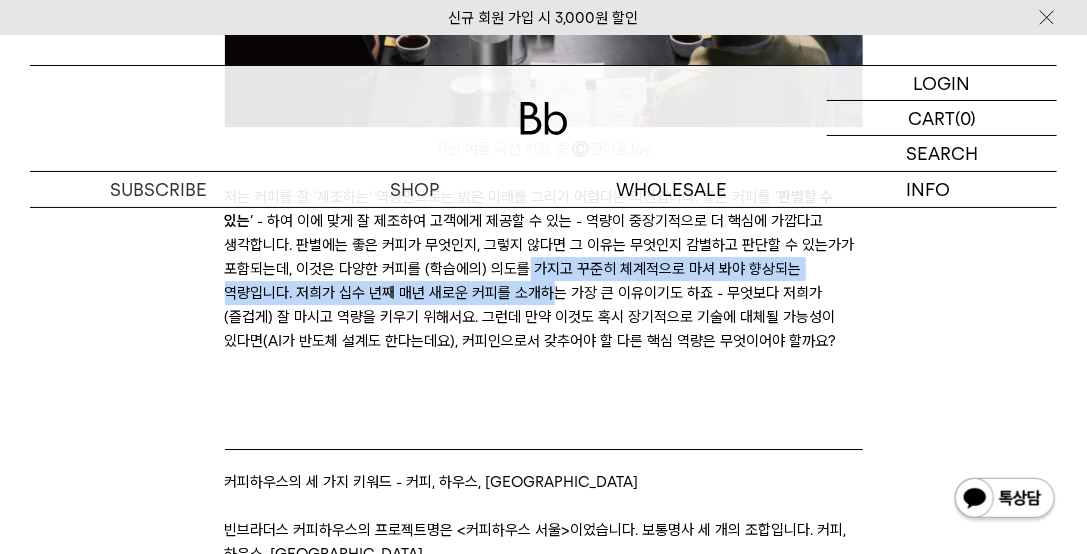 drag, startPoint x: 532, startPoint y: 348, endPoint x: 552, endPoint y: 368, distance: 28.284271 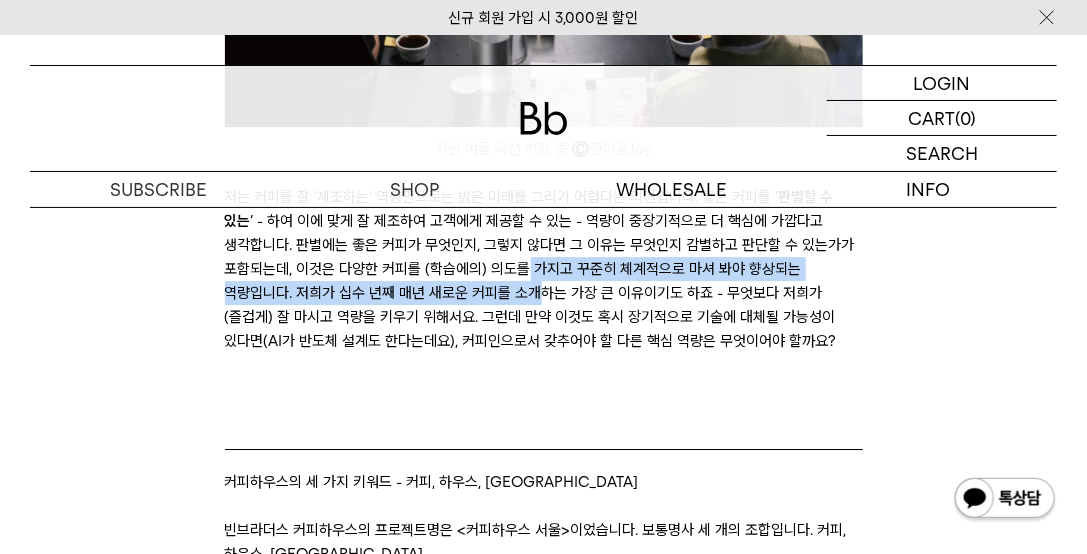 drag, startPoint x: 529, startPoint y: 348, endPoint x: 544, endPoint y: 357, distance: 17.492855 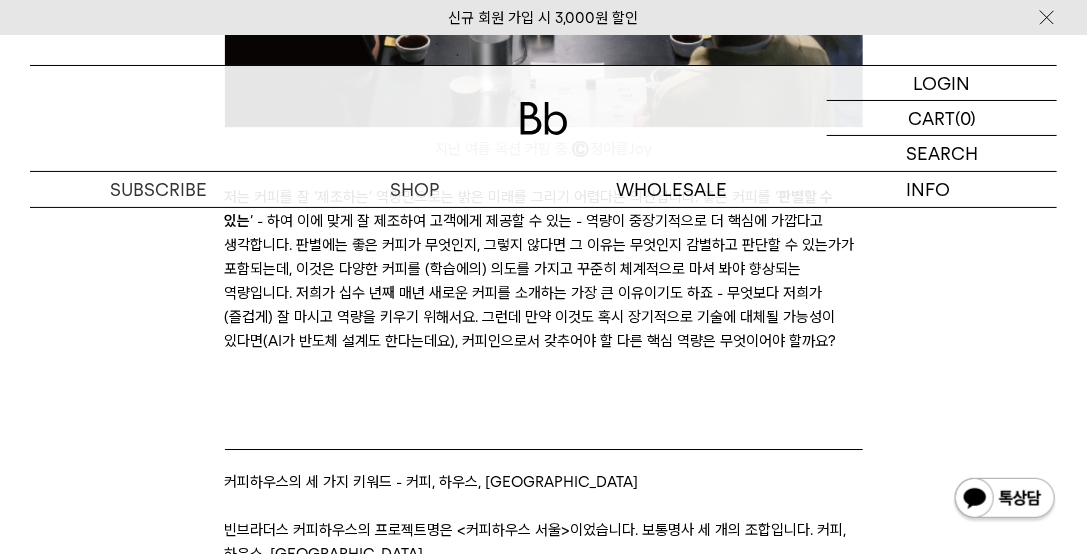 click at bounding box center (544, 365) 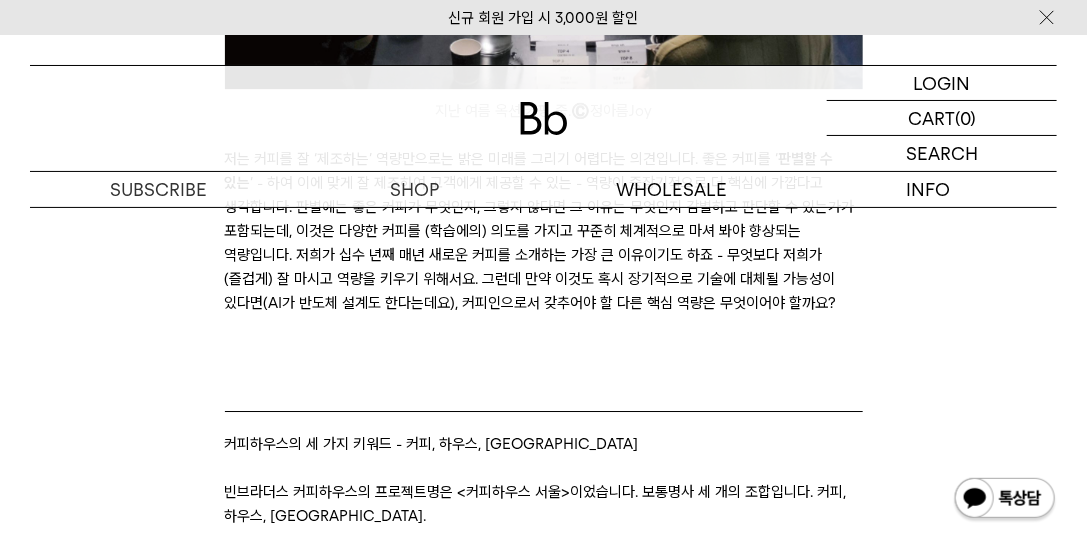 scroll, scrollTop: 4685, scrollLeft: 0, axis: vertical 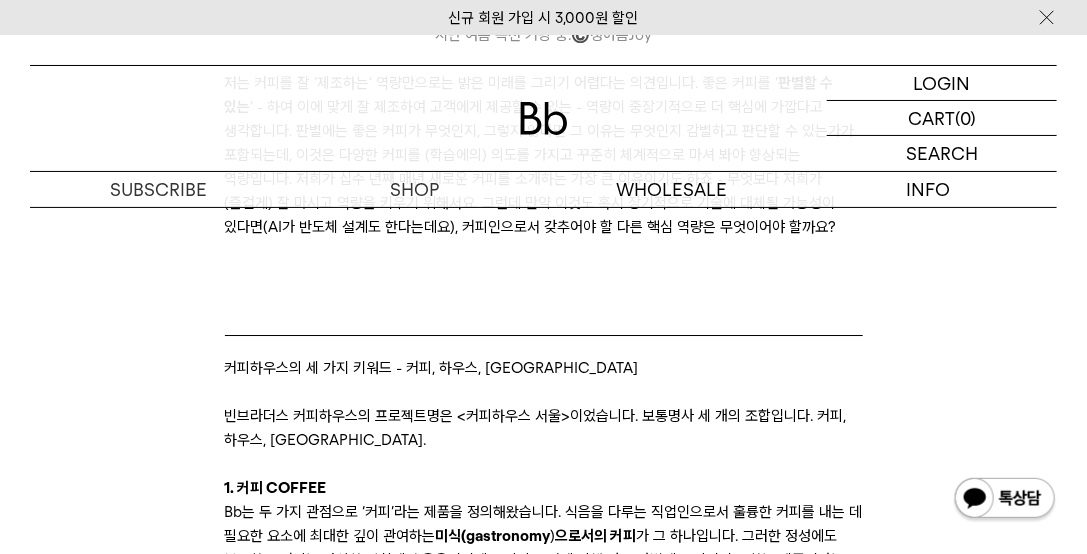 click on "안녕하세요, 브랜드 디렉터 DD입니다. 레터로는 오랜만에 인사드리네요. 오늘은 빈브라더스(이하 Bb)의 새 공간, “ 빈브라더스 커피하우스 ” 소식을 직접 들려 드리려고 찾아왔습니다. (여러분이 이 레터를 받아보실 즈음이면 커피하우스는 이제 막 퍼블릭 오픈을 앞둔 시점이겠네요 - 많은 관심과 성원 부탁드립니다)
22년 초부터 약 2년 동안 이 프로젝트를 준비하며 기획했습니다. 원래는 작년 10주년에 맞추어 오픈하고자 했으나, 대부분의 일이 그렇듯이 저희도 늦어졌습니다…하여 Bb가 만으로 11년이 되는 24년 3월에 오픈하게 되었어요. 빈브라더스 커피하우스. ©️ 박은실Momo 엘리베이터에서 만날 수 있는 사이니지. ©️ 박은실Momo 커피하우스의 탄생 배경  1. Your personal coffee guide   ©️ 황요성Scene 2. 오피스 물론 여전히 사랑받고 있는 합정점." at bounding box center (544, 591) 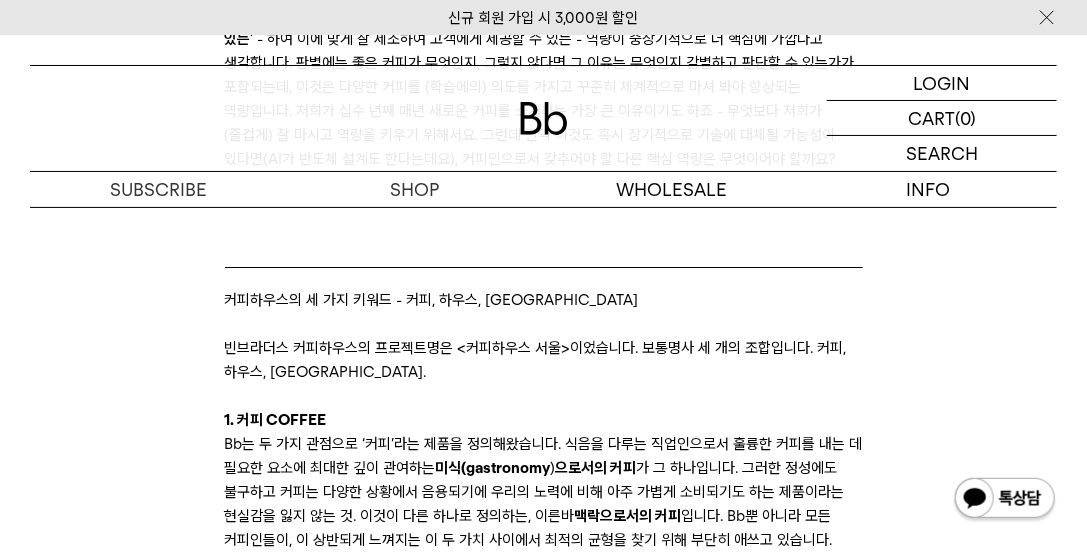 scroll, scrollTop: 4857, scrollLeft: 0, axis: vertical 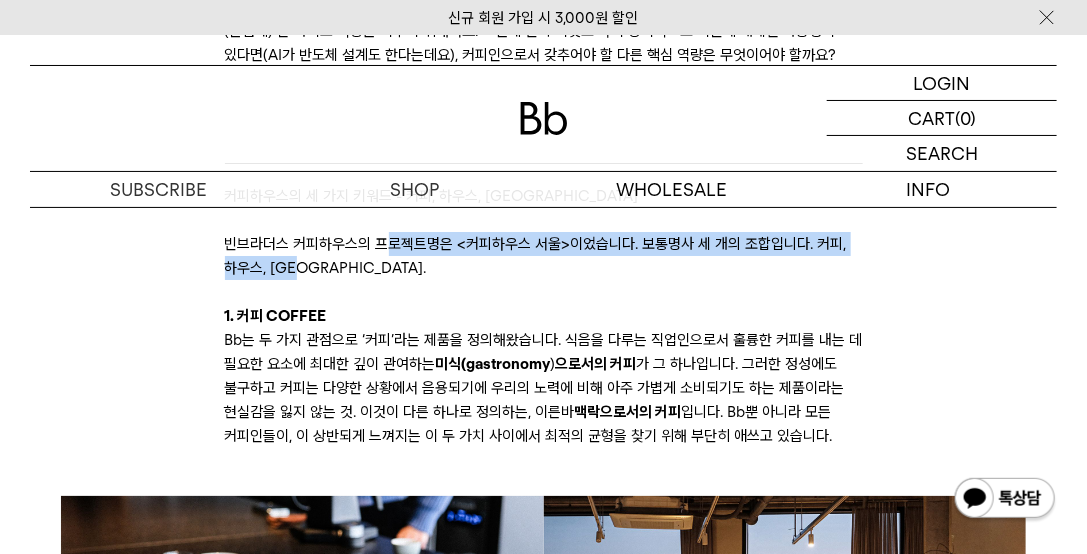 drag, startPoint x: 448, startPoint y: 338, endPoint x: 489, endPoint y: 356, distance: 44.777225 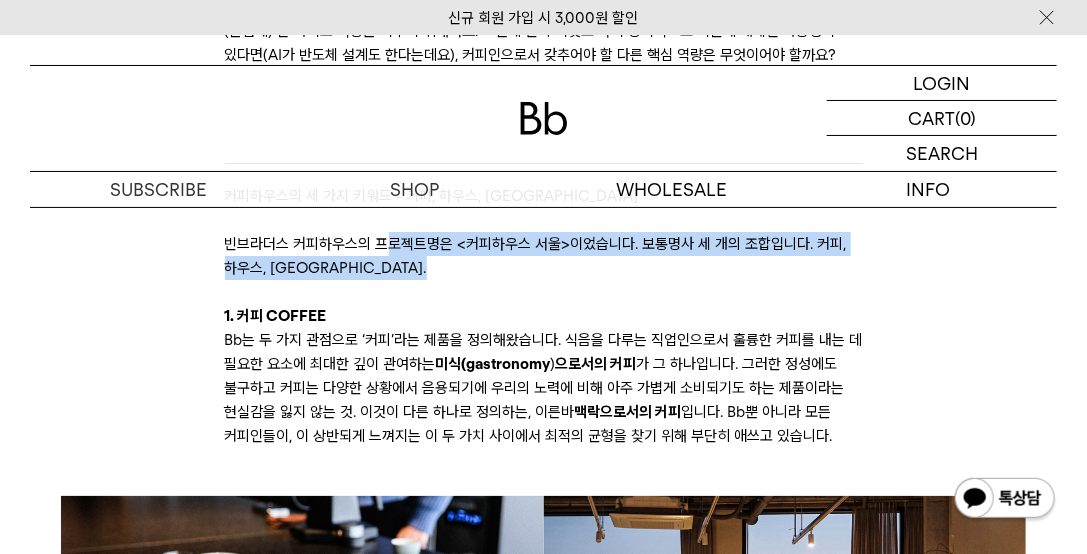 click at bounding box center [544, 292] 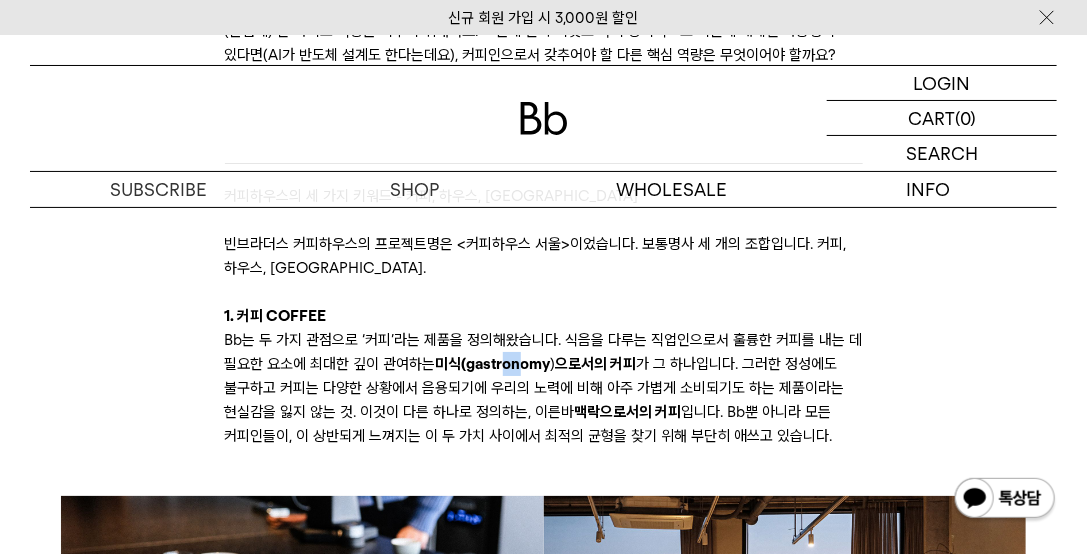 drag, startPoint x: 524, startPoint y: 448, endPoint x: 549, endPoint y: 451, distance: 25.179358 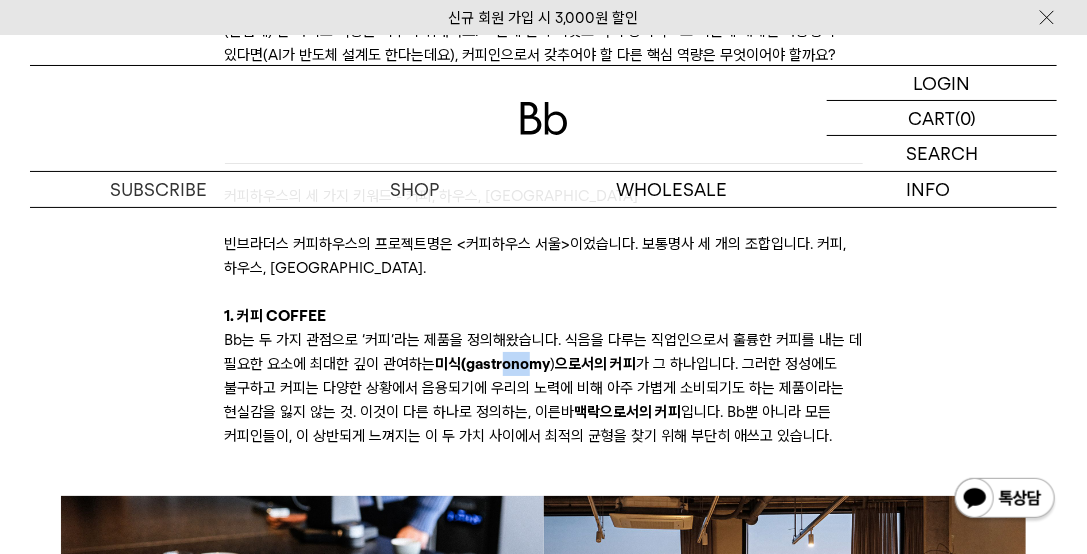 click on "Bb는 두 가지 관점으로 ‘커피’라는 제품을 정의해왔습니다. 식음을 다루는 직업인으로서 훌륭한 커피를 내는 데 필요한 요소에 최대한 깊이 관여하는  미식(gastronomy ) 으로서의 커피 가 그 하나입니다. 그러한 정성에도 불구하고 커피는 다양한 상황에서 음용되기에 우리의 노력에 비해 아주 가볍게 소비되기도 하는 제품이라는 현실감을 잃지 않는 것. 이것이 다른 하나로 정의하는, 이른바  맥락으로서의 커피 입니다. Bb뿐 아니라 모든 커피인들이, 이 상반되게 느껴지는 이 두 가치 사이에서 최적의 균형을 찾기 위해 부단히 애쓰고 있습니다." at bounding box center (544, 388) 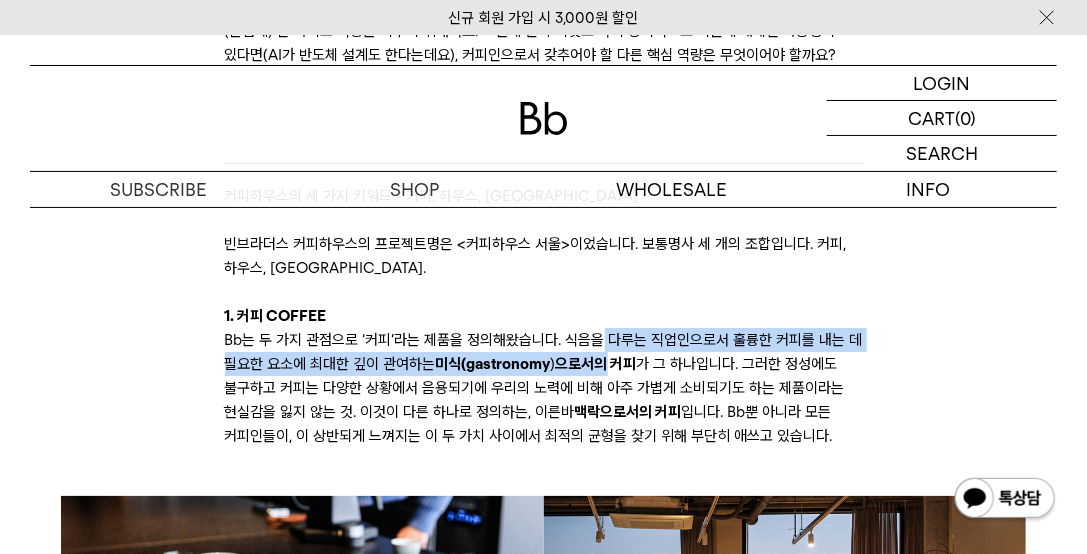drag, startPoint x: 606, startPoint y: 413, endPoint x: 633, endPoint y: 444, distance: 41.109608 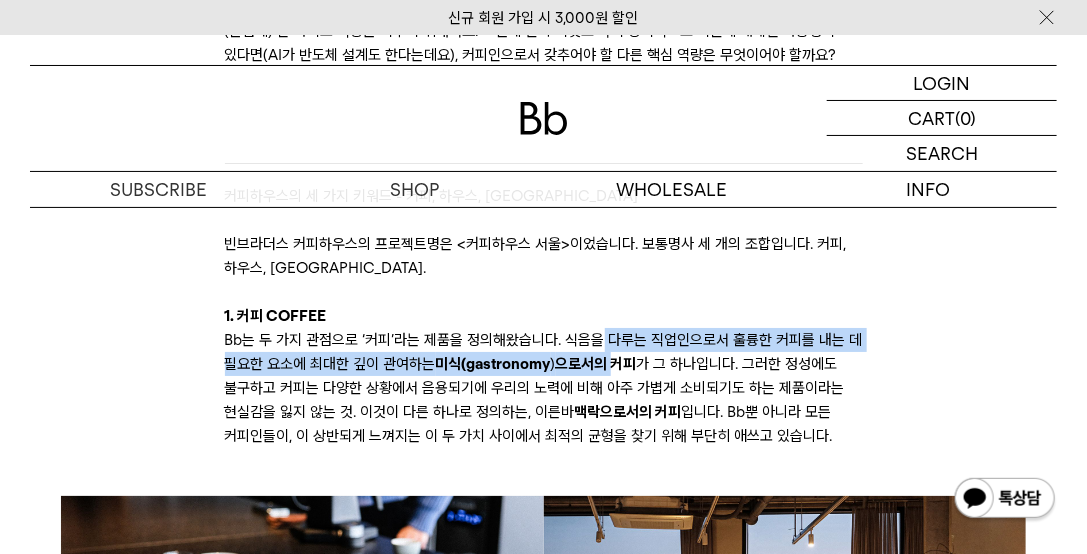 click on "으로서의 커피" at bounding box center (596, 364) 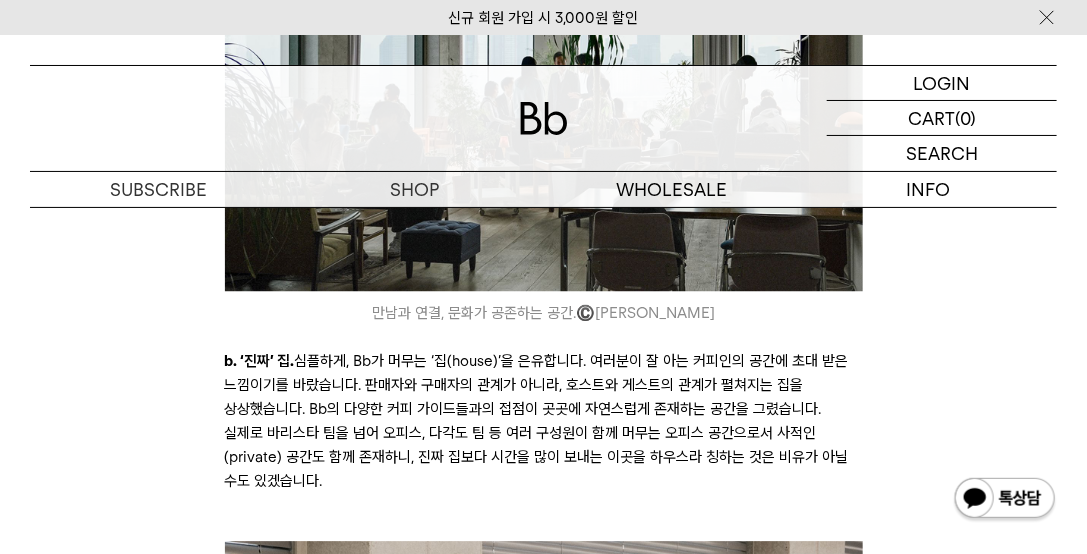 scroll, scrollTop: 6742, scrollLeft: 0, axis: vertical 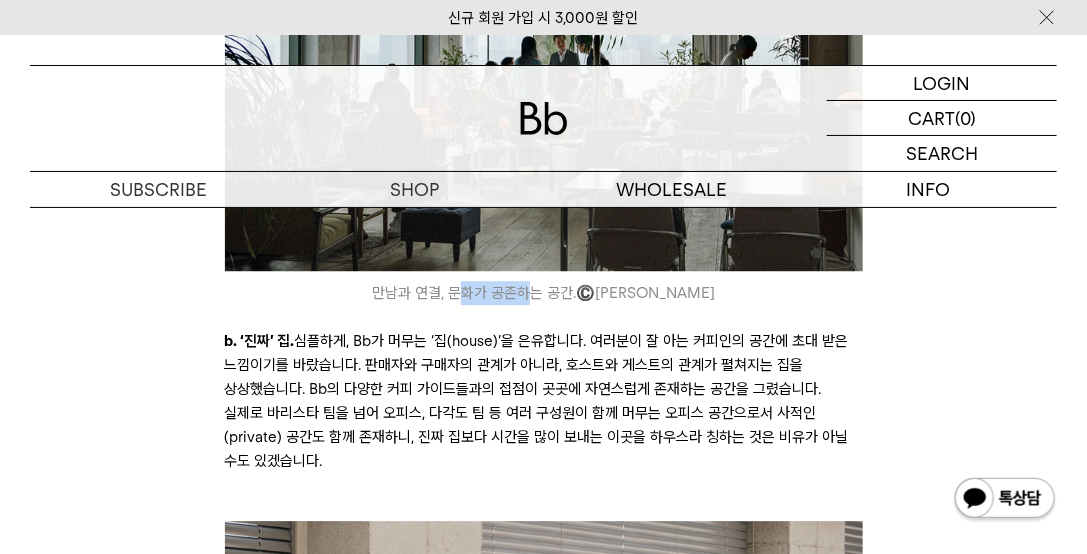 drag, startPoint x: 480, startPoint y: 360, endPoint x: 557, endPoint y: 370, distance: 77.64664 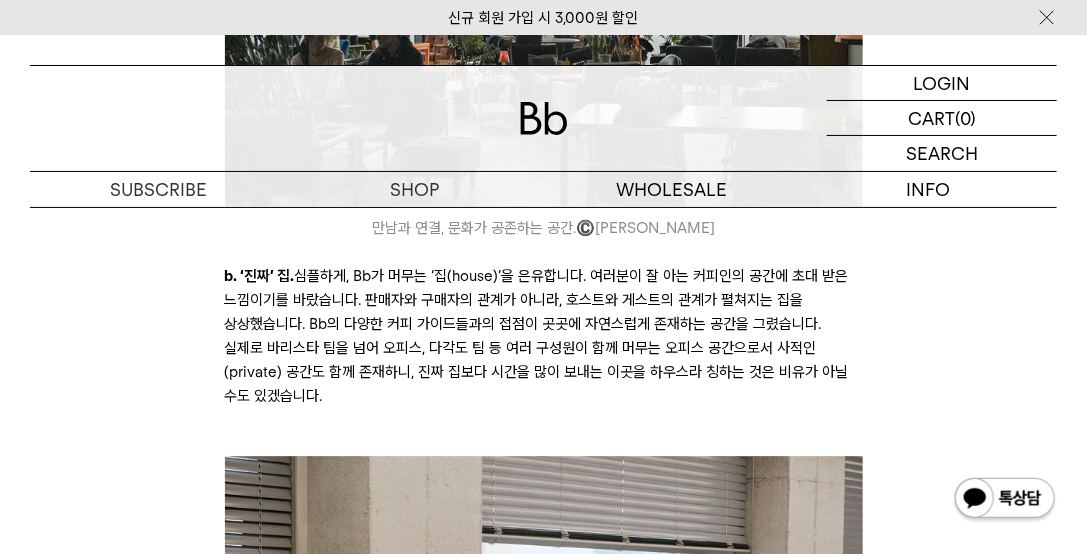 scroll, scrollTop: 6857, scrollLeft: 0, axis: vertical 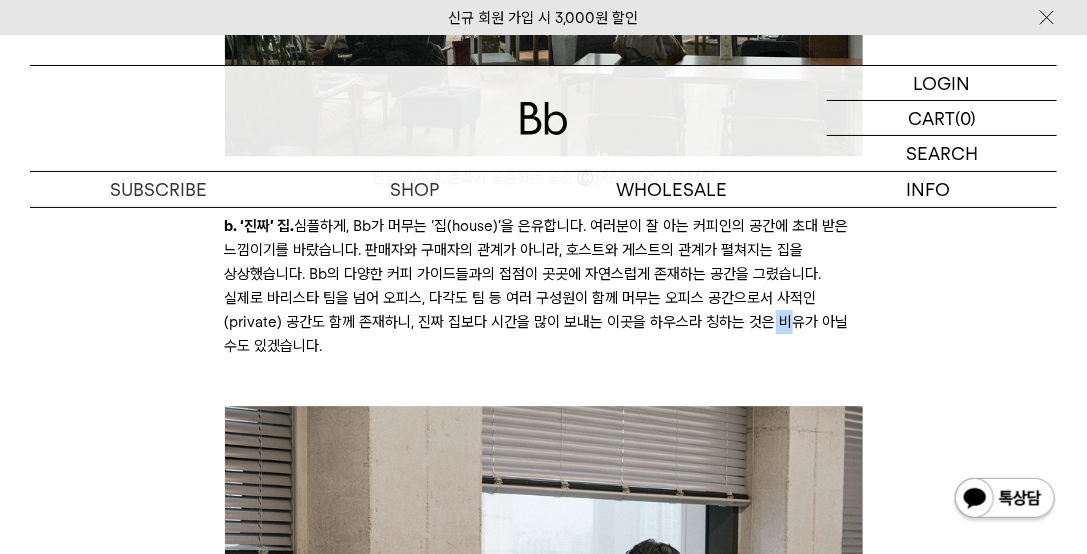 drag, startPoint x: 781, startPoint y: 404, endPoint x: 746, endPoint y: 405, distance: 35.014282 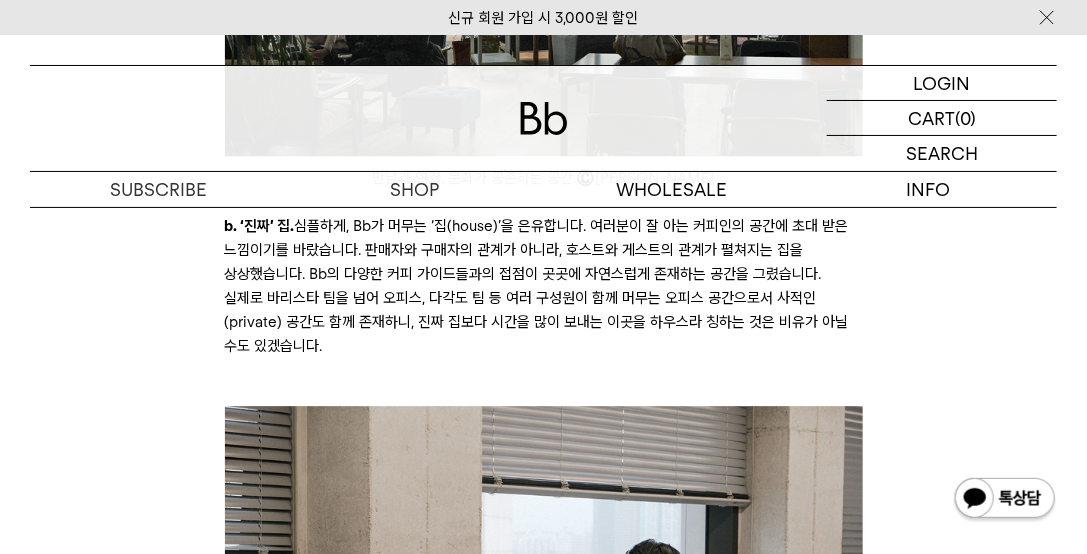 click on "b. ‘진짜’ 집.  심플하게, Bb가 머무는 ‘집(house)’을 은유합니다. 여러분이 잘 아는 커피인의 공간에 초대 받은 느낌이기를 바랐습니다. 판매자와 구매자의 관계가 아니라, 호스트와 게스트의 관계가 펼쳐지는 집을 상상했습니다. Bb의 다양한 커피 가이드들과의 접점이 곳곳에 자연스럽게 존재하는 공간을 그렸습니다. 실제로 바리스타 팀을 넘어 오피스, 다각도 팀 등 여러 구성원이 함께 머무는 오피스 공간으로서 사적인(private) 공간도 함께 존재하니, 진짜 집보다 시간을 많이 보내는 이곳을 하우스라 칭하는 것은 비유가 아닐 수도 있겠습니다." at bounding box center (544, 298) 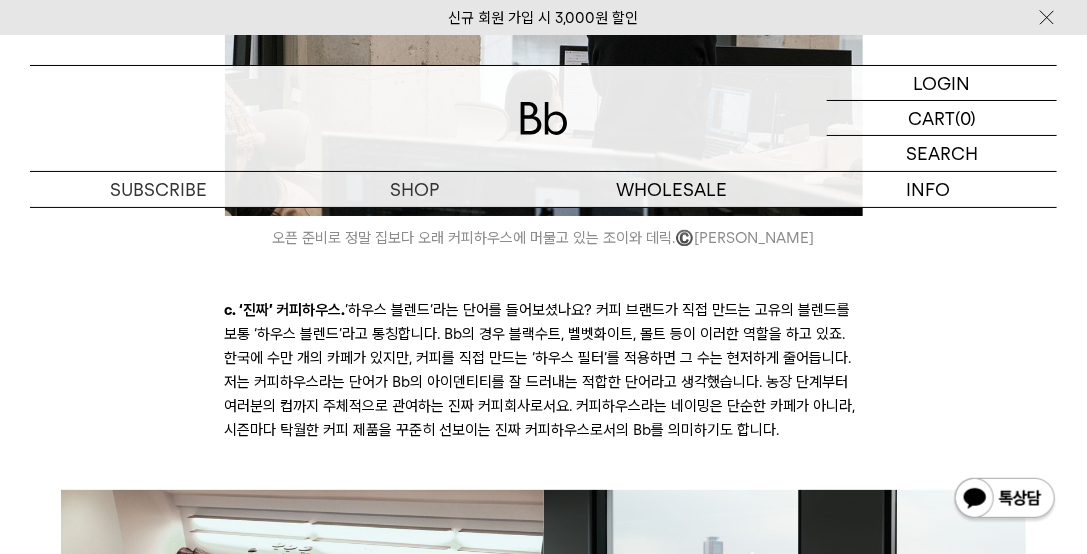 scroll, scrollTop: 7485, scrollLeft: 0, axis: vertical 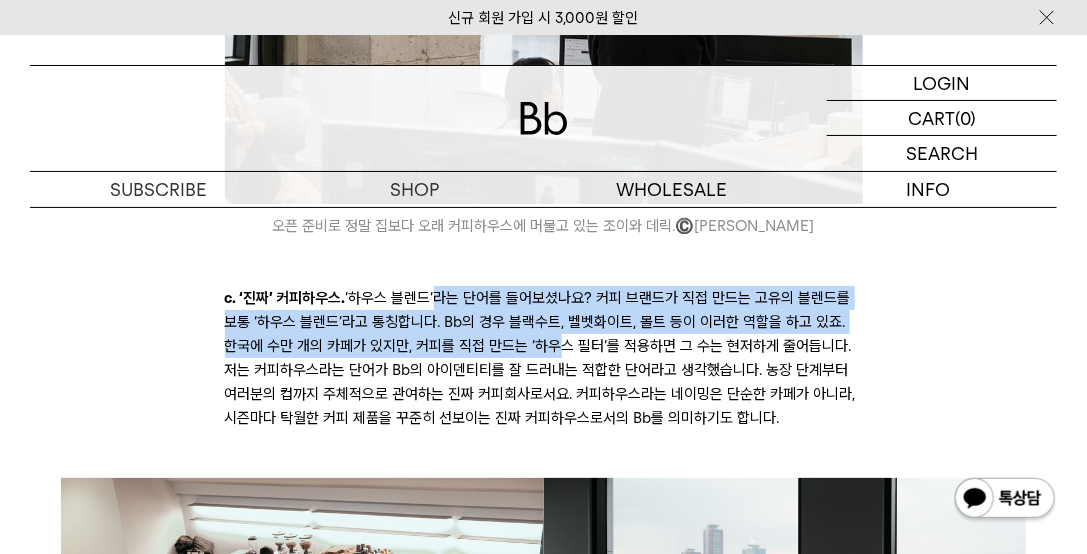 drag, startPoint x: 430, startPoint y: 368, endPoint x: 549, endPoint y: 430, distance: 134.18271 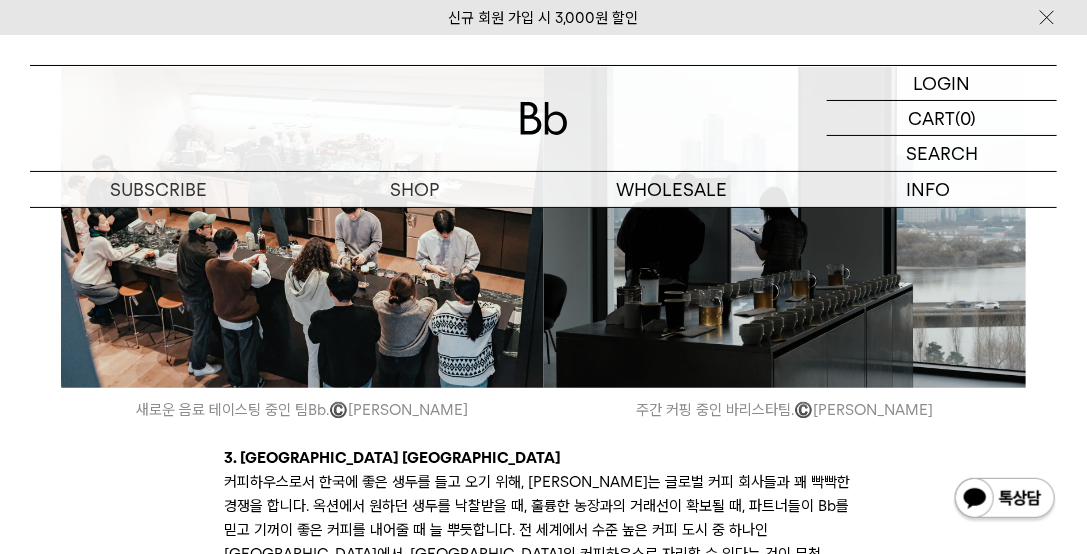 scroll, scrollTop: 8114, scrollLeft: 0, axis: vertical 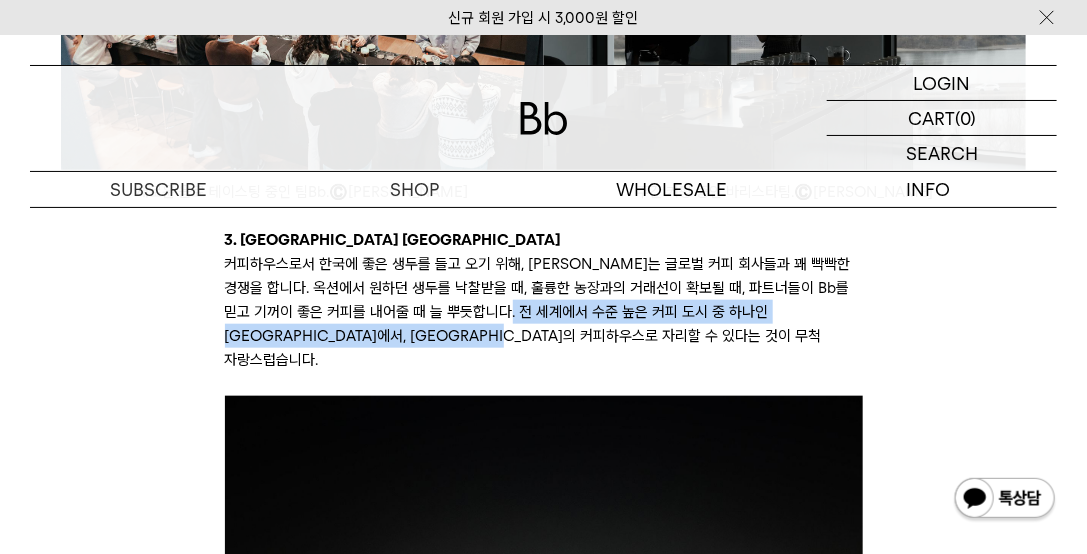 drag, startPoint x: 553, startPoint y: 400, endPoint x: 610, endPoint y: 415, distance: 58.940647 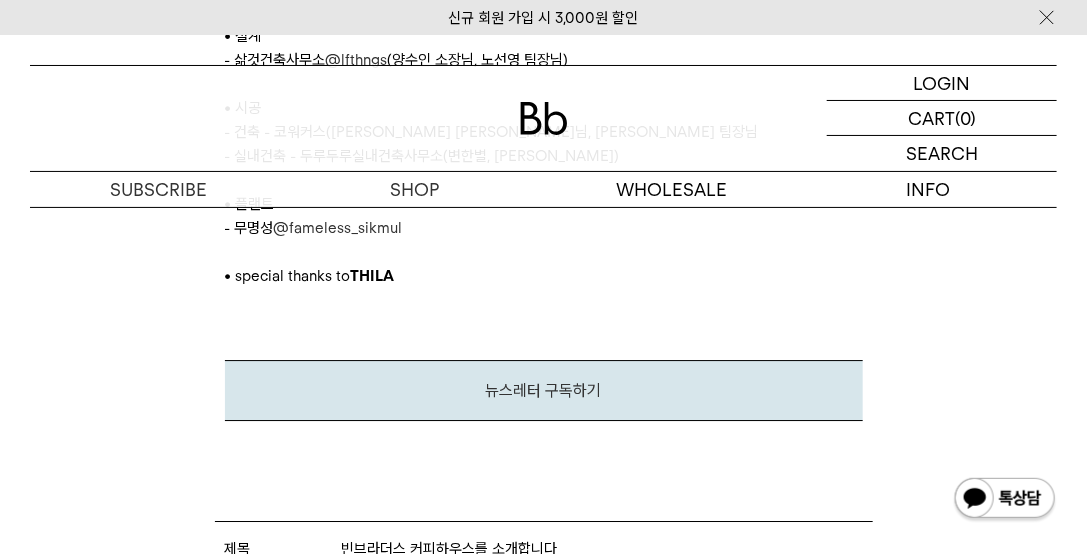 scroll, scrollTop: 9600, scrollLeft: 0, axis: vertical 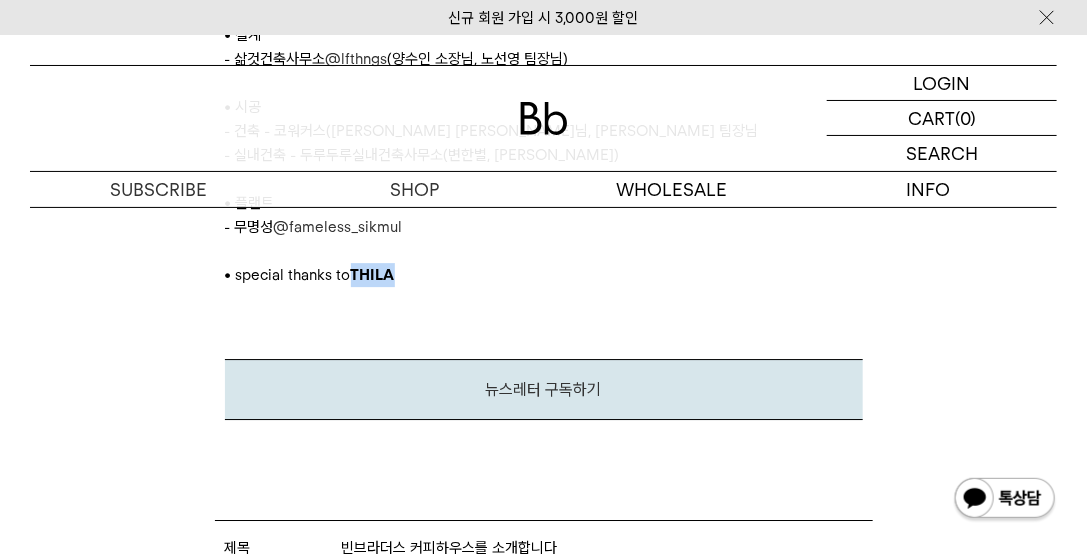 drag, startPoint x: 354, startPoint y: 314, endPoint x: 424, endPoint y: 327, distance: 71.19691 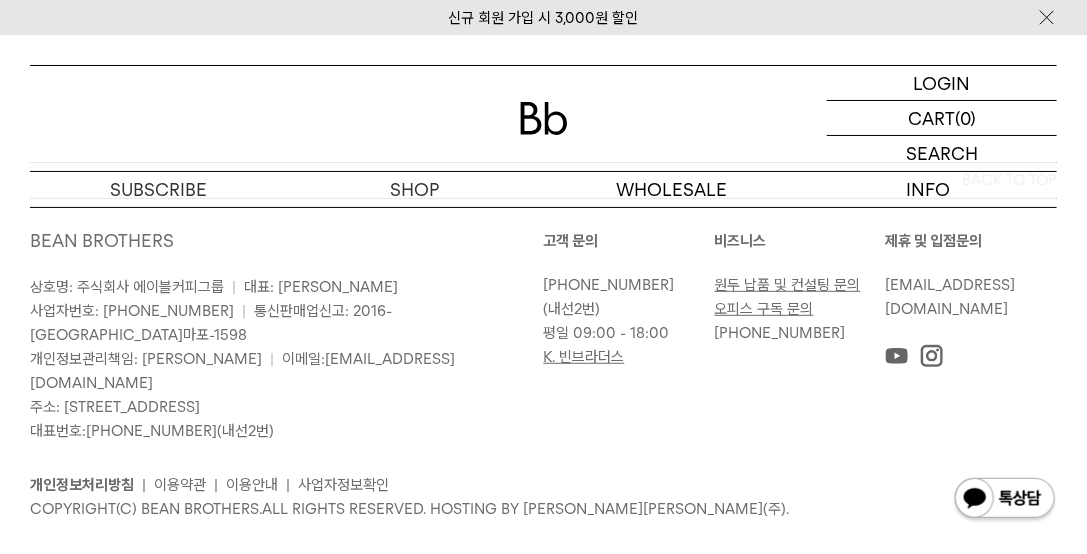 scroll, scrollTop: 10365, scrollLeft: 0, axis: vertical 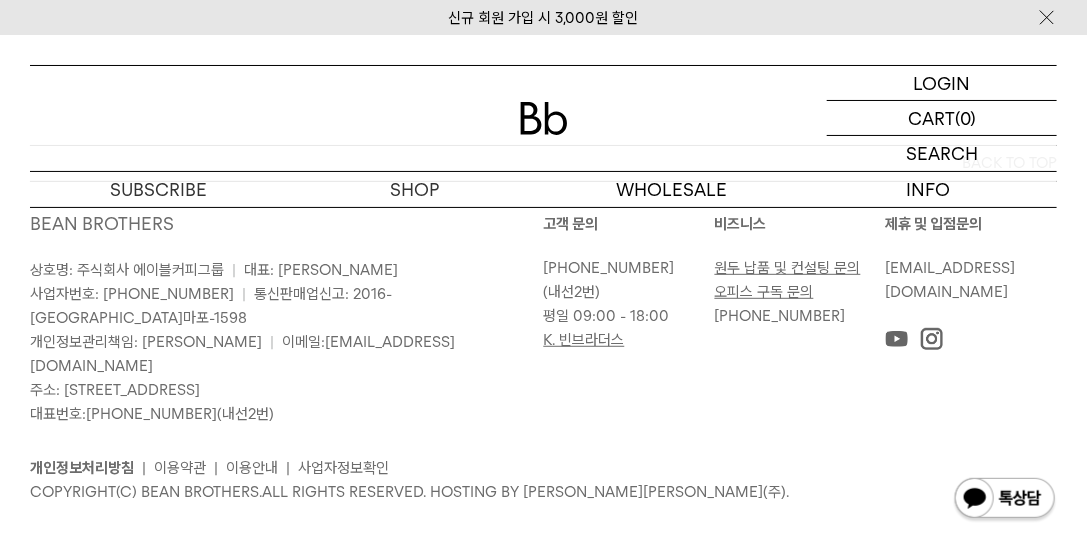 click on "고객 문의
02-6204-7888  (내선2번)
평일 09:00 - 18:00
K. 빈브라더스
비즈니스
원두 납품 및 컨설팅 문의
오피스 구독 문의
010-8767-4709
제휴 및 입점문의
info@beanbrothers.co.kr" at bounding box center (801, 319) 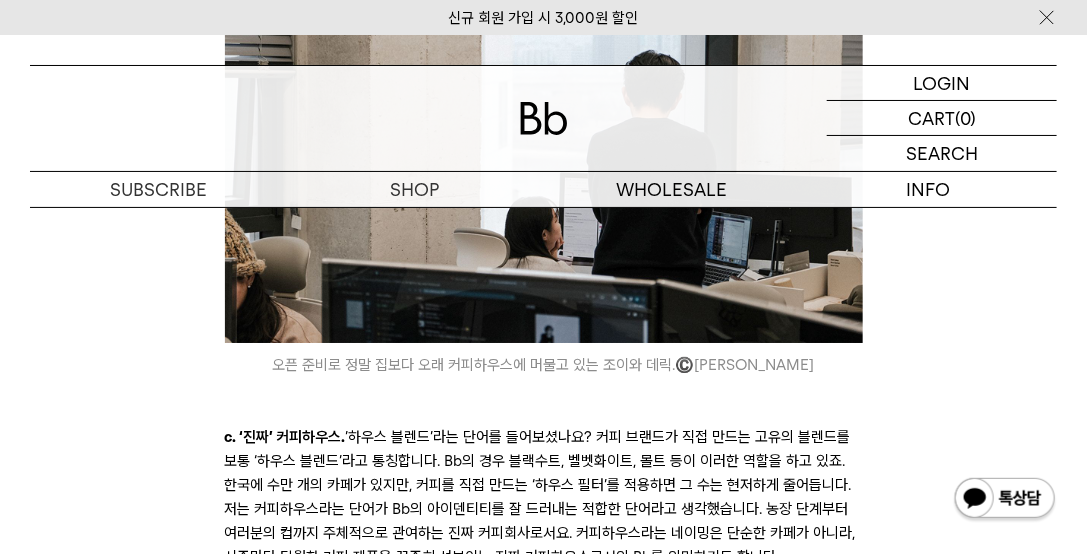 scroll, scrollTop: 7336, scrollLeft: 0, axis: vertical 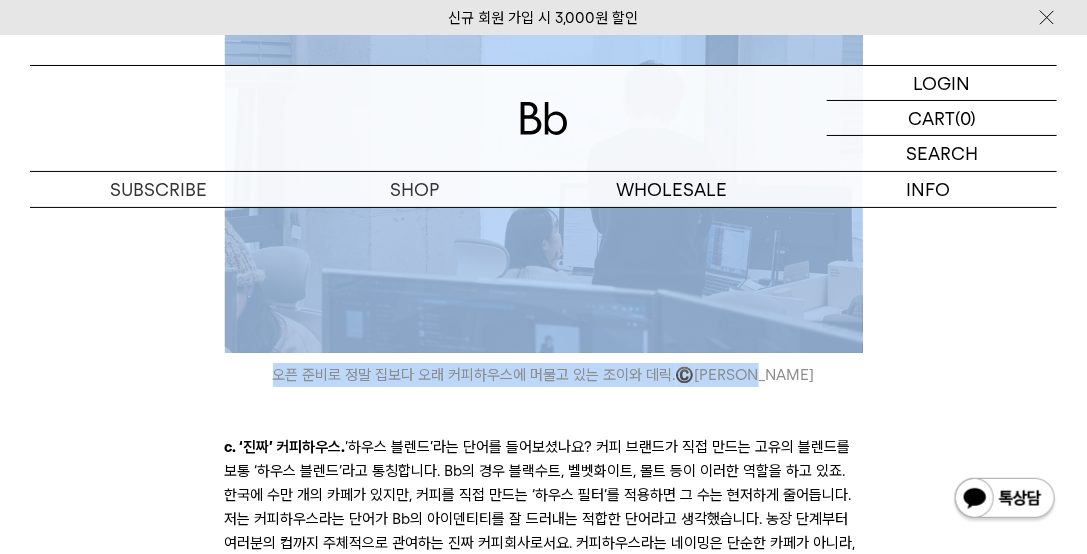 drag, startPoint x: 802, startPoint y: 349, endPoint x: 621, endPoint y: 286, distance: 191.65073 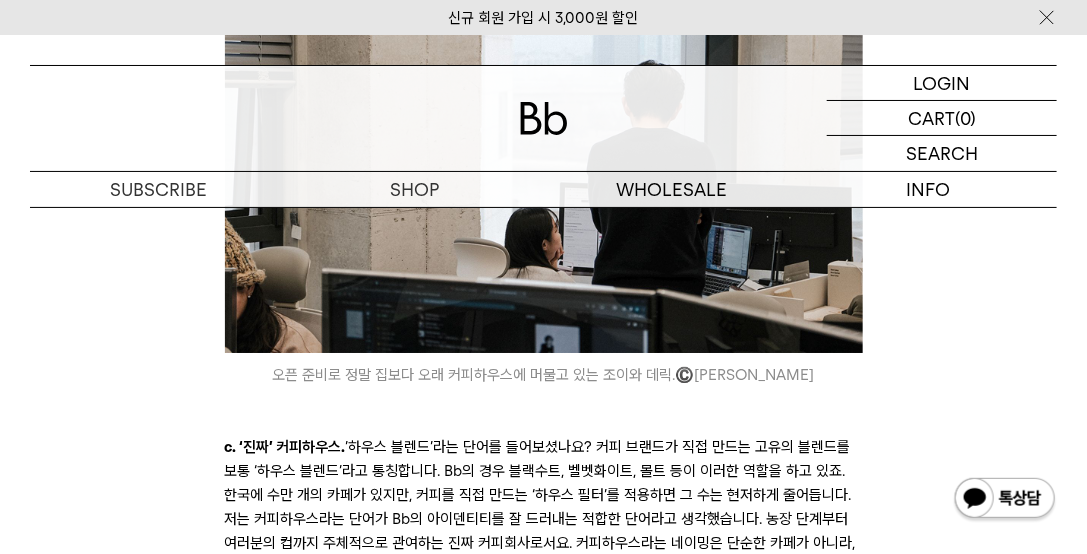 click on "안녕하세요, 브랜드 디렉터 DD입니다. 레터로는 오랜만에 인사드리네요. 오늘은 빈브라더스(이하 Bb)의 새 공간, “ 빈브라더스 커피하우스 ” 소식을 직접 들려 드리려고 찾아왔습니다. (여러분이 이 레터를 받아보실 즈음이면 커피하우스는 이제 막 퍼블릭 오픈을 앞둔 시점이겠네요 - 많은 관심과 성원 부탁드립니다)
22년 초부터 약 2년 동안 이 프로젝트를 준비하며 기획했습니다. 원래는 작년 10주년에 맞추어 오픈하고자 했으나, 대부분의 일이 그렇듯이 저희도 늦어졌습니다…하여 Bb가 만으로 11년이 되는 24년 3월에 오픈하게 되었어요. 빈브라더스 커피하우스. ©️ 박은실Momo 엘리베이터에서 만날 수 있는 사이니지. ©️ 박은실Momo 커피하우스의 탄생 배경  1. Your personal coffee guide   ©️ 황요성Scene 2. 오피스 ©️
)" at bounding box center (543, -1819) 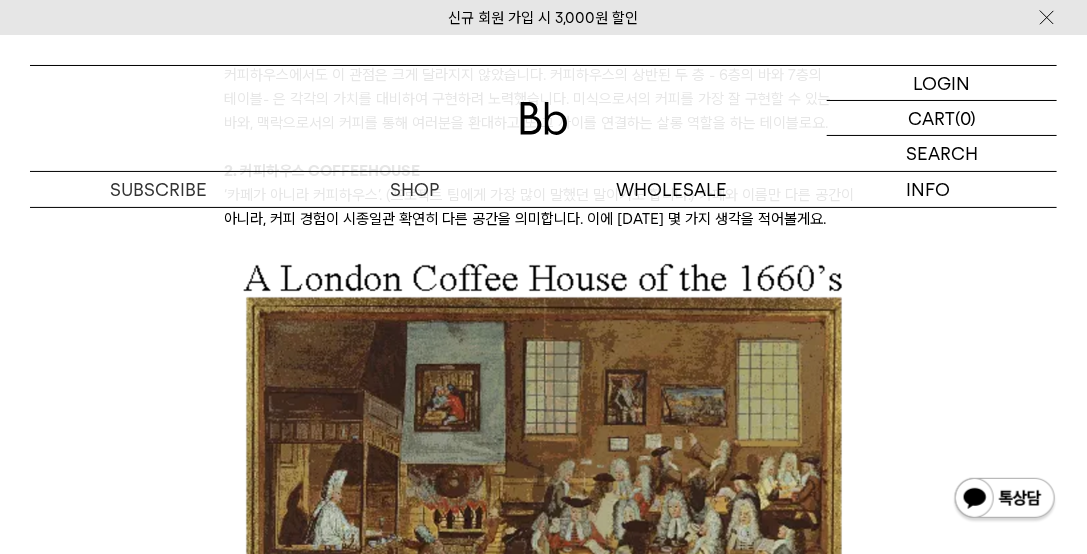 scroll, scrollTop: 5565, scrollLeft: 0, axis: vertical 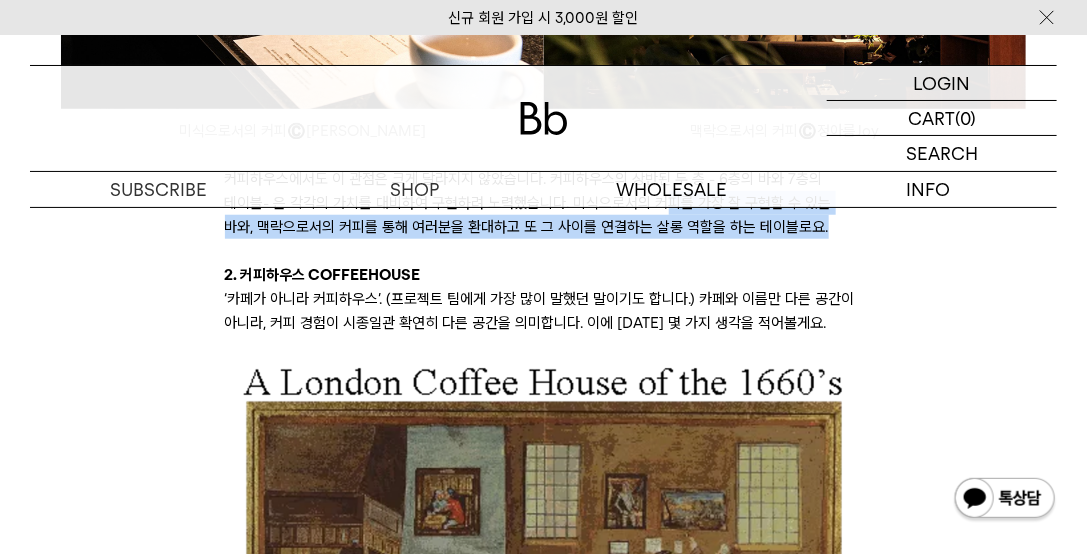 drag, startPoint x: 693, startPoint y: 293, endPoint x: 723, endPoint y: 326, distance: 44.598206 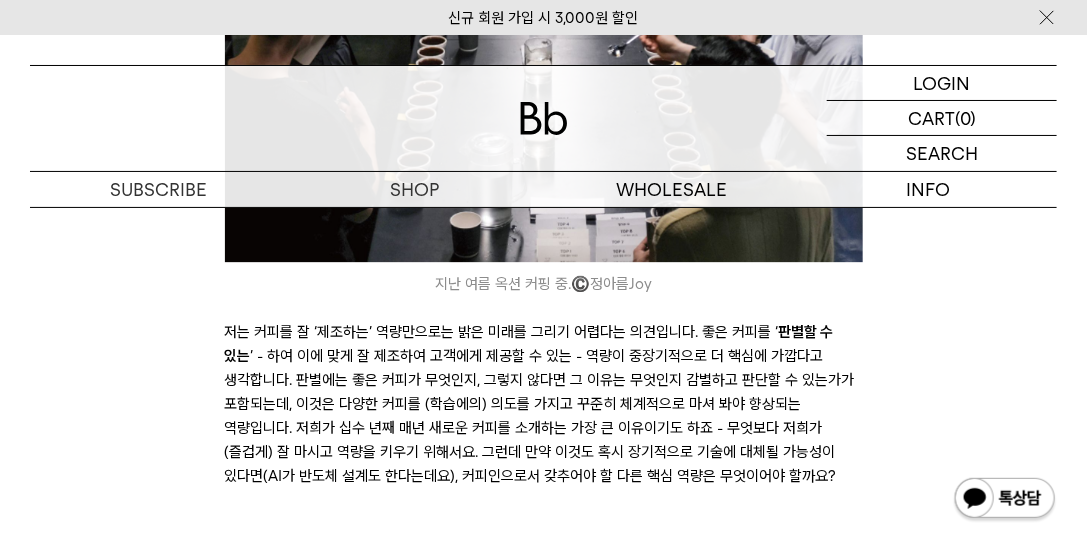 scroll, scrollTop: 4536, scrollLeft: 0, axis: vertical 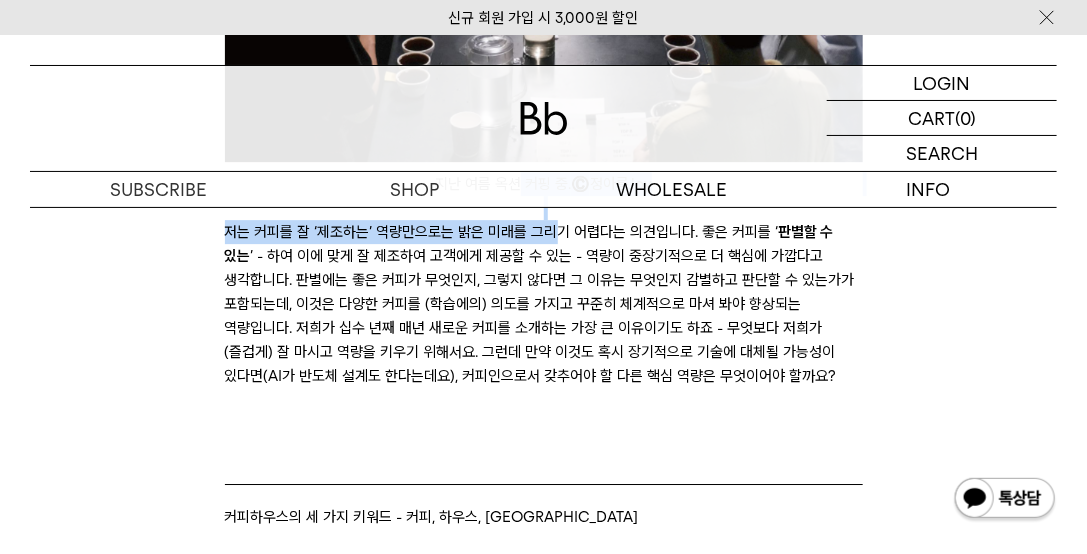 drag, startPoint x: 548, startPoint y: 284, endPoint x: 557, endPoint y: 310, distance: 27.513634 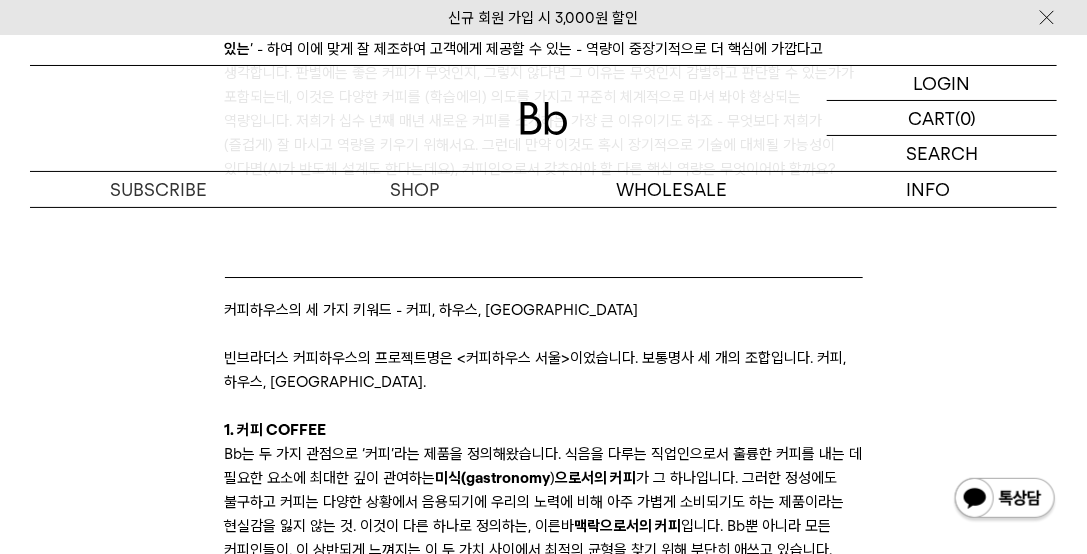 scroll, scrollTop: 4879, scrollLeft: 0, axis: vertical 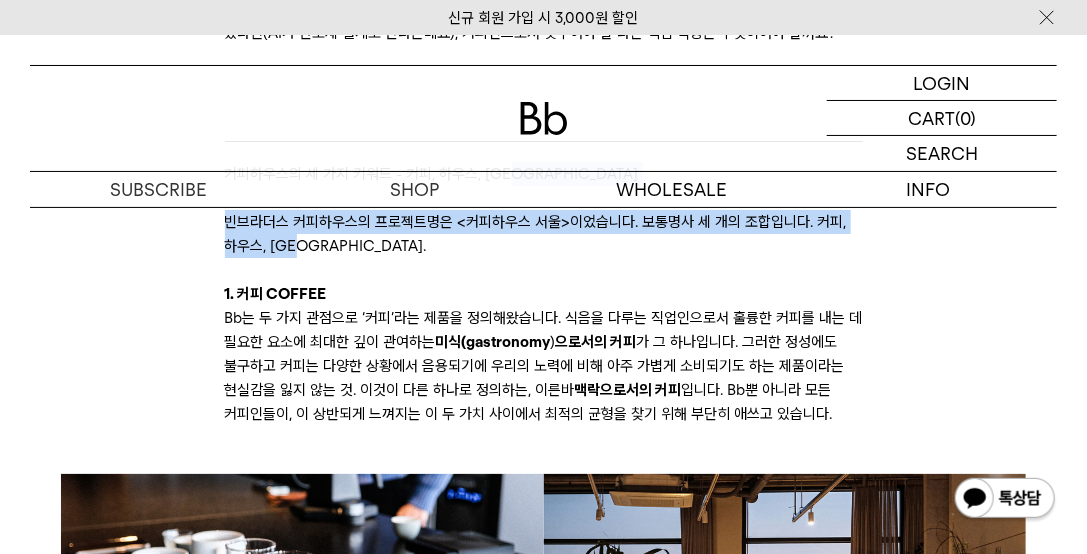 drag, startPoint x: 845, startPoint y: 322, endPoint x: 568, endPoint y: 282, distance: 279.8732 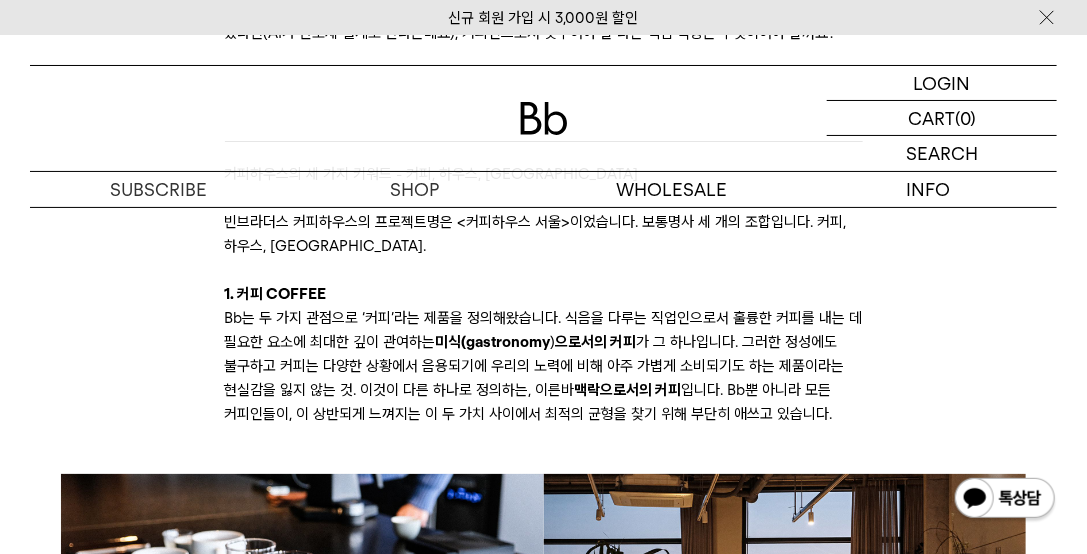 scroll, scrollTop: 4650, scrollLeft: 0, axis: vertical 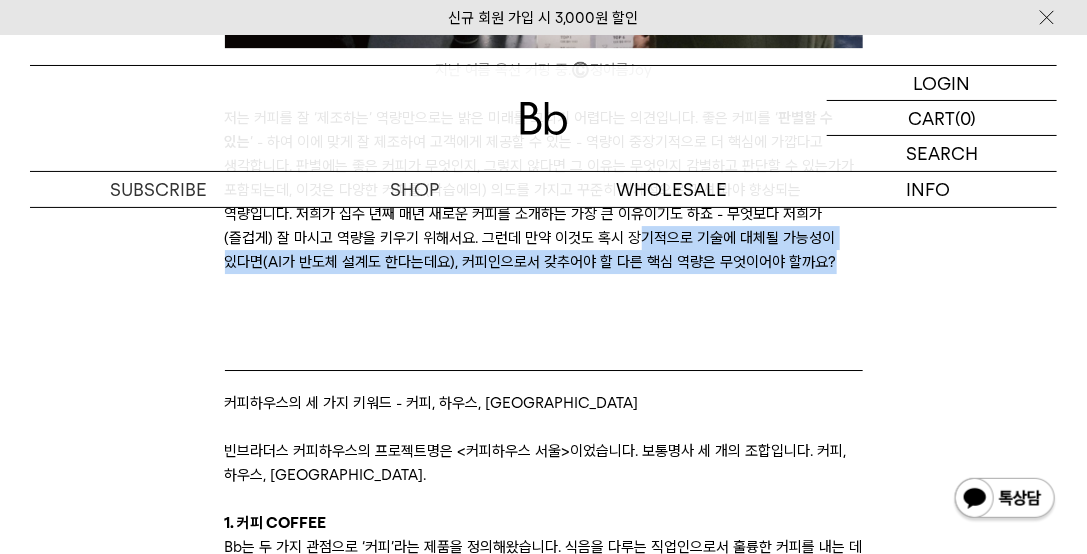 drag, startPoint x: 655, startPoint y: 333, endPoint x: 688, endPoint y: 356, distance: 40.22437 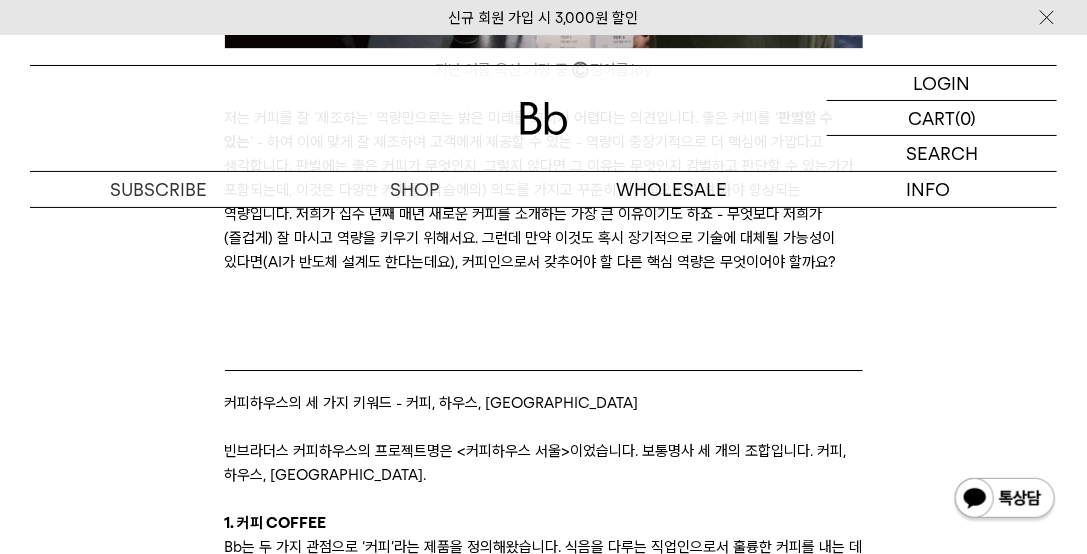 click at bounding box center (544, 286) 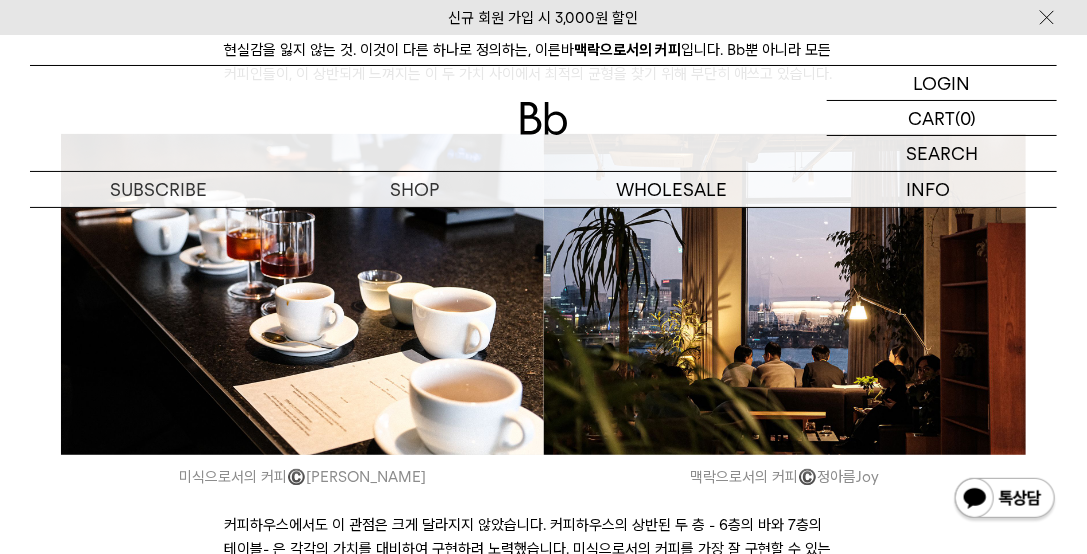 scroll, scrollTop: 4993, scrollLeft: 0, axis: vertical 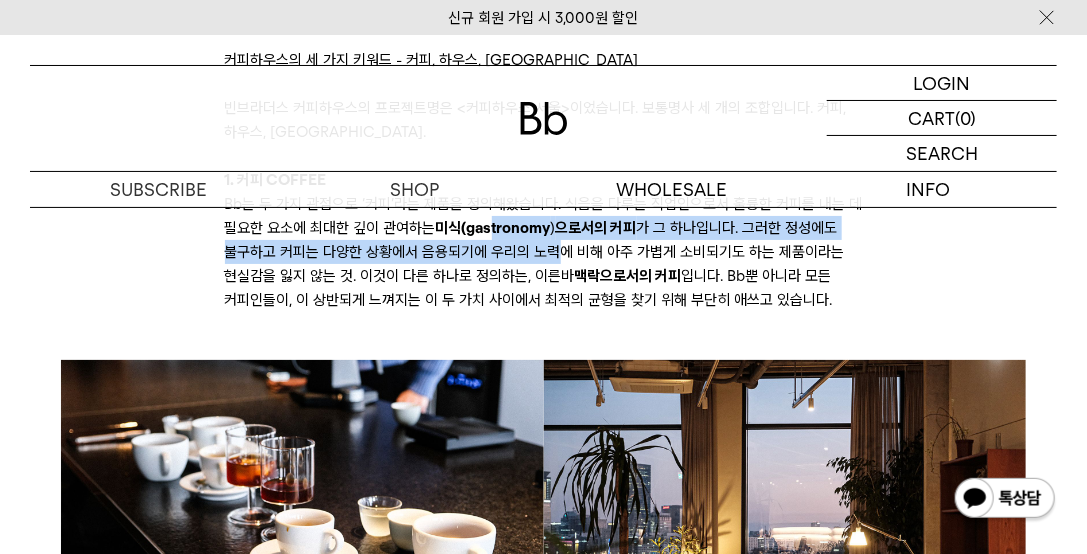 drag, startPoint x: 525, startPoint y: 308, endPoint x: 567, endPoint y: 336, distance: 50.47772 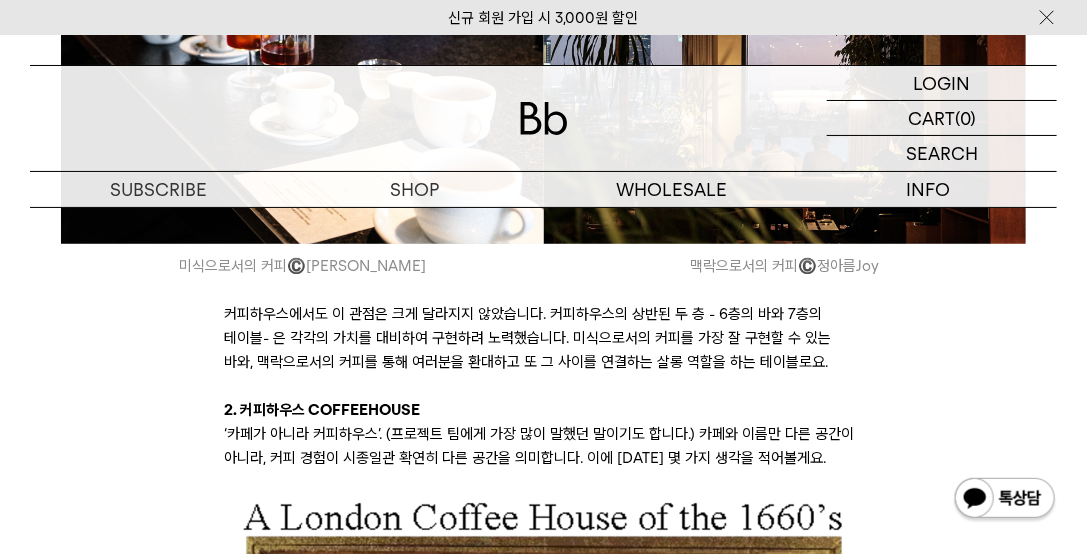 scroll, scrollTop: 5450, scrollLeft: 0, axis: vertical 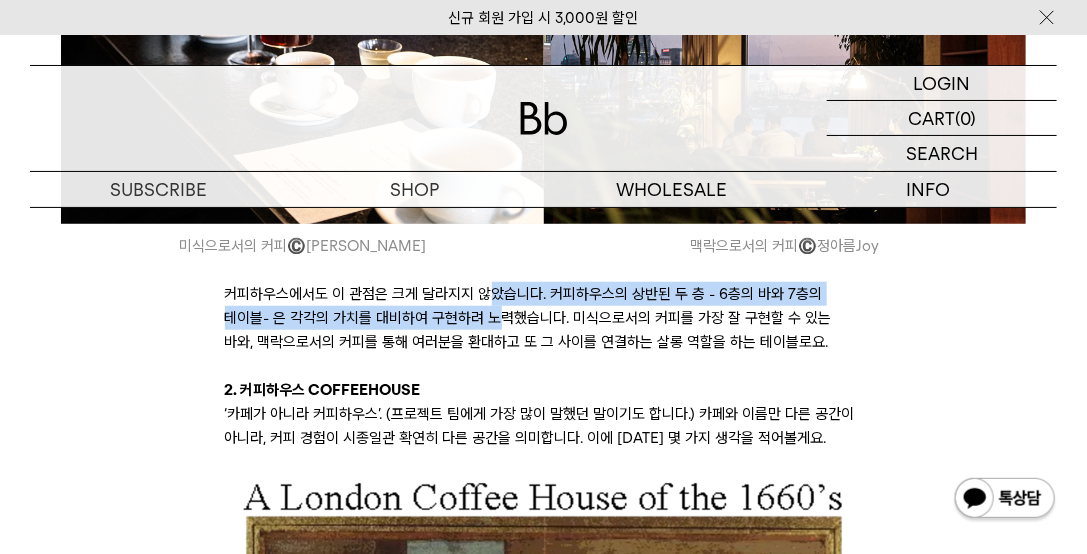 drag, startPoint x: 500, startPoint y: 385, endPoint x: 514, endPoint y: 396, distance: 17.804493 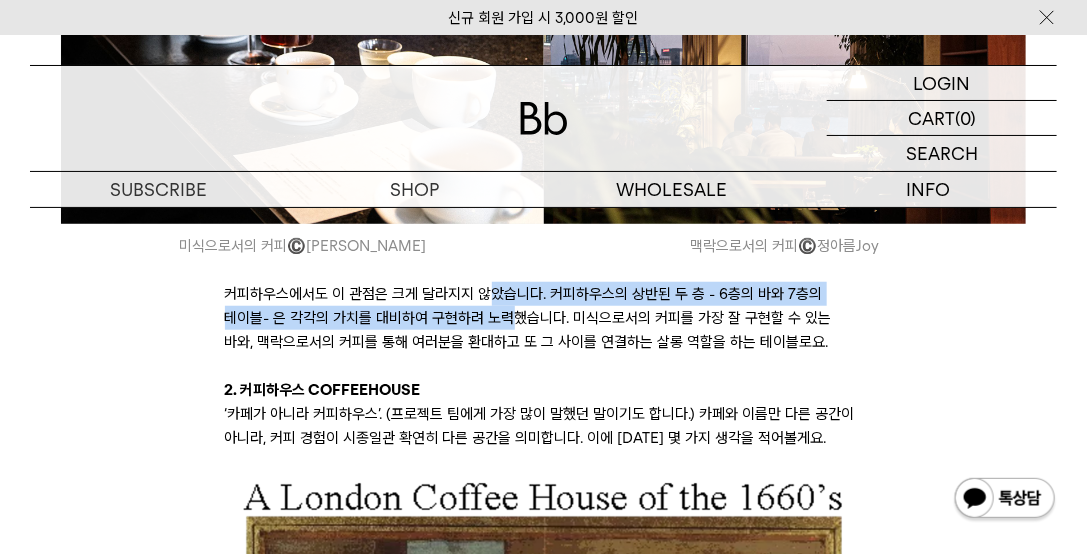 click on "커피하우스에서도 이 관점은 크게 달라지지 않았습니다. 커피하우스의 상반된 두 층 - 6층의 바와 7층의 테이블- 은 각각의 가치를 대비하여 구현하려 노력했습니다. 미식으로서의 커피를 가장 잘 구현할 수 있는 바와, 맥락으로서의 커피를 통해 여러분을 환대하고 또 그 사이를 연결하는 살롱 역할을 하는 테이블로요." at bounding box center (544, 318) 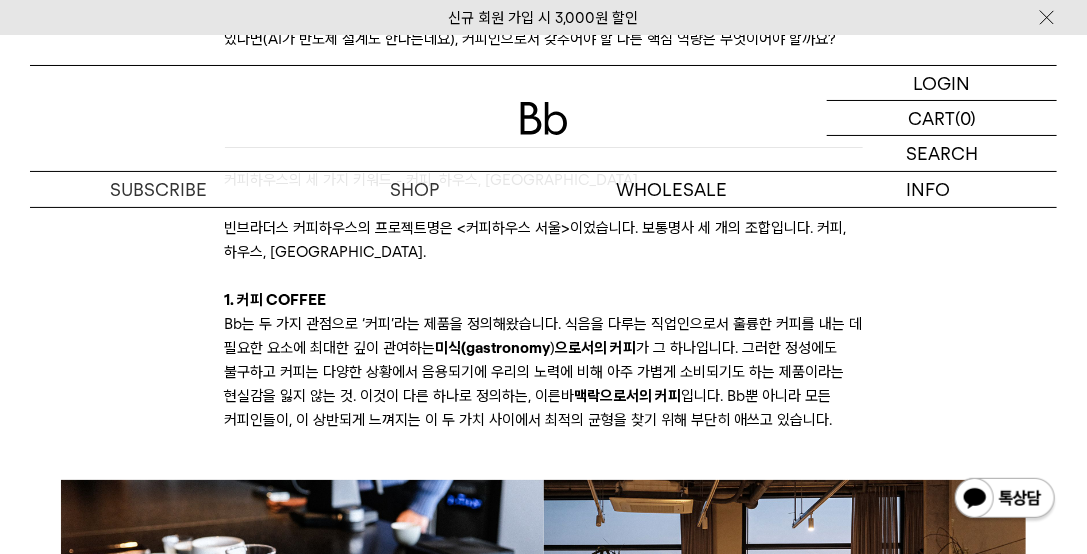 scroll, scrollTop: 4936, scrollLeft: 0, axis: vertical 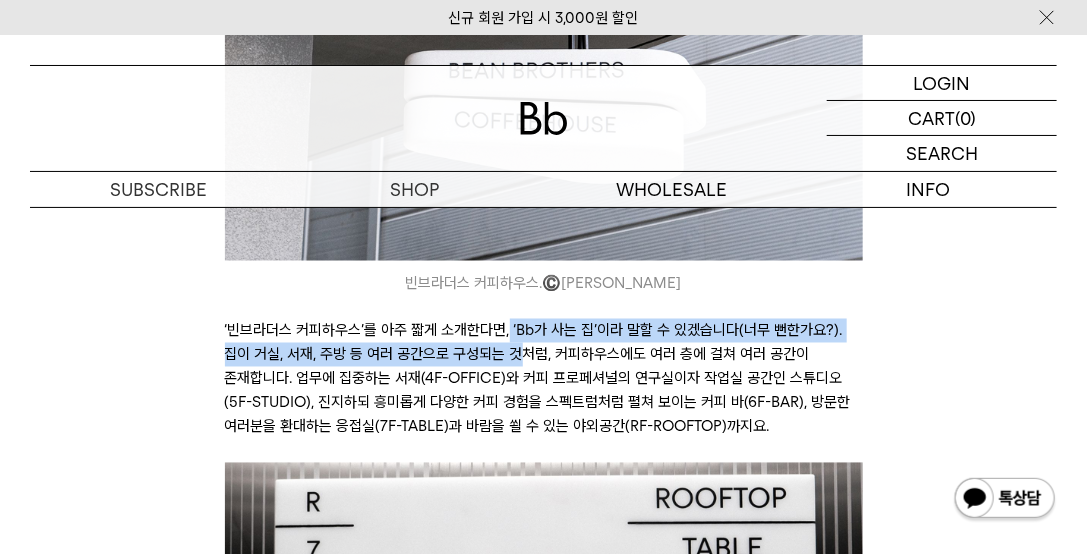 drag, startPoint x: 510, startPoint y: 340, endPoint x: 528, endPoint y: 374, distance: 38.470768 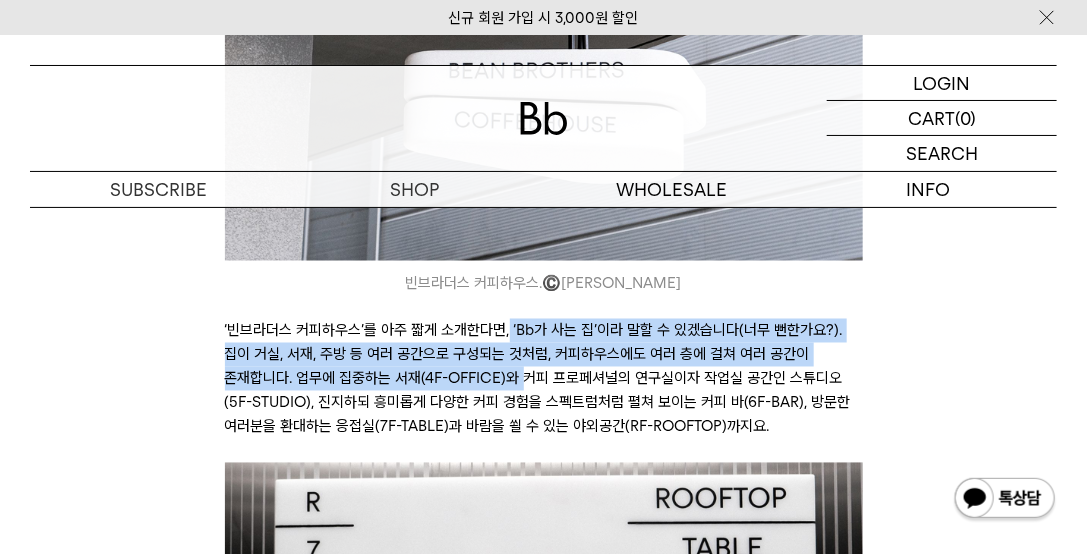 click on "‘빈브라더스 커피하우스’를 아주 짧게 소개한다면, ‘Bb가 사는 집’이라 말할 수 있겠습니다(너무 뻔한가요?). 집이 거실, 서재, 주방 등 여러 공간으로 구성되는 것처럼, 커피하우스에도 여러 층에 걸쳐 여러 공간이 존재합니다. 업무에 집중하는 서재(4F-OFFICE)와 커피 프로페셔널의 연구실이자 작업실 공간인 스튜디오(5F-STUDIO), 진지하되 흥미롭게 다양한 커피 경험을 스펙트럼처럼 펼쳐 보이는 커피 바(6F-BAR), 방문한 여러분을 환대하는 응접실(7F-TABLE)과 바람을 쐴 수 있는 야외공간(RF-ROOFTOP)까지요." at bounding box center [544, 379] 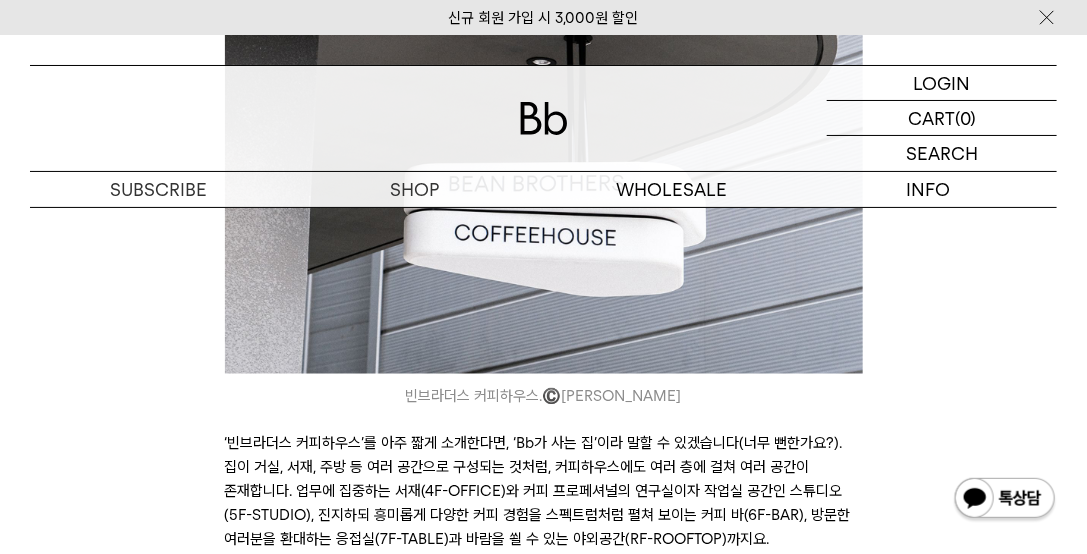 scroll, scrollTop: 913, scrollLeft: 0, axis: vertical 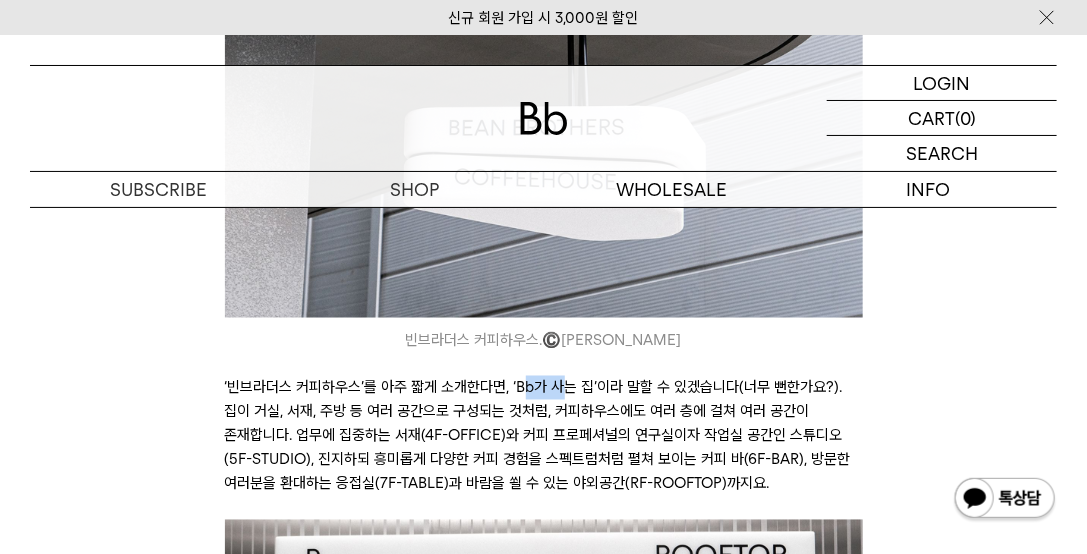 drag, startPoint x: 545, startPoint y: 392, endPoint x: 597, endPoint y: 421, distance: 59.5399 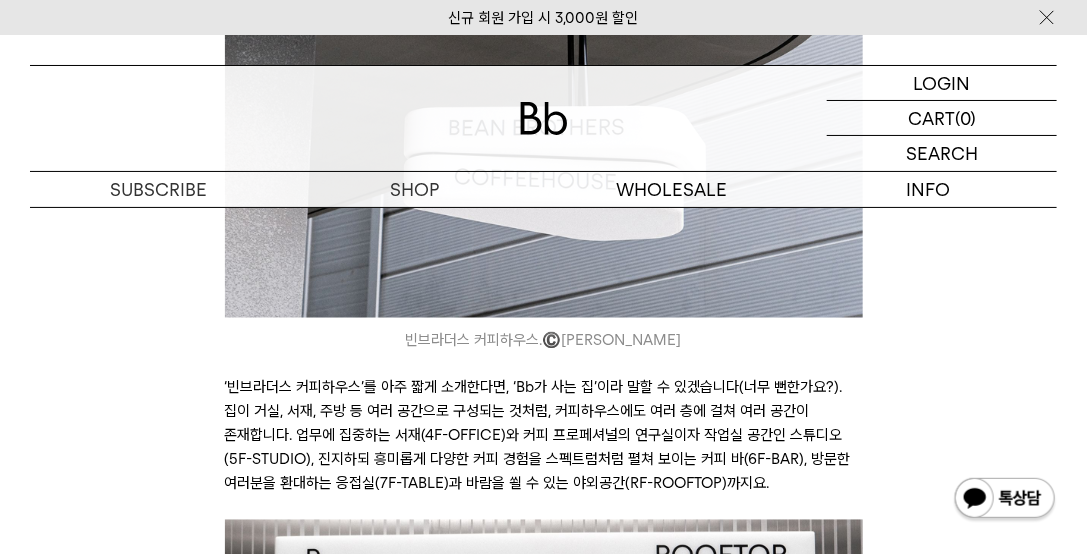 click on "‘빈브라더스 커피하우스’를 아주 짧게 소개한다면, ‘Bb가 사는 집’이라 말할 수 있겠습니다(너무 뻔한가요?). 집이 거실, 서재, 주방 등 여러 공간으로 구성되는 것처럼, 커피하우스에도 여러 층에 걸쳐 여러 공간이 존재합니다. 업무에 집중하는 서재(4F-OFFICE)와 커피 프로페셔널의 연구실이자 작업실 공간인 스튜디오(5F-STUDIO), 진지하되 흥미롭게 다양한 커피 경험을 스펙트럼처럼 펼쳐 보이는 커피 바(6F-BAR), 방문한 여러분을 환대하는 응접실(7F-TABLE)과 바람을 쐴 수 있는 야외공간(RF-ROOFTOP)까지요." at bounding box center (544, 436) 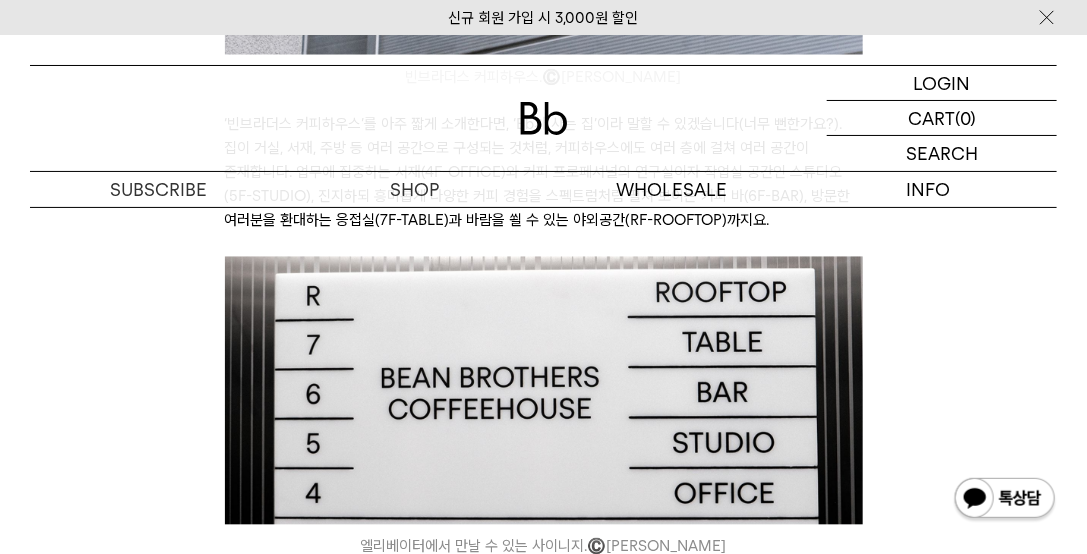 scroll, scrollTop: 1198, scrollLeft: 0, axis: vertical 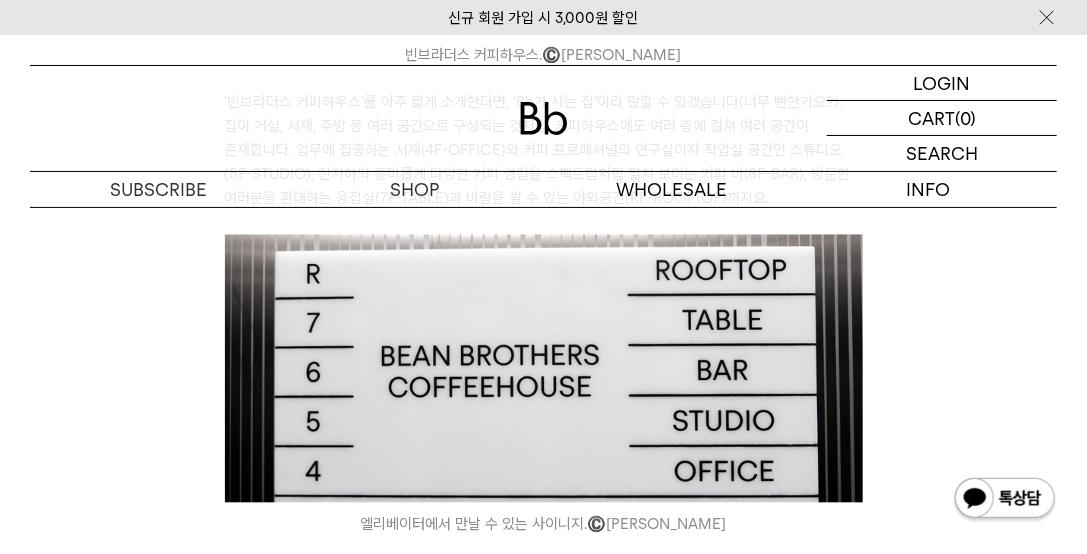 drag, startPoint x: 837, startPoint y: 365, endPoint x: 162, endPoint y: 356, distance: 675.06 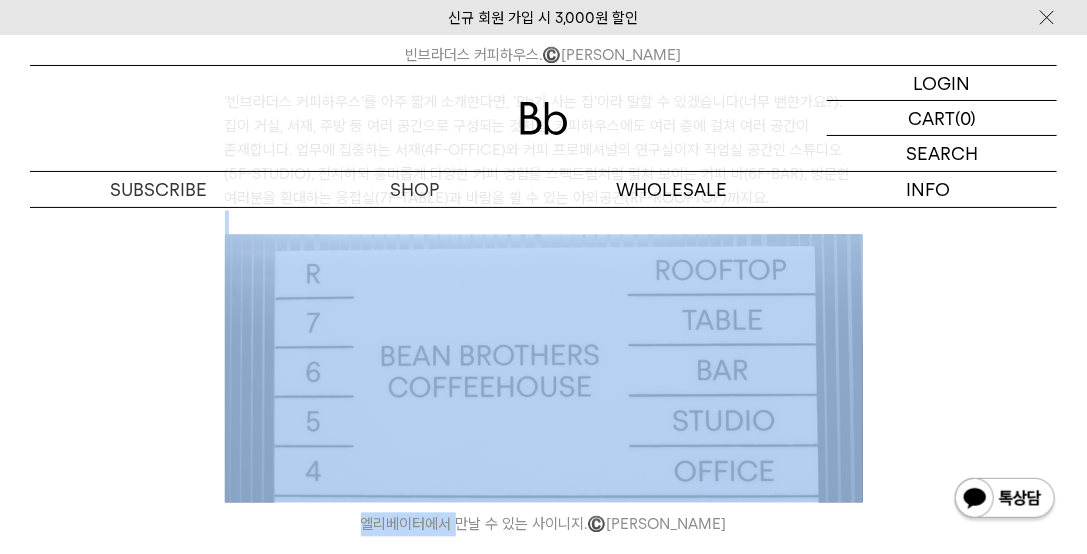 click on "안녕하세요, 브랜드 디렉터 DD입니다. 레터로는 오랜만에 인사드리네요. 오늘은 빈브라더스(이하 Bb)의 새 공간, “ 빈브라더스 커피하우스 ” 소식을 직접 들려 드리려고 찾아왔습니다. (여러분이 이 레터를 받아보실 즈음이면 커피하우스는 이제 막 퍼블릭 오픈을 앞둔 시점이겠네요 - 많은 관심과 성원 부탁드립니다)
22년 초부터 약 2년 동안 이 프로젝트를 준비하며 기획했습니다. 원래는 작년 10주년에 맞추어 오픈하고자 했으나, 대부분의 일이 그렇듯이 저희도 늦어졌습니다…하여 Bb가 만으로 11년이 되는 24년 3월에 오픈하게 되었어요. 빈브라더스 커피하우스. ©️ 박은실Momo 엘리베이터에서 만날 수 있는 사이니지. ©️ 박은실Momo 커피하우스의 탄생 배경  1. Your personal coffee guide   ©️ 황요성Scene 2. 오피스 ©️
)" at bounding box center (543, 4319) 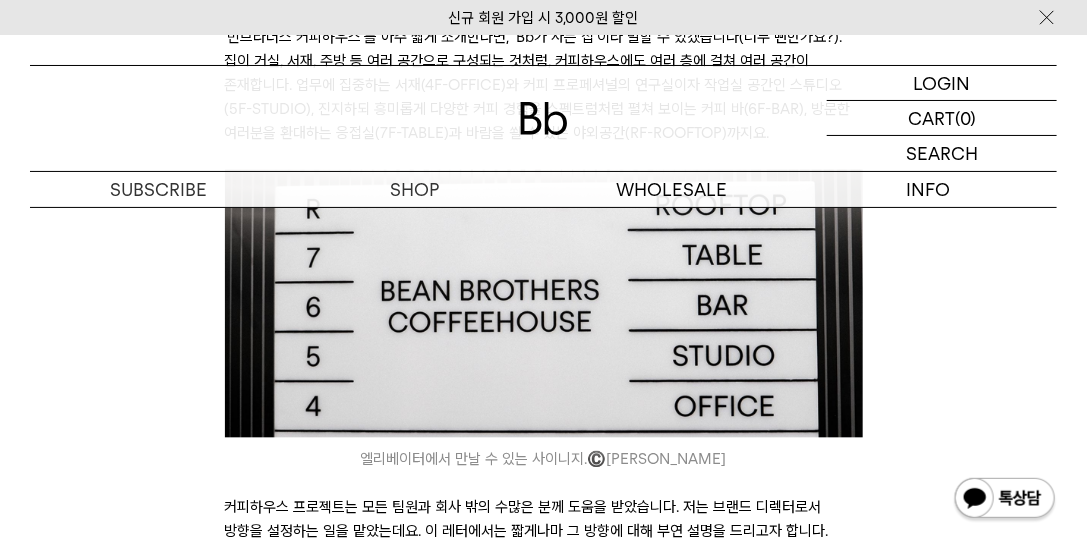 scroll, scrollTop: 1370, scrollLeft: 0, axis: vertical 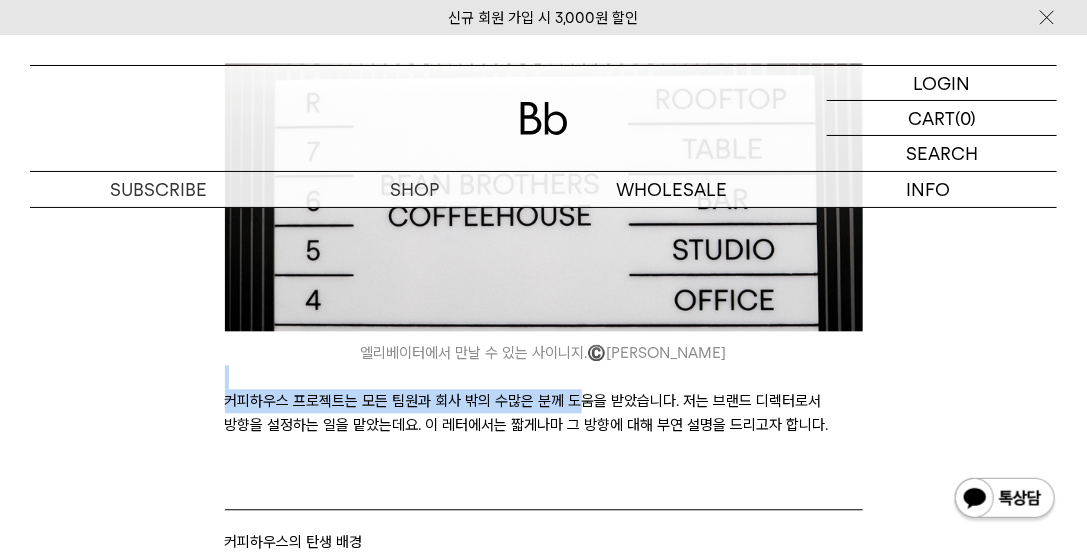 drag, startPoint x: 549, startPoint y: 391, endPoint x: 590, endPoint y: 428, distance: 55.226807 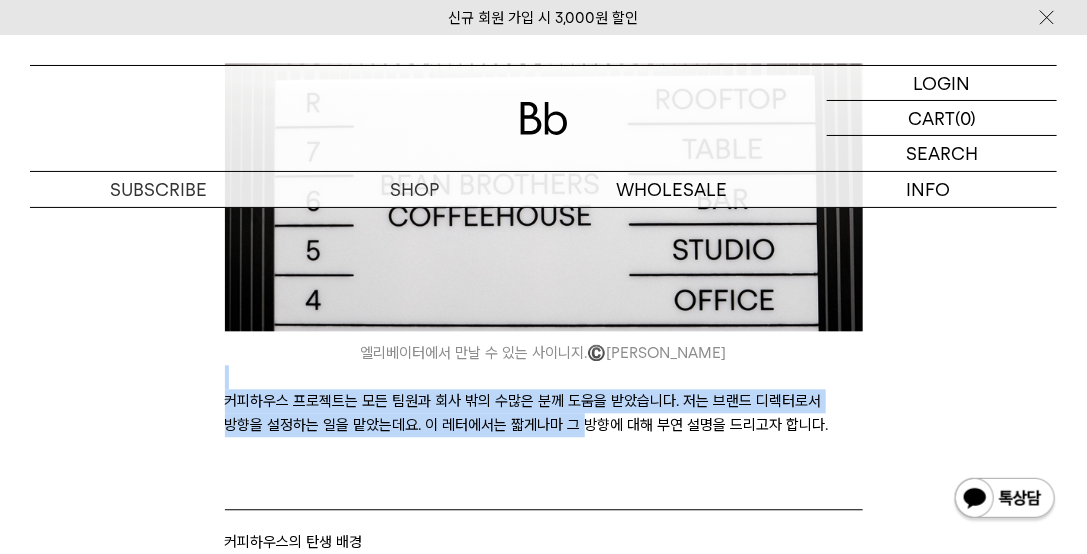 click on "커피하우스 프로젝트는 모든 팀원과 회사 밖의 수많은 분께 도움을 받았습니다. 저는 브랜드 디렉터로서 방향을 설정하는 일을 맡았는데요. 이 레터에서는 짧게나마 그 방향에 대해 부연 설명을 드리고자 합니다." at bounding box center [544, 413] 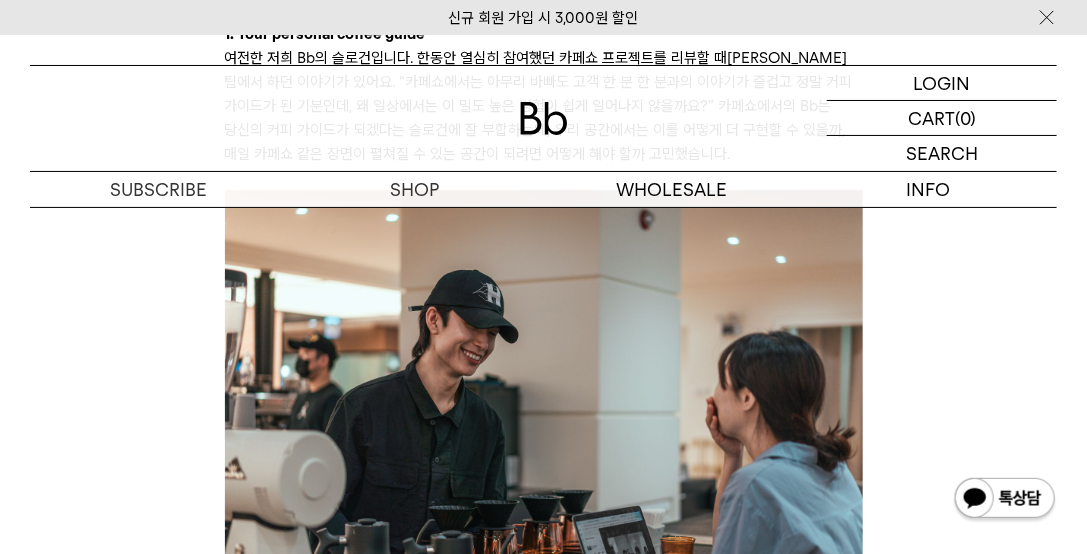 scroll, scrollTop: 2113, scrollLeft: 0, axis: vertical 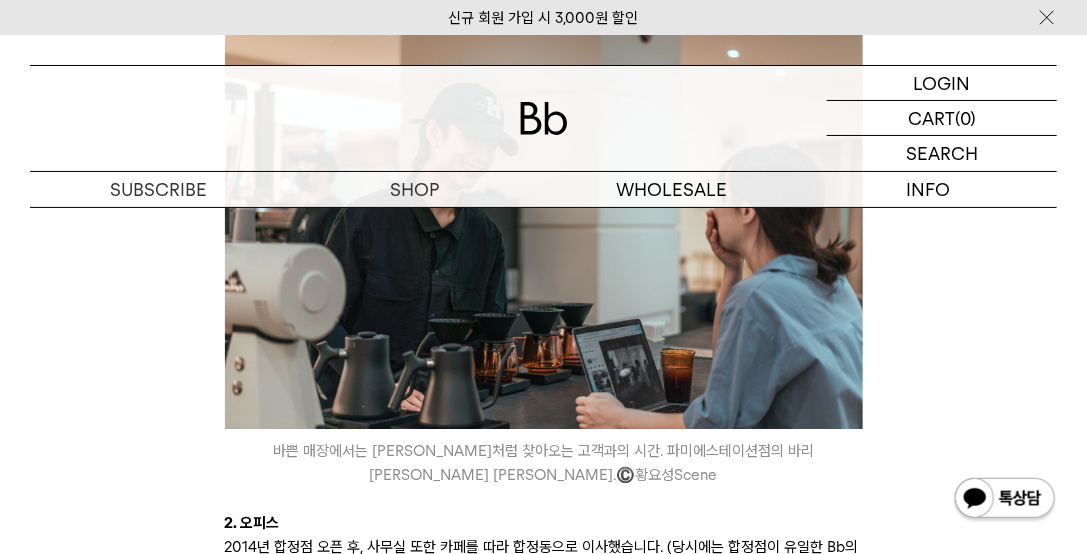 click on "안녕하세요, 브랜드 디렉터 DD입니다. 레터로는 오랜만에 인사드리네요. 오늘은 빈브라더스(이하 Bb)의 새 공간, “ 빈브라더스 커피하우스 ” 소식을 직접 들려 드리려고 찾아왔습니다. (여러분이 이 레터를 받아보실 즈음이면 커피하우스는 이제 막 퍼블릭 오픈을 앞둔 시점이겠네요 - 많은 관심과 성원 부탁드립니다)
22년 초부터 약 2년 동안 이 프로젝트를 준비하며 기획했습니다. 원래는 작년 10주년에 맞추어 오픈하고자 했으나, 대부분의 일이 그렇듯이 저희도 늦어졌습니다…하여 Bb가 만으로 11년이 되는 24년 3월에 오픈하게 되었어요. 빈브라더스 커피하우스. ©️ 박은실Momo 엘리베이터에서 만날 수 있는 사이니지. ©️ 박은실Momo 커피하우스의 탄생 배경  1. Your personal coffee guide   ©️ 황요성Scene 2. 오피스 ©️
)" at bounding box center [543, 3404] 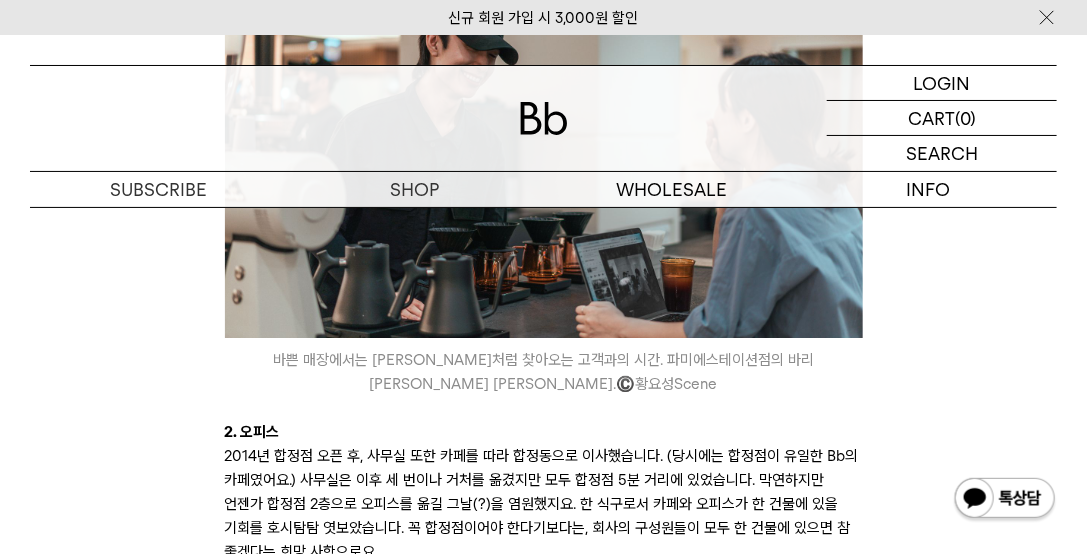 scroll, scrollTop: 2341, scrollLeft: 0, axis: vertical 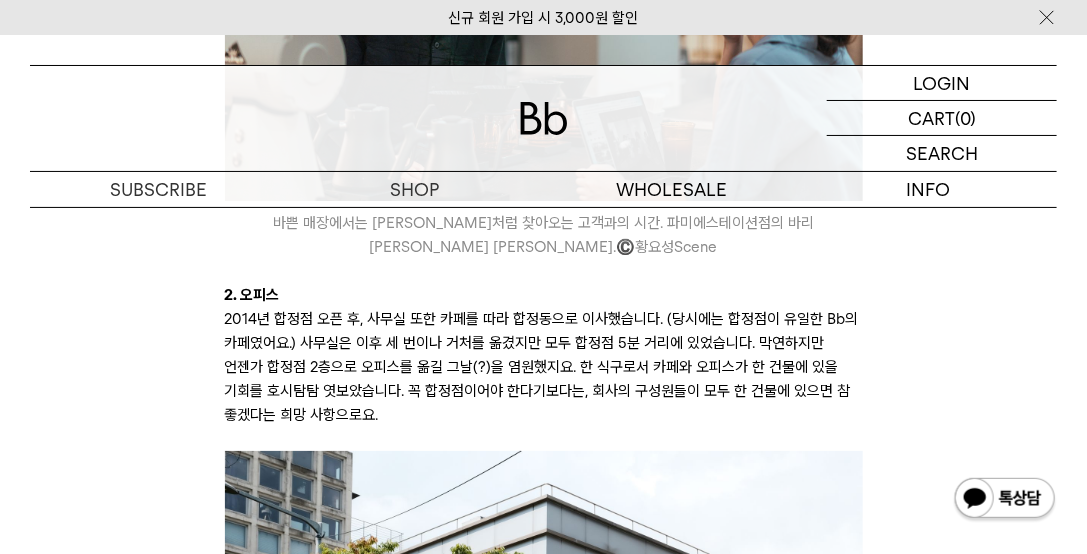 click on "안녕하세요, 브랜드 디렉터 DD입니다. 레터로는 오랜만에 인사드리네요. 오늘은 빈브라더스(이하 Bb)의 새 공간, “ 빈브라더스 커피하우스 ” 소식을 직접 들려 드리려고 찾아왔습니다. (여러분이 이 레터를 받아보실 즈음이면 커피하우스는 이제 막 퍼블릭 오픈을 앞둔 시점이겠네요 - 많은 관심과 성원 부탁드립니다)
22년 초부터 약 2년 동안 이 프로젝트를 준비하며 기획했습니다. 원래는 작년 10주년에 맞추어 오픈하고자 했으나, 대부분의 일이 그렇듯이 저희도 늦어졌습니다…하여 Bb가 만으로 11년이 되는 24년 3월에 오픈하게 되었어요. 빈브라더스 커피하우스. ©️ 박은실Momo 엘리베이터에서 만날 수 있는 사이니지. ©️ 박은실Momo 커피하우스의 탄생 배경  1. Your personal coffee guide   ©️ 황요성Scene 2. 오피스 ©️
)" at bounding box center [543, 3176] 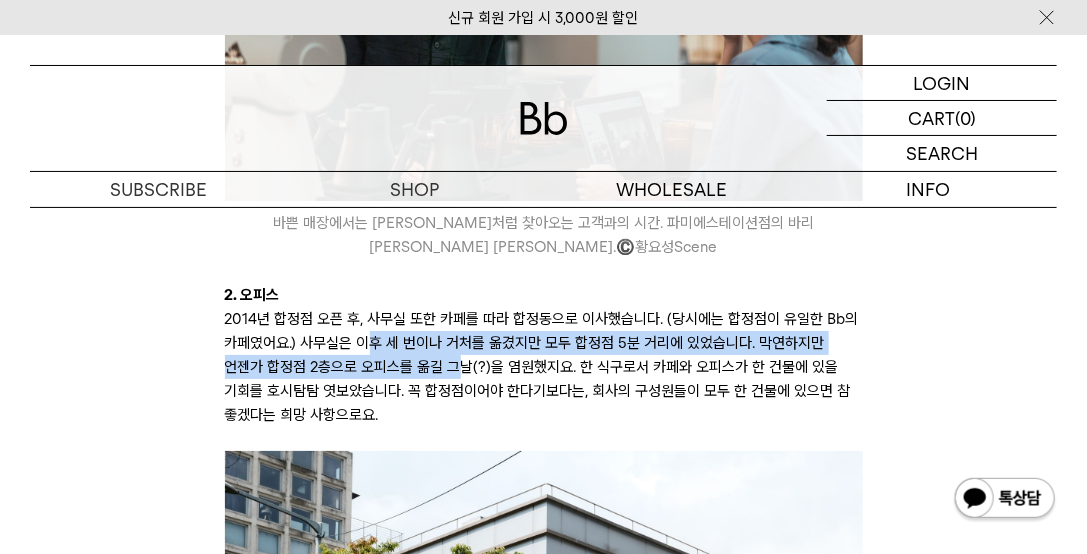 click on "2014년 합정점 오픈 후, 사무실 또한 카페를 따라 합정동으로 이사했습니다. (당시에는 합정점이 유일한 Bb의 카페였어요.) 사무실은 이후 세 번이나 거처를 옮겼지만 모두 합정점 5분 거리에 있었습니다. 막연하지만 언젠가 합정점 2층으로 오피스를 옮길 그날(?)을 염원했지요. 한 식구로서 카페와 오피스가 한 건물에 있을 기회를 호시탐탐 엿보았습니다. 꼭 합정점이어야 한다기보다는, 회사의 구성원들이 모두 한 건물에 있으면 참 좋겠다는 희망 사항으로요." at bounding box center (544, 367) 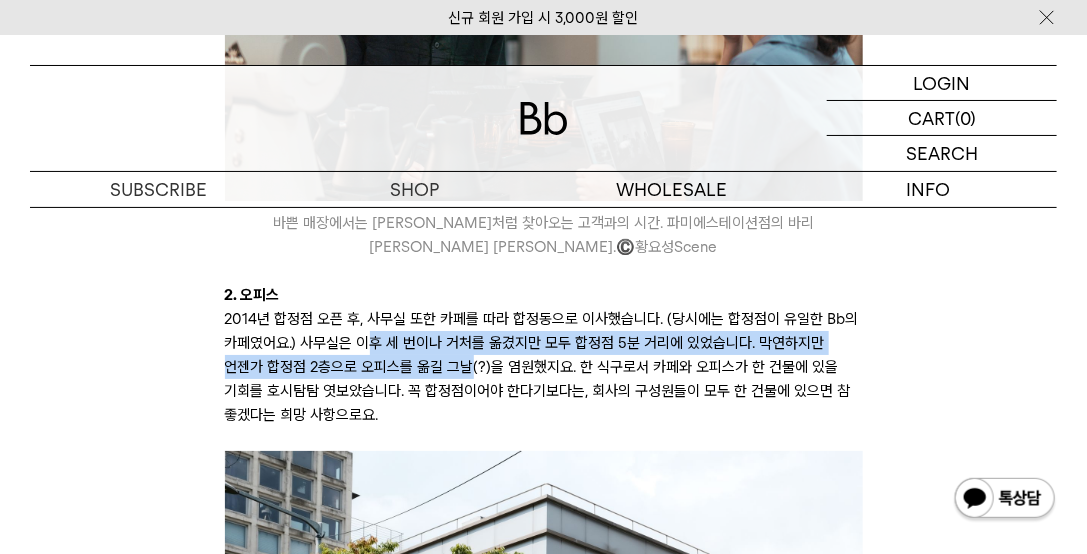 click on "2014년 합정점 오픈 후, 사무실 또한 카페를 따라 합정동으로 이사했습니다. (당시에는 합정점이 유일한 Bb의 카페였어요.) 사무실은 이후 세 번이나 거처를 옮겼지만 모두 합정점 5분 거리에 있었습니다. 막연하지만 언젠가 합정점 2층으로 오피스를 옮길 그날(?)을 염원했지요. 한 식구로서 카페와 오피스가 한 건물에 있을 기회를 호시탐탐 엿보았습니다. 꼭 합정점이어야 한다기보다는, 회사의 구성원들이 모두 한 건물에 있으면 참 좋겠다는 희망 사항으로요." at bounding box center [544, 367] 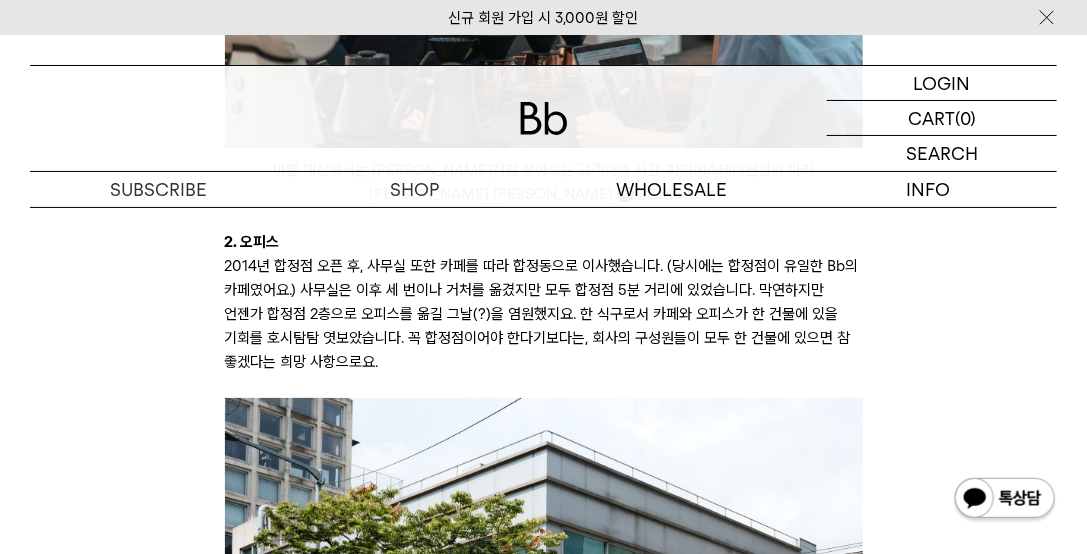 scroll, scrollTop: 2456, scrollLeft: 0, axis: vertical 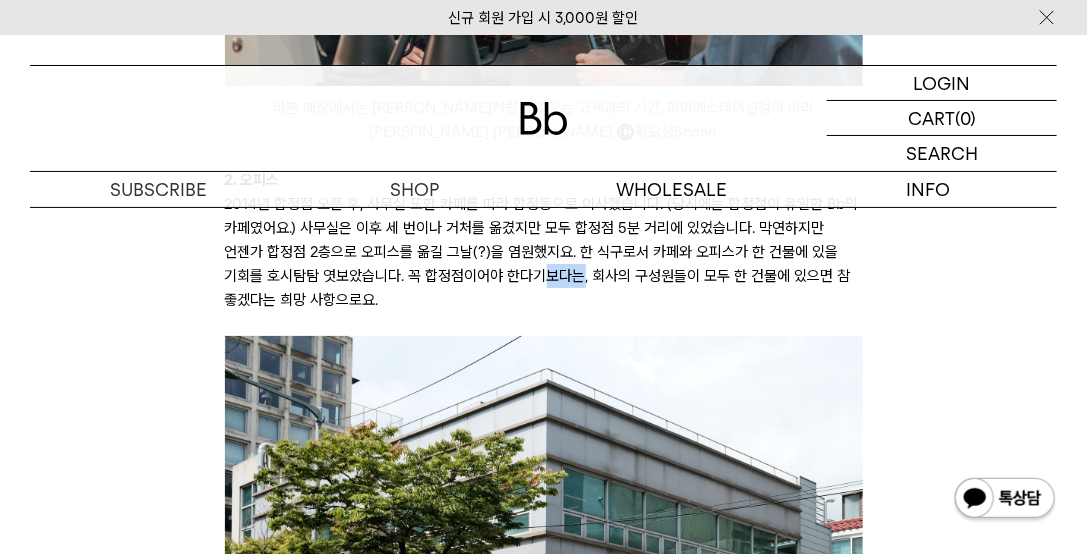drag, startPoint x: 542, startPoint y: 253, endPoint x: 585, endPoint y: 264, distance: 44.38468 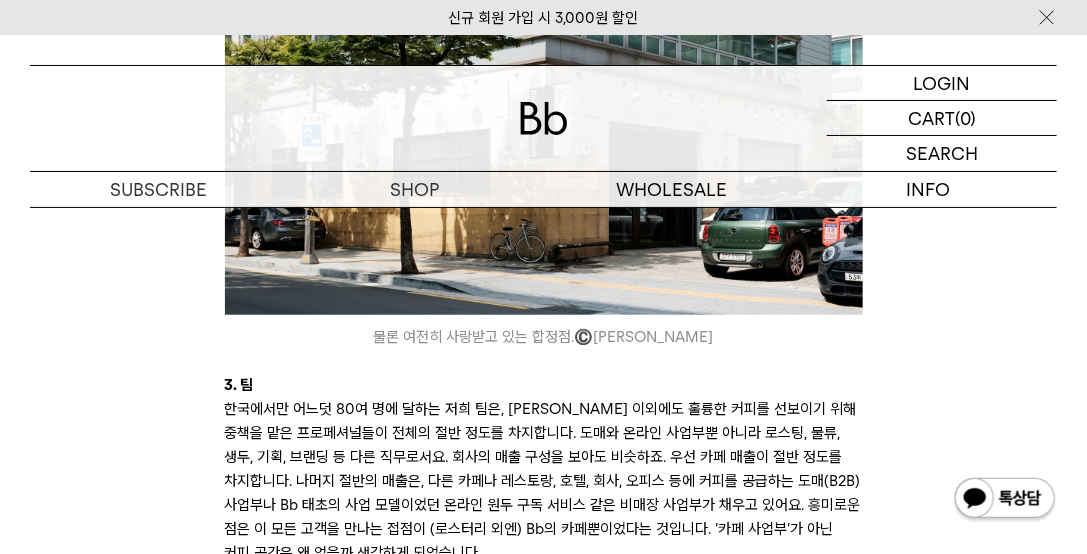 scroll, scrollTop: 2970, scrollLeft: 0, axis: vertical 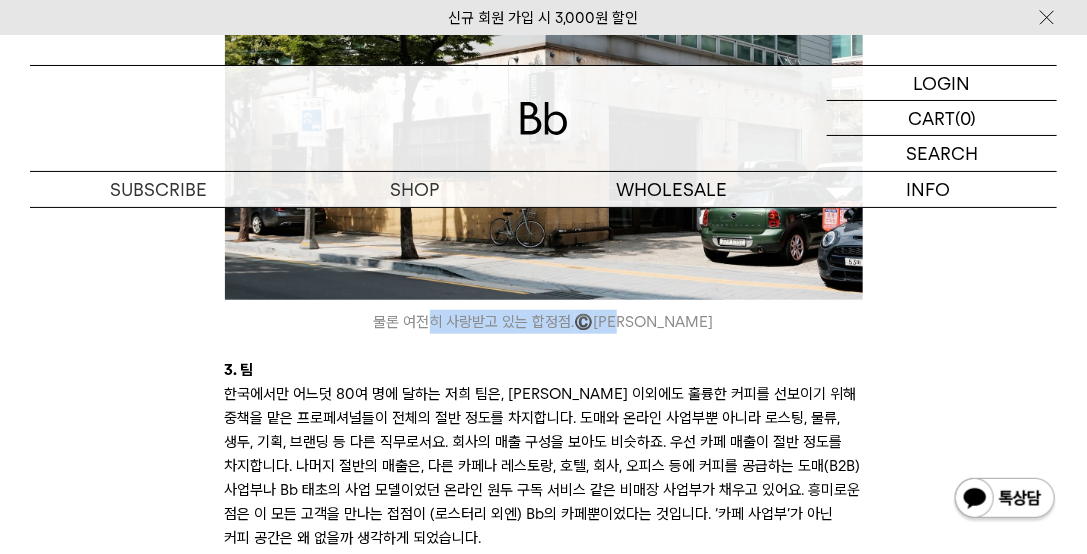 drag, startPoint x: 625, startPoint y: 304, endPoint x: 446, endPoint y: 302, distance: 179.01117 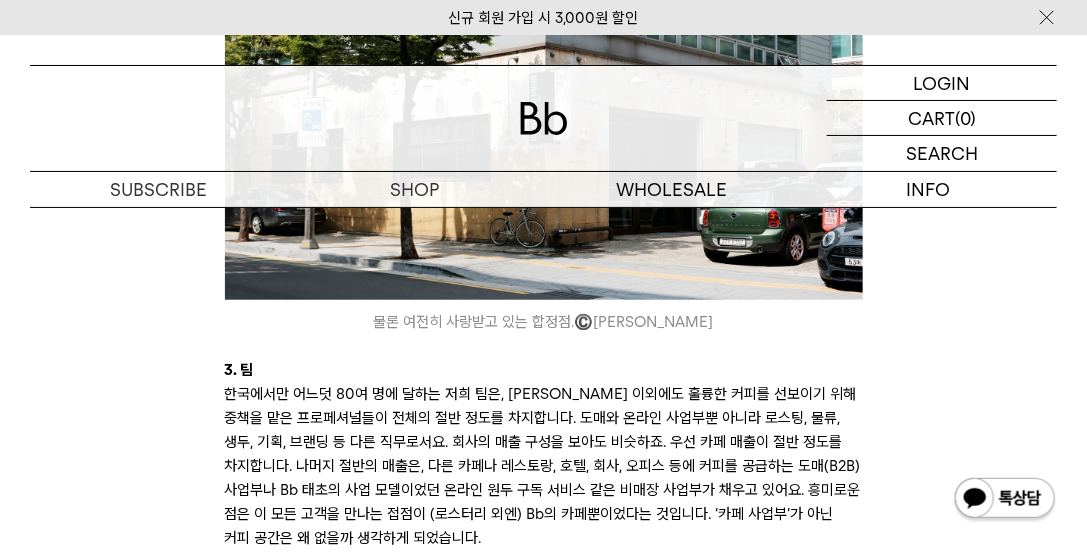 click on "한국에서만 어느덧 80여 명에 달하는 저희 팀은, 바리스타 이외에도 훌륭한 커피를 선보이기 위해 중책을 맡은 프로페셔널들이 전체의 절반 정도를 차지합니다. 도매와 온라인 사업부뿐 아니라 로스팅, 물류, 생두, 기획, 브랜딩 등 다른 직무로서요. 회사의 매출 구성을 보아도 비슷하죠. 우선 카페 매출이 절반 정도를 차지합니다. 나머지 절반의 매출은, 다른 카페나 레스토랑, 호텔, 회사, 오피스 등에 커피를 공급하는 도매(B2B) 사업부나 Bb 태초의 사업 모델이었던 온라인 원두 구독 서비스 같은 비매장 사업부가 채우고 있어요. 흥미로운 점은 이 모든 고객을 만나는 접점이 (로스터리 외엔) Bb의 카페뿐이었다는 것입니다. ‘카페 사업부’가 아닌 커피 공간은 왜 없을까 생각하게 되었습니다." at bounding box center (544, 466) 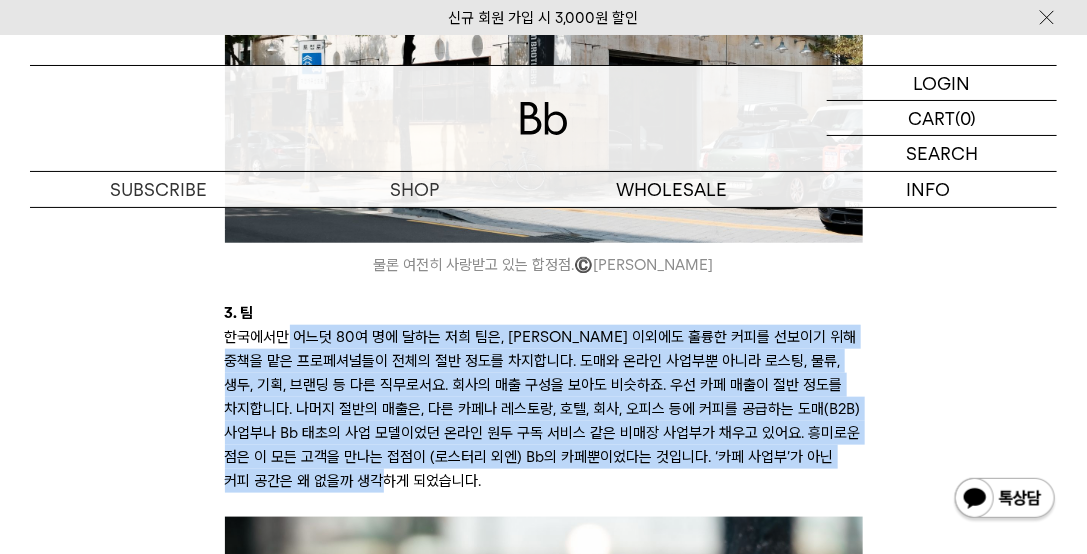 drag, startPoint x: 730, startPoint y: 448, endPoint x: 295, endPoint y: 325, distance: 452.0553 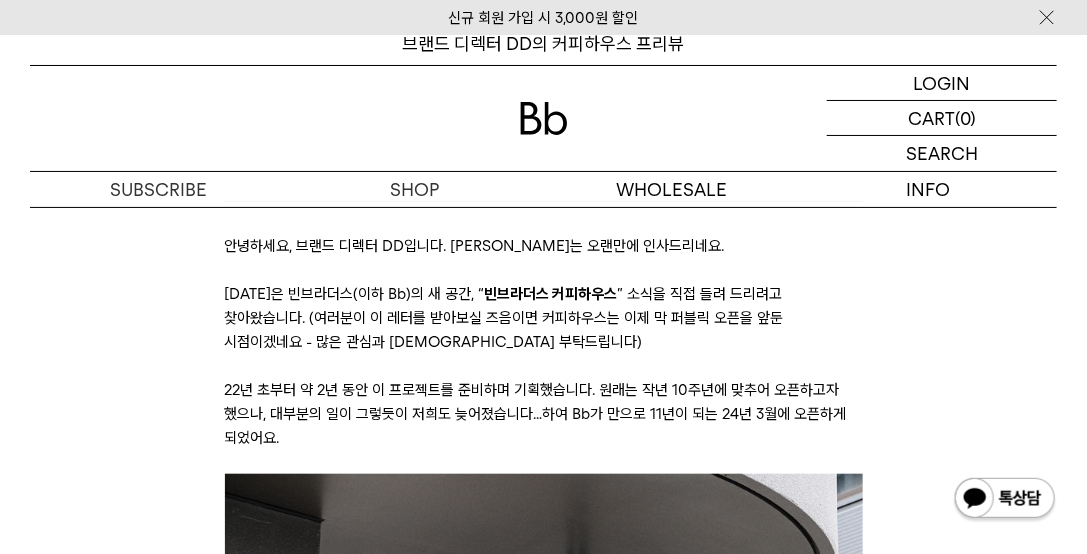 scroll, scrollTop: 342, scrollLeft: 0, axis: vertical 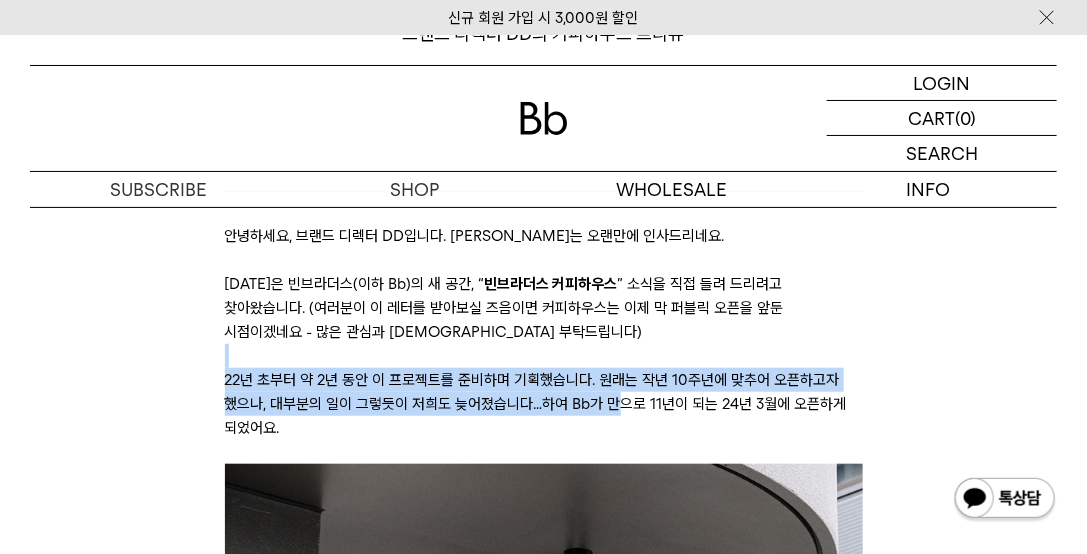 drag, startPoint x: 604, startPoint y: 374, endPoint x: 630, endPoint y: 401, distance: 37.48333 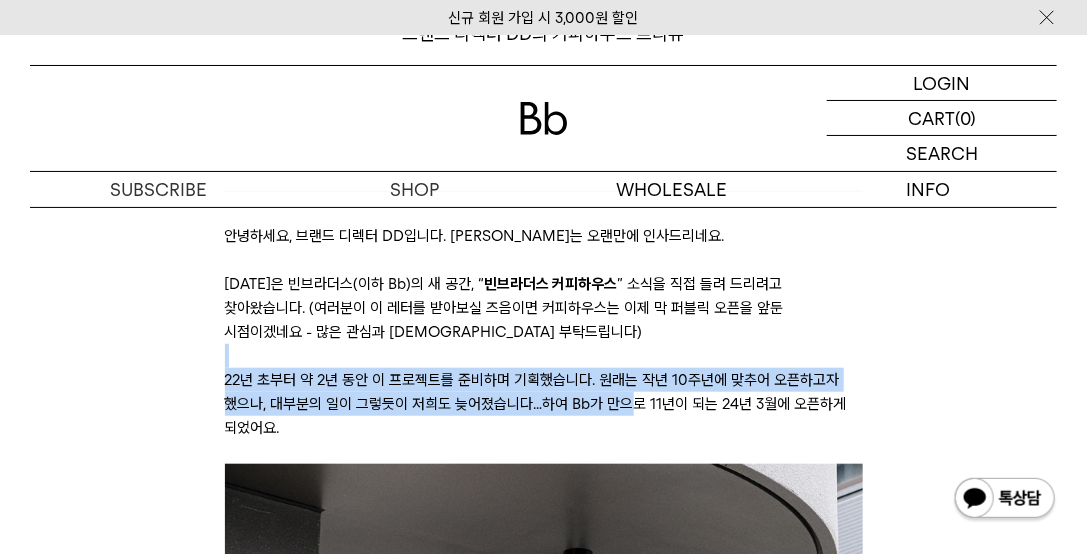 click on "22년 초부터 약 2년 동안 이 프로젝트를 준비하며 기획했습니다. 원래는 작년 10주년에 맞추어 오픈하고자 했으나, 대부분의 일이 그렇듯이 저희도 늦어졌습니다…하여 Bb가 만으로 11년이 되는 24년 3월에 오픈하게 되었어요." at bounding box center [544, 404] 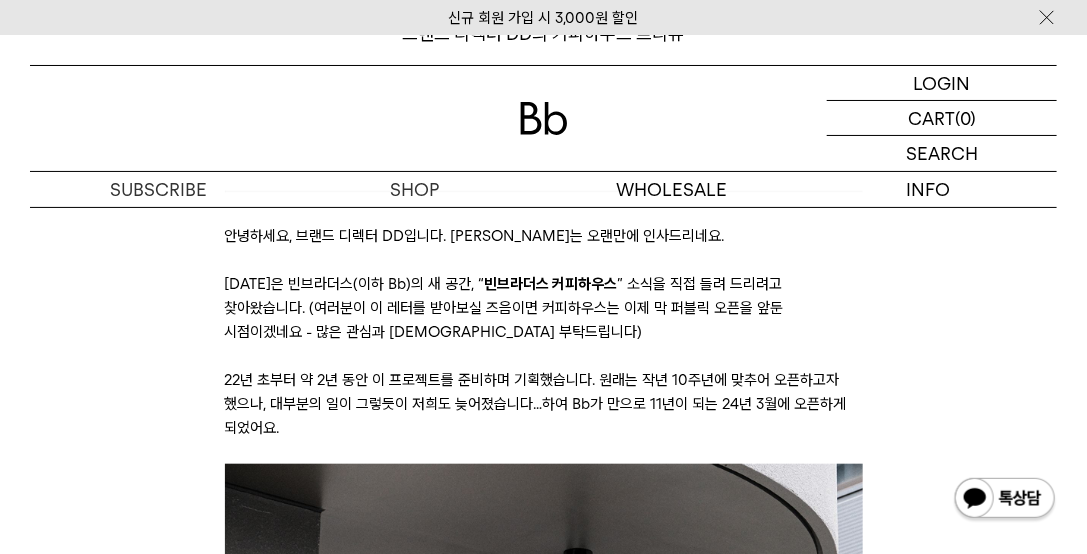 click on "오늘은 빈브라더스(이하 Bb)의 새 공간, “ 빈브라더스 커피하우스 ” 소식을 직접 들려 드리려고 찾아왔습니다. (여러분이 이 레터를 받아보실 즈음이면 커피하우스는 이제 막 퍼블릭 오픈을 앞둔 시점이겠네요 - 많은 관심과 성원 부탁드립니다)" at bounding box center [544, 308] 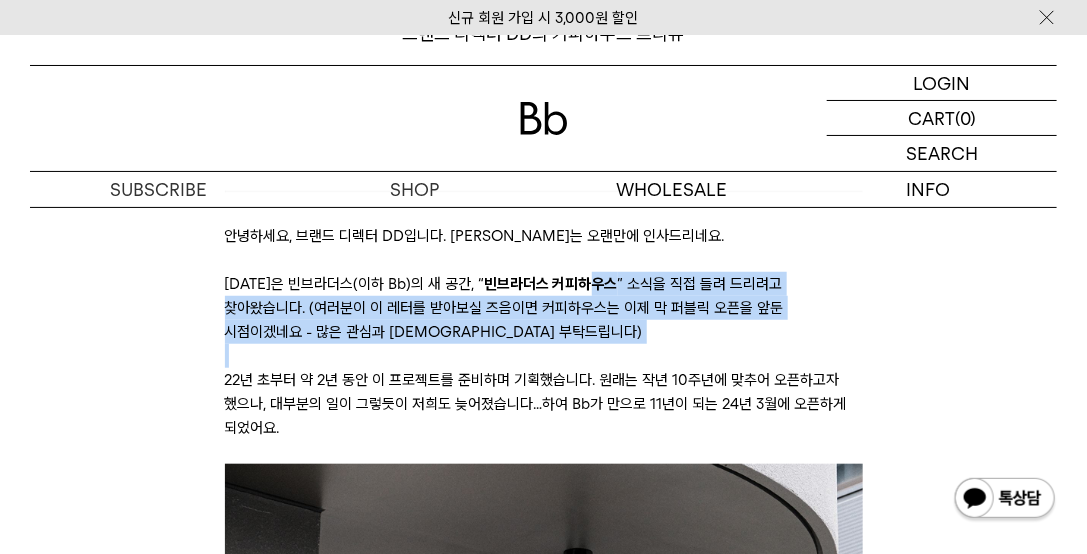 drag, startPoint x: 602, startPoint y: 311, endPoint x: 646, endPoint y: 359, distance: 65.11528 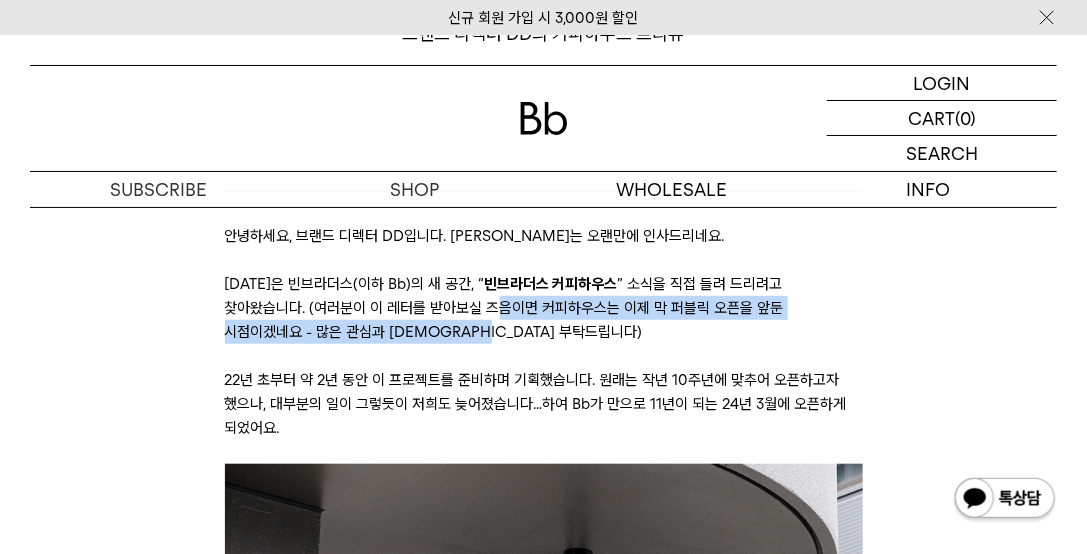 drag, startPoint x: 413, startPoint y: 303, endPoint x: 538, endPoint y: 336, distance: 129.28264 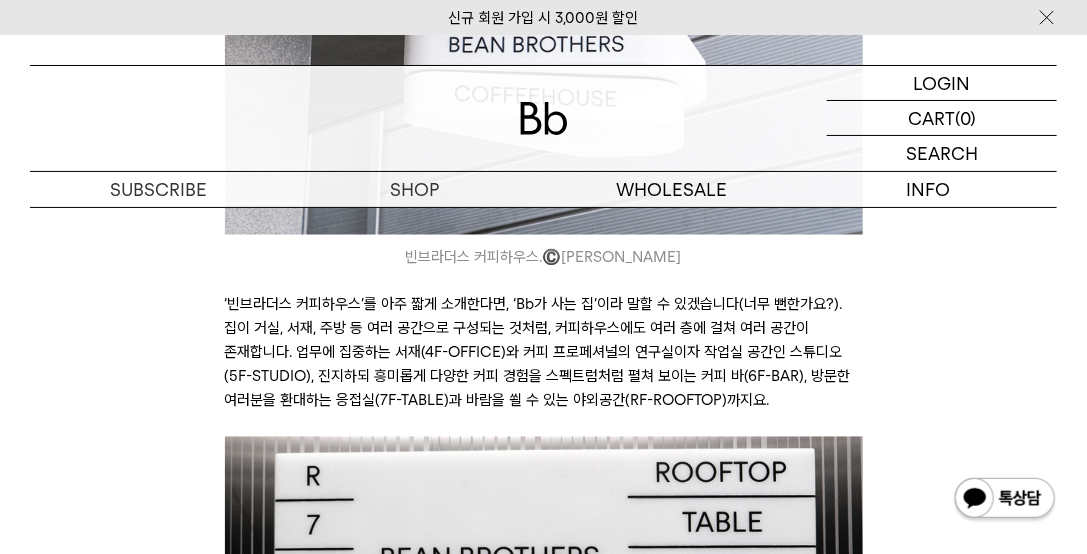 scroll, scrollTop: 1085, scrollLeft: 0, axis: vertical 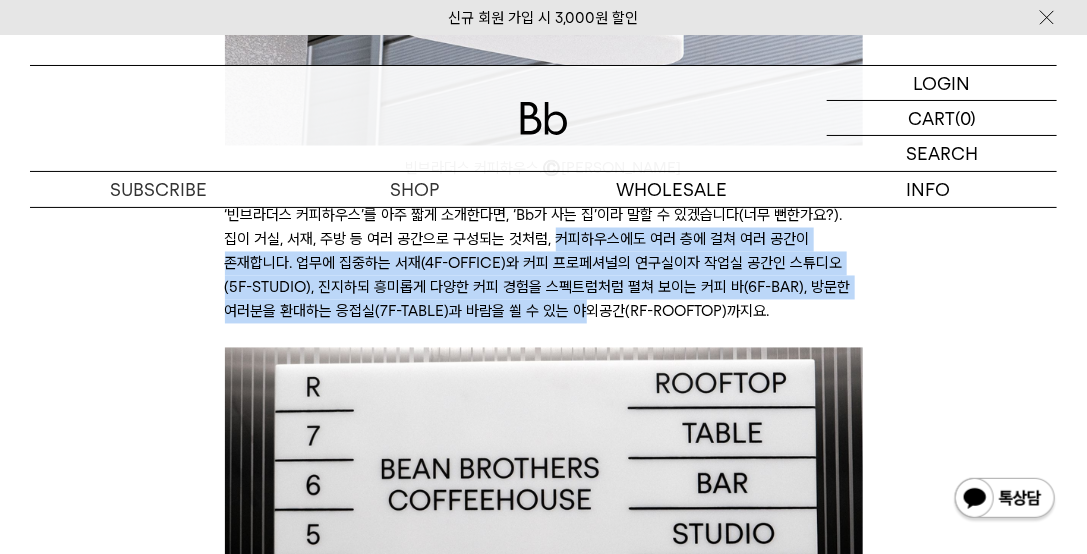 drag, startPoint x: 564, startPoint y: 245, endPoint x: 581, endPoint y: 308, distance: 65.25335 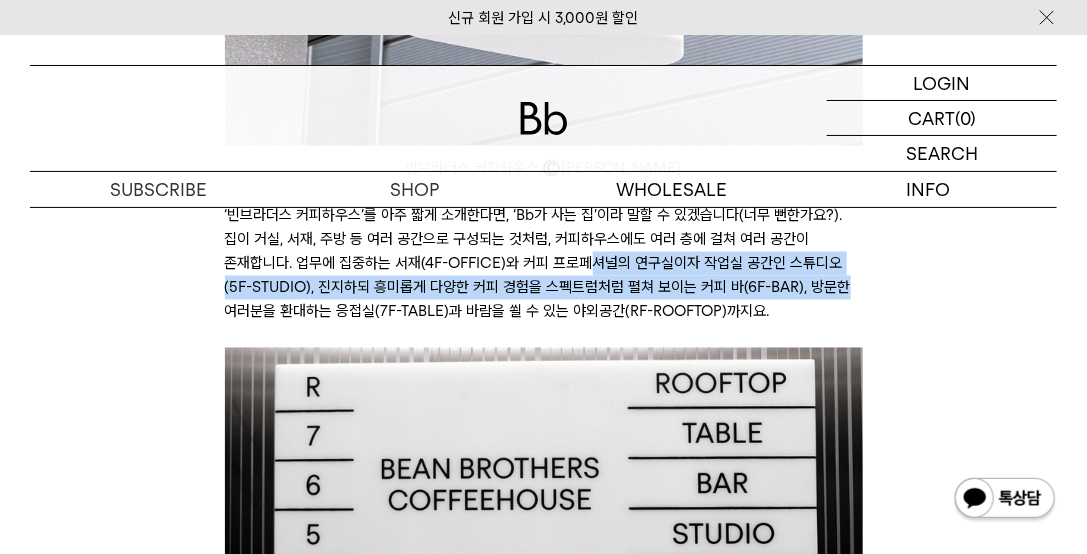 drag, startPoint x: 622, startPoint y: 271, endPoint x: 924, endPoint y: 290, distance: 302.5971 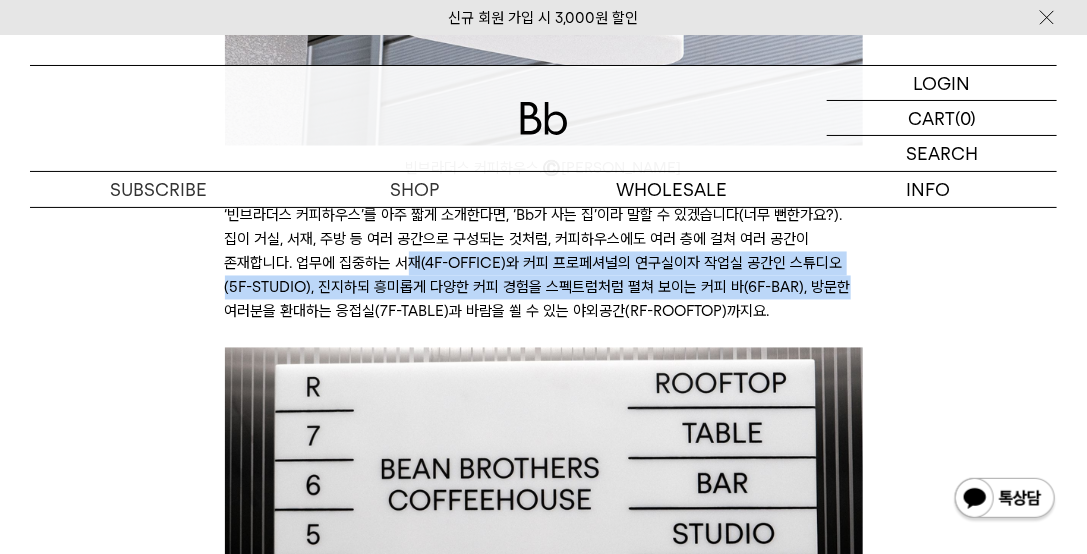 drag, startPoint x: 660, startPoint y: 255, endPoint x: 408, endPoint y: 268, distance: 252.3351 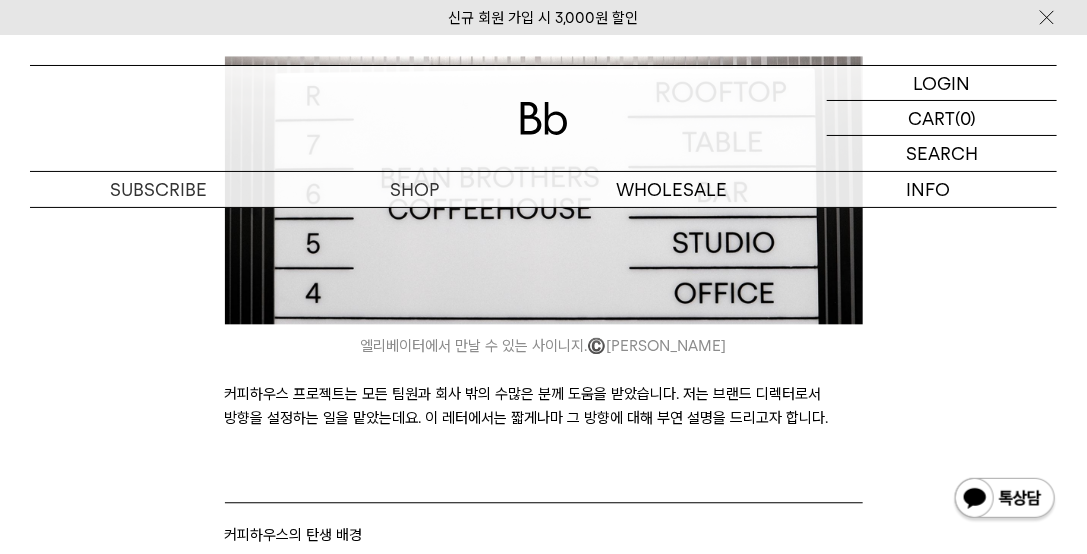 scroll, scrollTop: 1428, scrollLeft: 0, axis: vertical 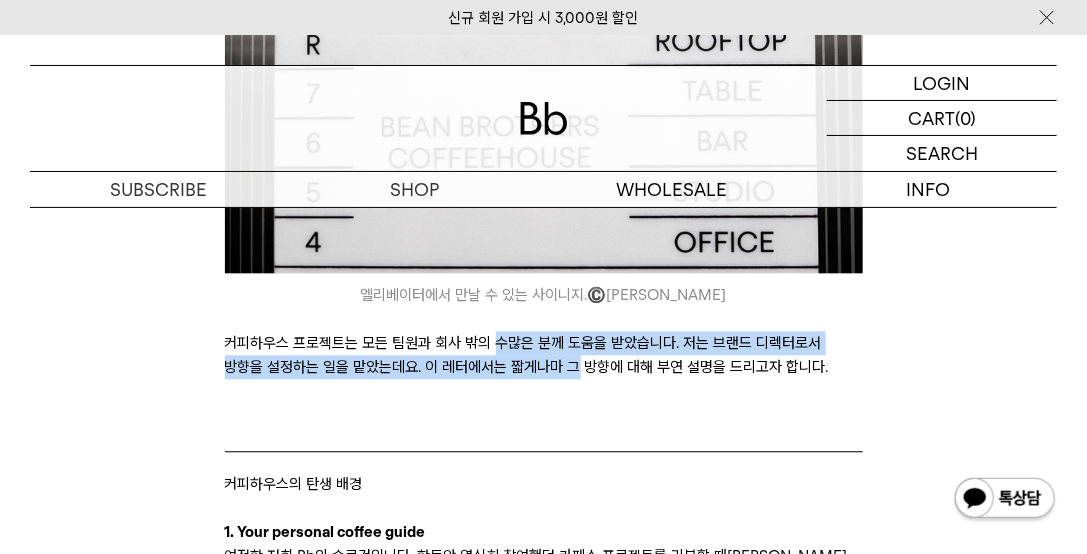 drag, startPoint x: 533, startPoint y: 357, endPoint x: 586, endPoint y: 389, distance: 61.91123 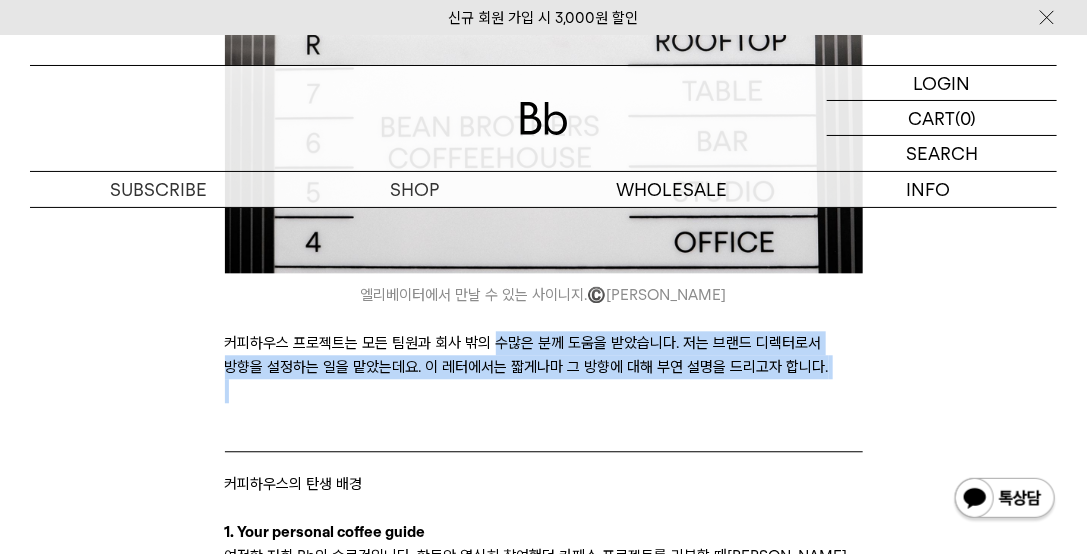 click on "커피하우스 프로젝트는 모든 팀원과 회사 밖의 수많은 분께 도움을 받았습니다. 저는 브랜드 디렉터로서 방향을 설정하는 일을 맡았는데요. 이 레터에서는 짧게나마 그 방향에 대해 부연 설명을 드리고자 합니다." at bounding box center [544, 355] 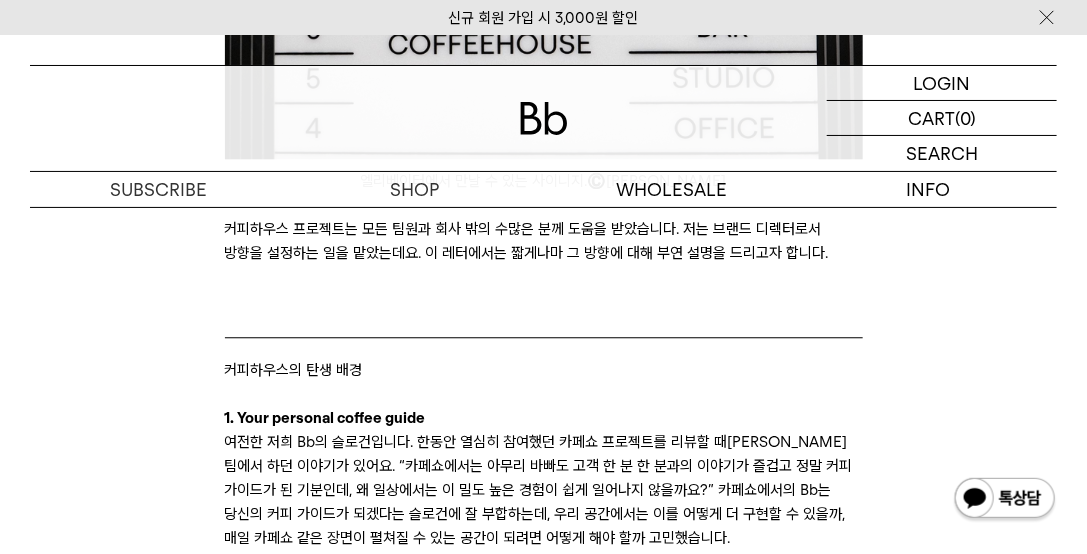 click on "커피하우스의 탄생 배경" at bounding box center (544, 371) 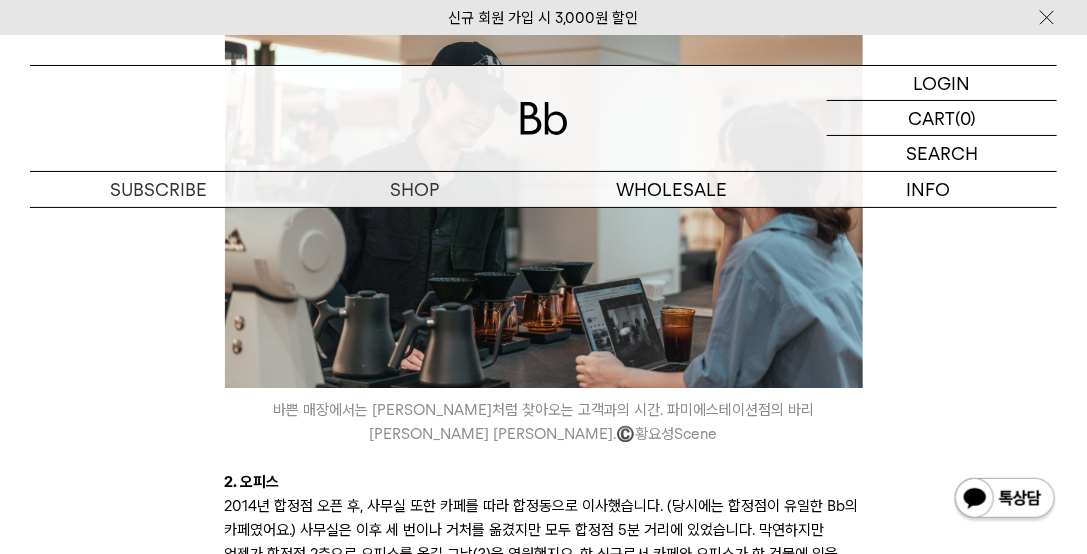 scroll, scrollTop: 2285, scrollLeft: 0, axis: vertical 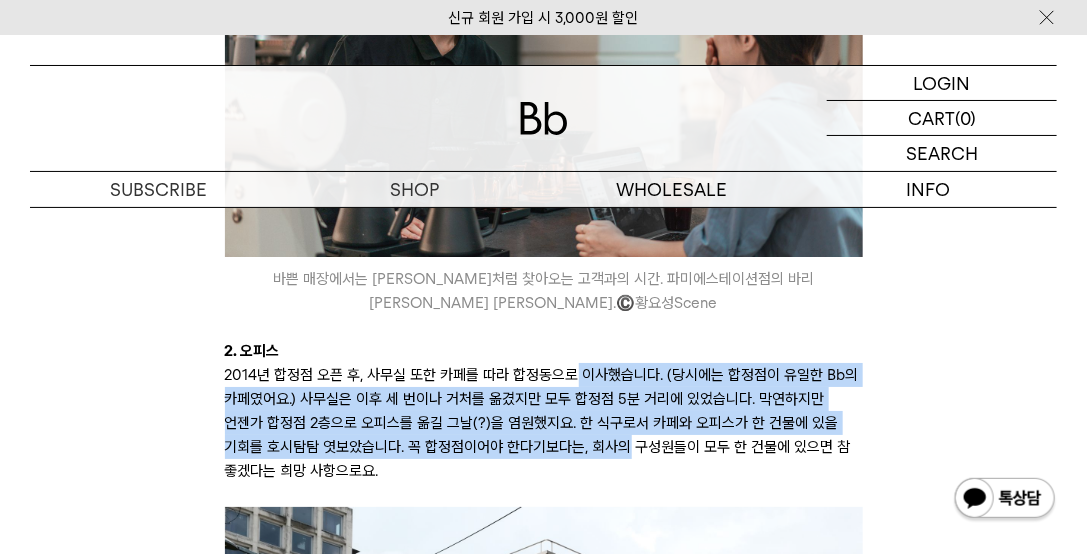 click on "2014년 합정점 오픈 후, 사무실 또한 카페를 따라 합정동으로 이사했습니다. (당시에는 합정점이 유일한 Bb의 카페였어요.) 사무실은 이후 세 번이나 거처를 옮겼지만 모두 합정점 5분 거리에 있었습니다. 막연하지만 언젠가 합정점 2층으로 오피스를 옮길 그날(?)을 염원했지요. 한 식구로서 카페와 오피스가 한 건물에 있을 기회를 호시탐탐 엿보았습니다. 꼭 합정점이어야 한다기보다는, 회사의 구성원들이 모두 한 건물에 있으면 참 좋겠다는 희망 사항으로요." at bounding box center [544, 423] 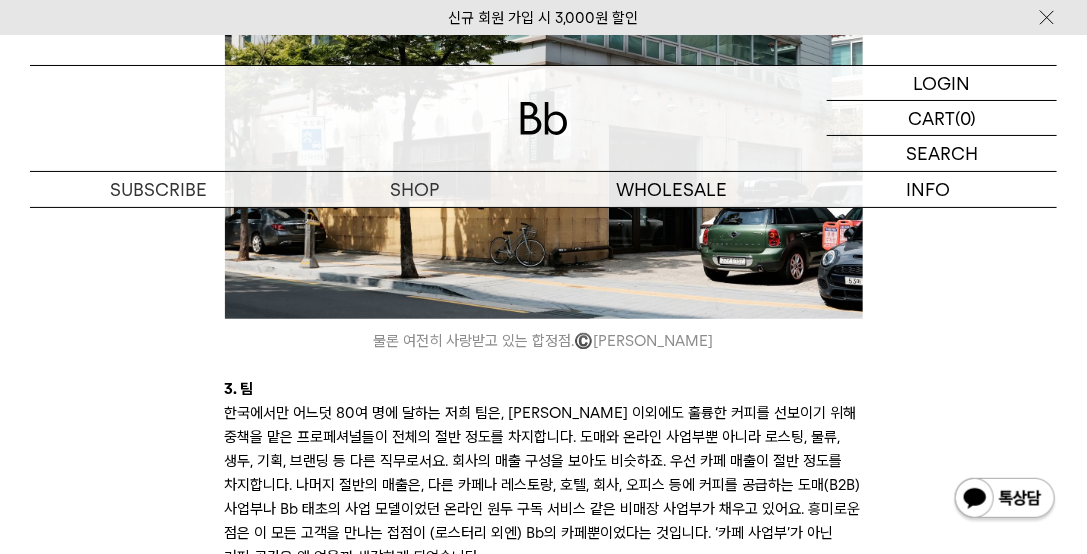 scroll, scrollTop: 2971, scrollLeft: 0, axis: vertical 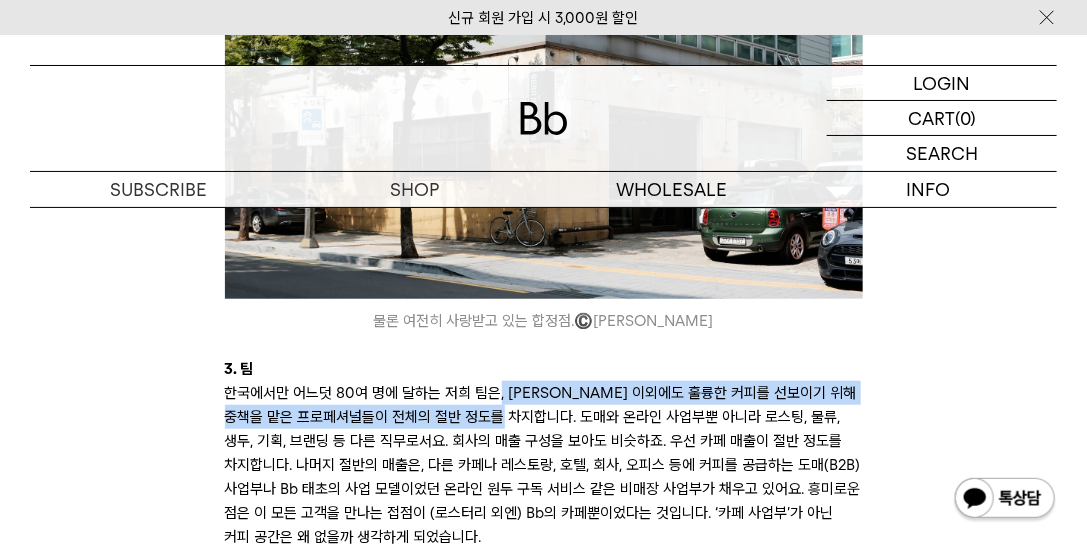 click on "한국에서만 어느덧 80여 명에 달하는 저희 팀은, 바리스타 이외에도 훌륭한 커피를 선보이기 위해 중책을 맡은 프로페셔널들이 전체의 절반 정도를 차지합니다. 도매와 온라인 사업부뿐 아니라 로스팅, 물류, 생두, 기획, 브랜딩 등 다른 직무로서요. 회사의 매출 구성을 보아도 비슷하죠. 우선 카페 매출이 절반 정도를 차지합니다. 나머지 절반의 매출은, 다른 카페나 레스토랑, 호텔, 회사, 오피스 등에 커피를 공급하는 도매(B2B) 사업부나 Bb 태초의 사업 모델이었던 온라인 원두 구독 서비스 같은 비매장 사업부가 채우고 있어요. 흥미로운 점은 이 모든 고객을 만나는 접점이 (로스터리 외엔) Bb의 카페뿐이었다는 것입니다. ‘카페 사업부’가 아닌 커피 공간은 왜 없을까 생각하게 되었습니다." at bounding box center [544, 465] 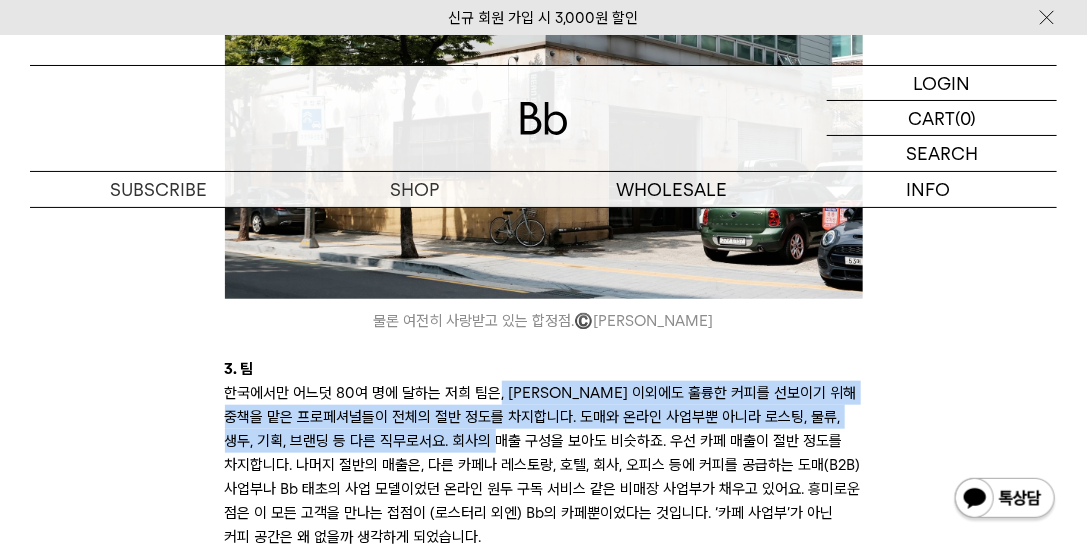 click on "한국에서만 어느덧 80여 명에 달하는 저희 팀은, 바리스타 이외에도 훌륭한 커피를 선보이기 위해 중책을 맡은 프로페셔널들이 전체의 절반 정도를 차지합니다. 도매와 온라인 사업부뿐 아니라 로스팅, 물류, 생두, 기획, 브랜딩 등 다른 직무로서요. 회사의 매출 구성을 보아도 비슷하죠. 우선 카페 매출이 절반 정도를 차지합니다. 나머지 절반의 매출은, 다른 카페나 레스토랑, 호텔, 회사, 오피스 등에 커피를 공급하는 도매(B2B) 사업부나 Bb 태초의 사업 모델이었던 온라인 원두 구독 서비스 같은 비매장 사업부가 채우고 있어요. 흥미로운 점은 이 모든 고객을 만나는 접점이 (로스터리 외엔) Bb의 카페뿐이었다는 것입니다. ‘카페 사업부’가 아닌 커피 공간은 왜 없을까 생각하게 되었습니다." at bounding box center (544, 465) 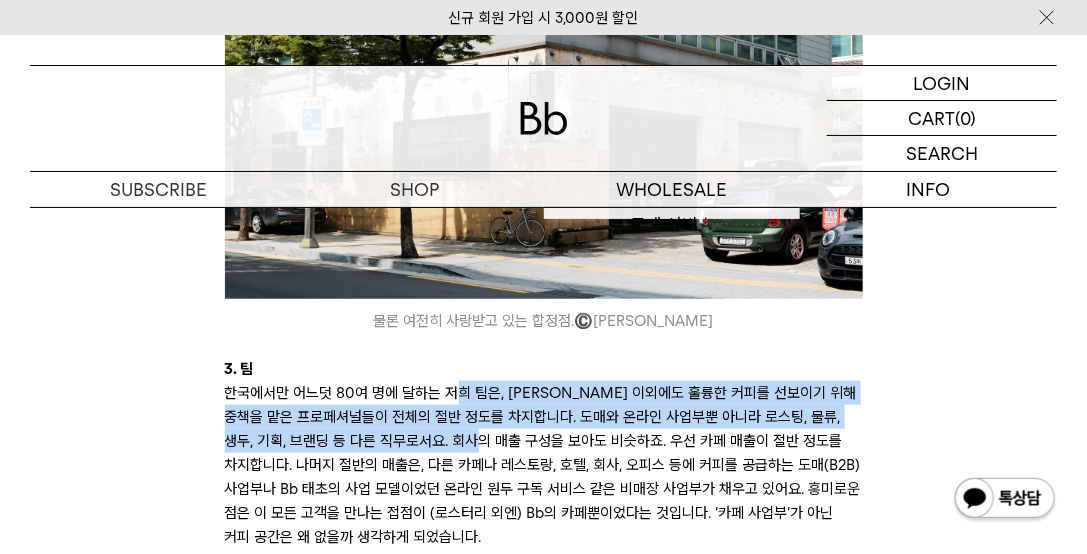 drag, startPoint x: 471, startPoint y: 384, endPoint x: 501, endPoint y: 426, distance: 51.613953 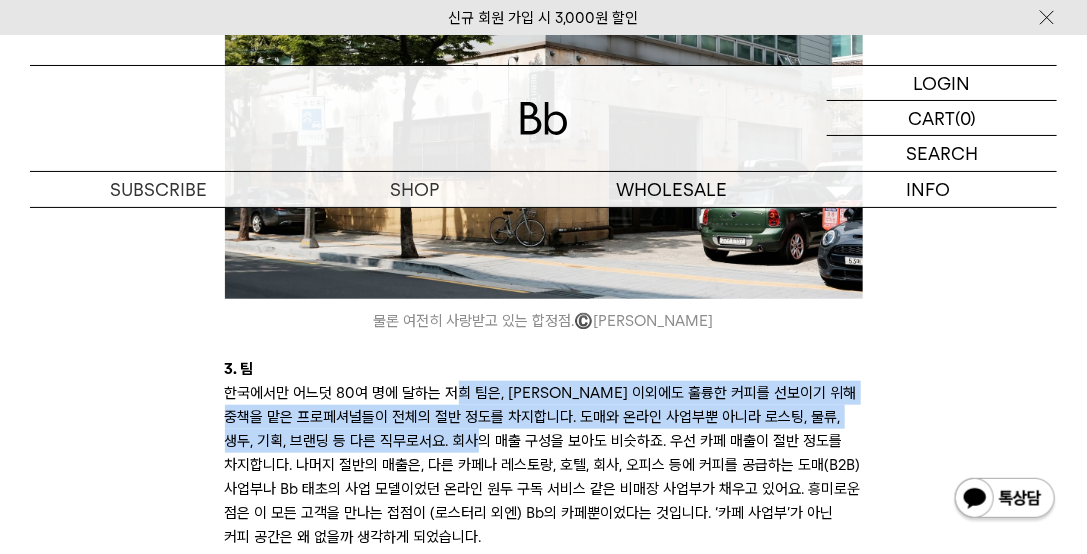 click on "한국에서만 어느덧 80여 명에 달하는 저희 팀은, 바리스타 이외에도 훌륭한 커피를 선보이기 위해 중책을 맡은 프로페셔널들이 전체의 절반 정도를 차지합니다. 도매와 온라인 사업부뿐 아니라 로스팅, 물류, 생두, 기획, 브랜딩 등 다른 직무로서요. 회사의 매출 구성을 보아도 비슷하죠. 우선 카페 매출이 절반 정도를 차지합니다. 나머지 절반의 매출은, 다른 카페나 레스토랑, 호텔, 회사, 오피스 등에 커피를 공급하는 도매(B2B) 사업부나 Bb 태초의 사업 모델이었던 온라인 원두 구독 서비스 같은 비매장 사업부가 채우고 있어요. 흥미로운 점은 이 모든 고객을 만나는 접점이 (로스터리 외엔) Bb의 카페뿐이었다는 것입니다. ‘카페 사업부’가 아닌 커피 공간은 왜 없을까 생각하게 되었습니다." at bounding box center (544, 465) 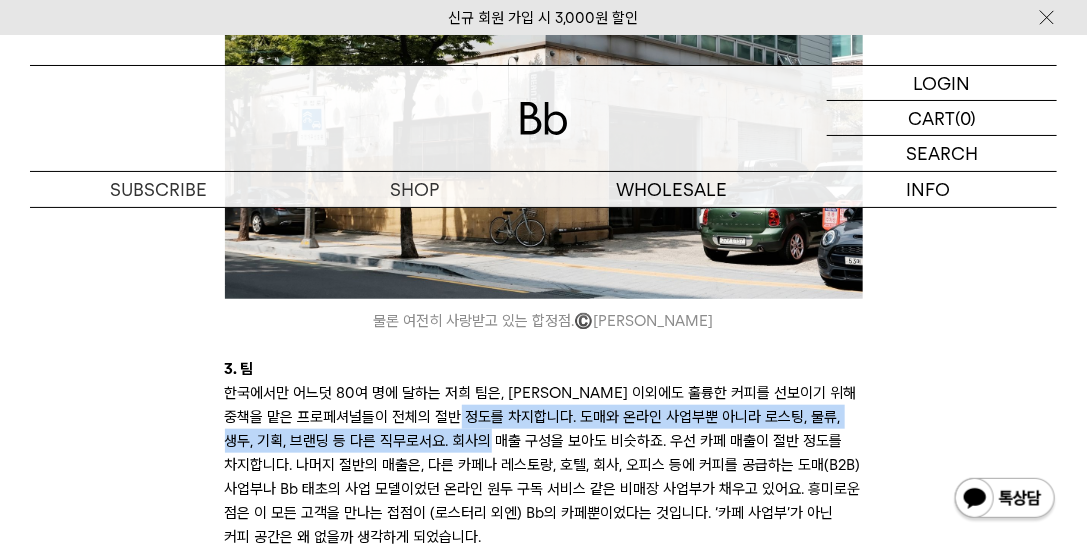 drag, startPoint x: 489, startPoint y: 404, endPoint x: 530, endPoint y: 446, distance: 58.694122 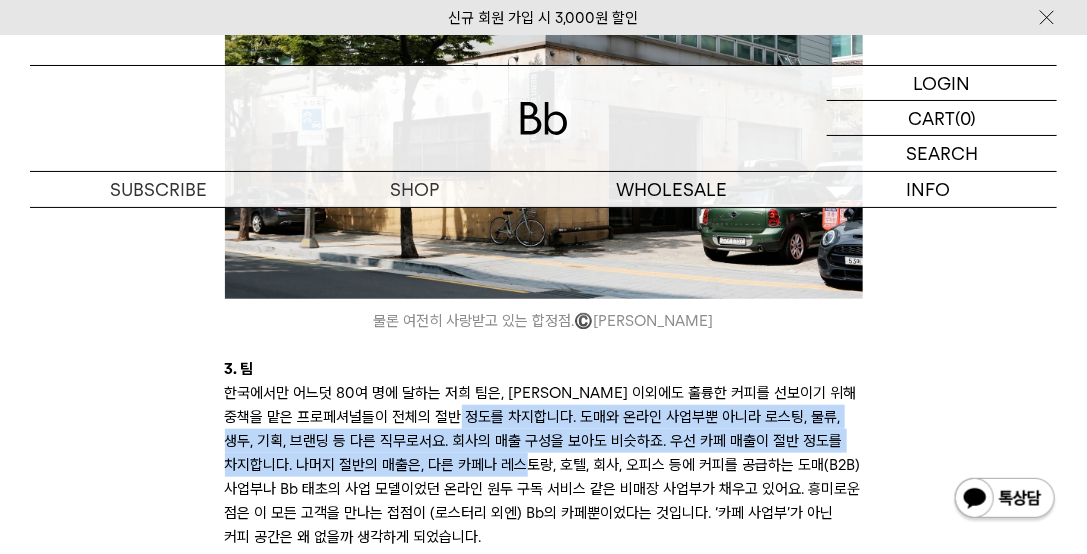 click on "한국에서만 어느덧 80여 명에 달하는 저희 팀은, 바리스타 이외에도 훌륭한 커피를 선보이기 위해 중책을 맡은 프로페셔널들이 전체의 절반 정도를 차지합니다. 도매와 온라인 사업부뿐 아니라 로스팅, 물류, 생두, 기획, 브랜딩 등 다른 직무로서요. 회사의 매출 구성을 보아도 비슷하죠. 우선 카페 매출이 절반 정도를 차지합니다. 나머지 절반의 매출은, 다른 카페나 레스토랑, 호텔, 회사, 오피스 등에 커피를 공급하는 도매(B2B) 사업부나 Bb 태초의 사업 모델이었던 온라인 원두 구독 서비스 같은 비매장 사업부가 채우고 있어요. 흥미로운 점은 이 모든 고객을 만나는 접점이 (로스터리 외엔) Bb의 카페뿐이었다는 것입니다. ‘카페 사업부’가 아닌 커피 공간은 왜 없을까 생각하게 되었습니다." at bounding box center [544, 465] 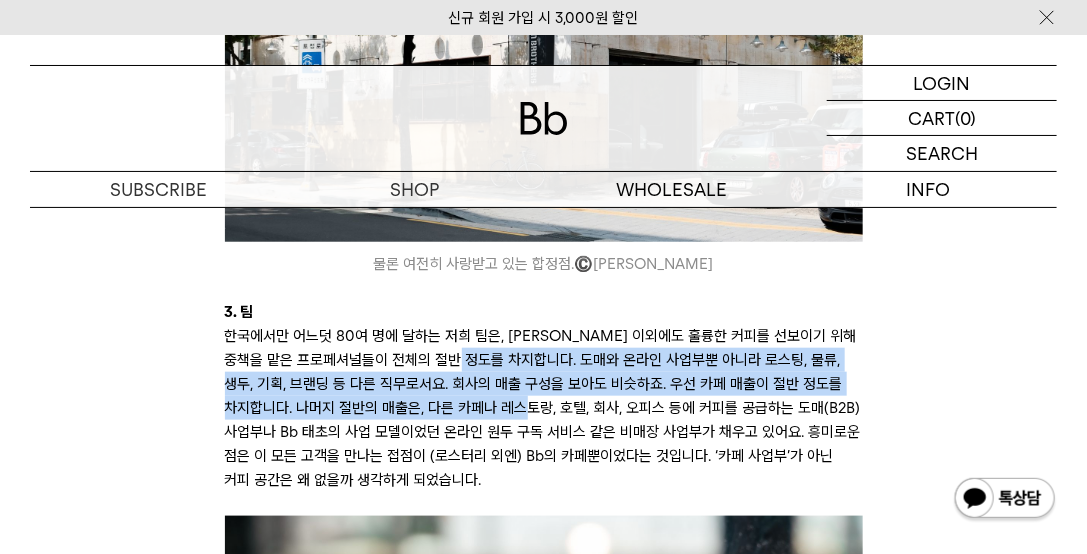 click on "한국에서만 어느덧 80여 명에 달하는 저희 팀은, 바리스타 이외에도 훌륭한 커피를 선보이기 위해 중책을 맡은 프로페셔널들이 전체의 절반 정도를 차지합니다. 도매와 온라인 사업부뿐 아니라 로스팅, 물류, 생두, 기획, 브랜딩 등 다른 직무로서요. 회사의 매출 구성을 보아도 비슷하죠. 우선 카페 매출이 절반 정도를 차지합니다. 나머지 절반의 매출은, 다른 카페나 레스토랑, 호텔, 회사, 오피스 등에 커피를 공급하는 도매(B2B) 사업부나 Bb 태초의 사업 모델이었던 온라인 원두 구독 서비스 같은 비매장 사업부가 채우고 있어요. 흥미로운 점은 이 모든 고객을 만나는 접점이 (로스터리 외엔) Bb의 카페뿐이었다는 것입니다. ‘카페 사업부’가 아닌 커피 공간은 왜 없을까 생각하게 되었습니다." at bounding box center [544, 408] 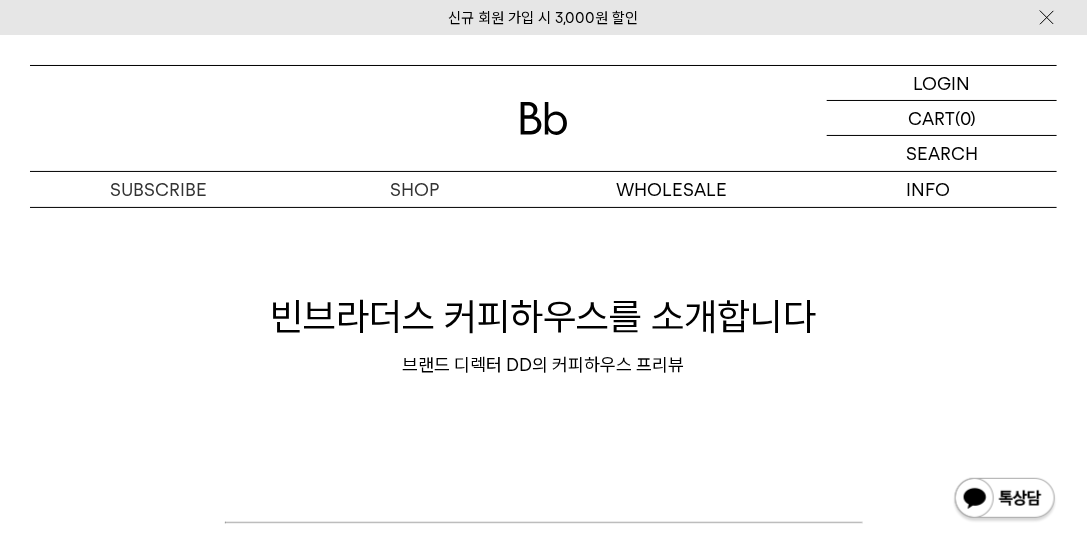 scroll, scrollTop: 0, scrollLeft: 0, axis: both 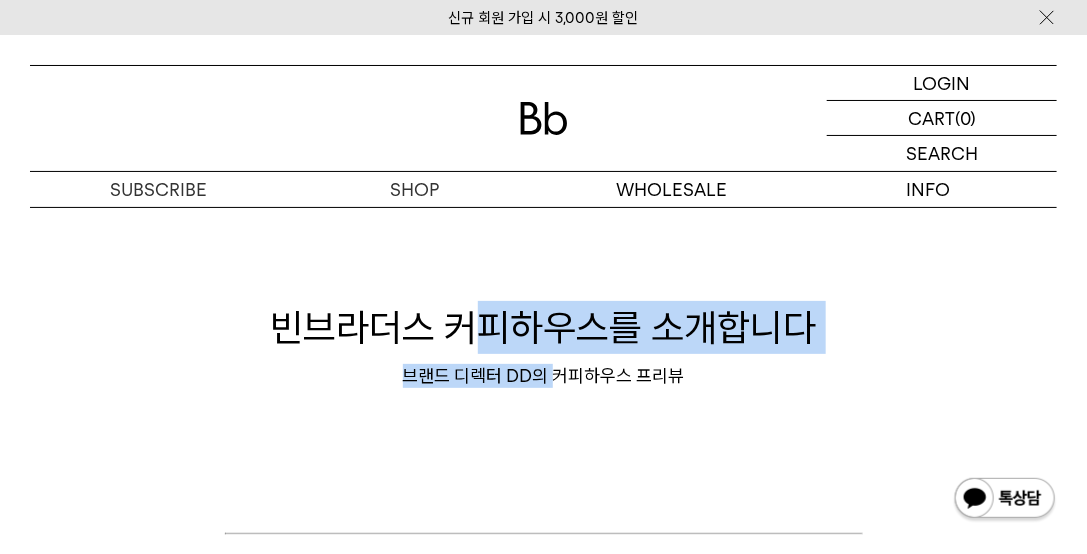drag, startPoint x: 493, startPoint y: 343, endPoint x: 554, endPoint y: 358, distance: 62.817196 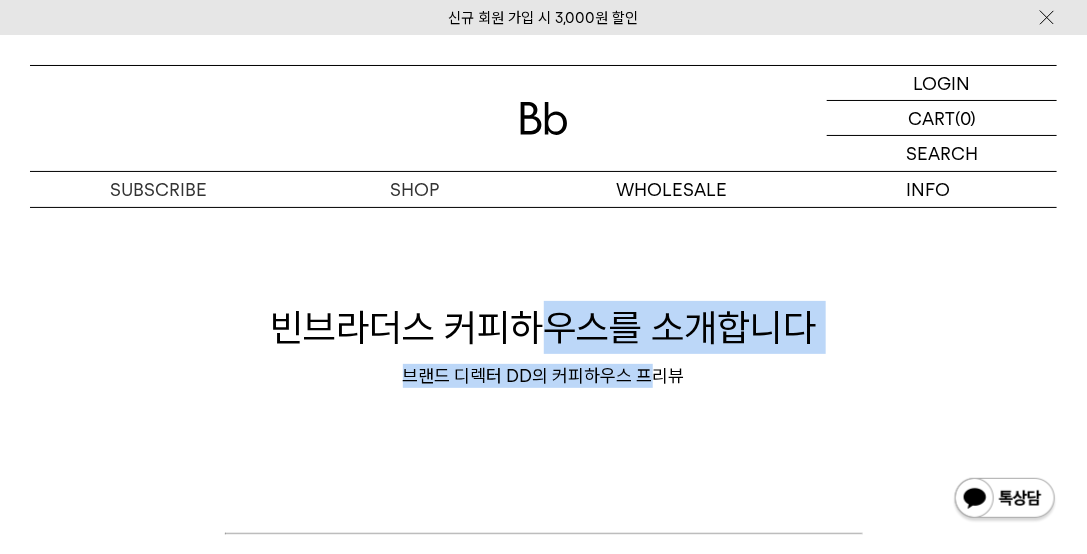 drag, startPoint x: 549, startPoint y: 334, endPoint x: 643, endPoint y: 397, distance: 113.15918 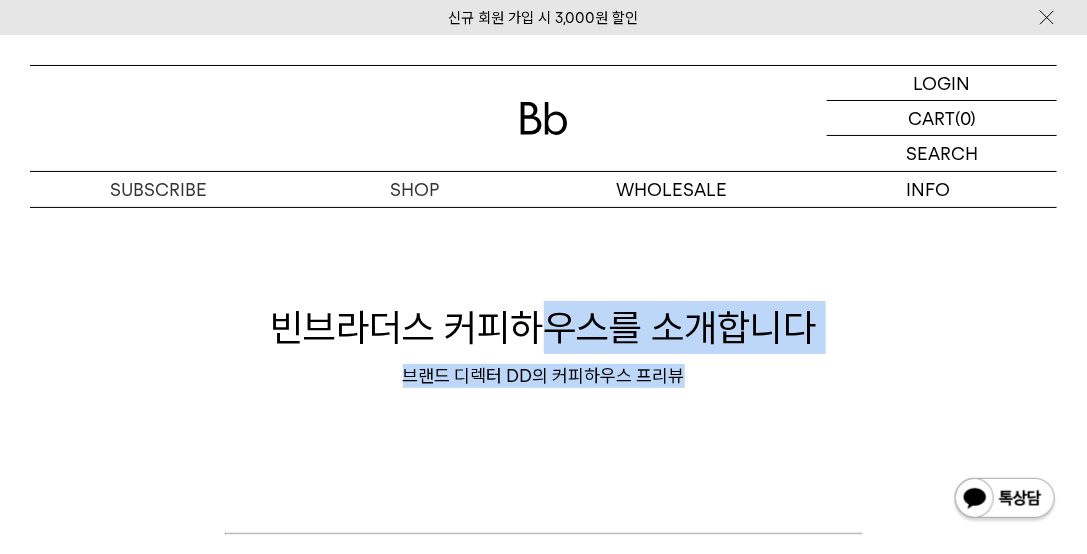 drag, startPoint x: 681, startPoint y: 384, endPoint x: 537, endPoint y: 339, distance: 150.8675 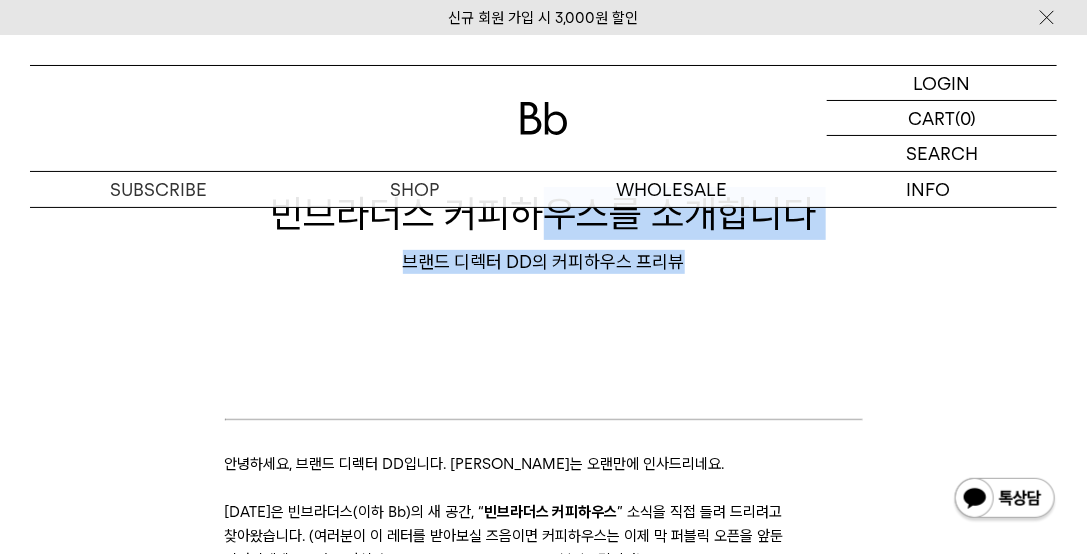 click on "빈브라더스 커피하우스를 소개합니다
브랜드 디렉터 DD의 커피하우스 프리뷰
안녕하세요, 브랜드 디렉터 DD입니다. 레터로는 오랜만에 인사드리네요. 오늘은 빈브라더스(이하 Bb)의 새 공간, “ 빈브라더스 커피하우스 ” 소식을 직접 들려 드리려고 찾아왔습니다. (여러분이 이 레터를 받아보실 즈음이면 커피하우스는 이제 막 퍼블릭 오픈을 앞둔 시점이겠네요 - 많은 관심과 성원 부탁드립니다)
빈브라더스 커피하우스. ©️ 박은실Momo 엘리베이터에서 만날 수 있는 사이니지. ©️ 박은실Momo 커피하우스의 탄생 배경  1. Your personal coffee guide   ©️ 황요성Scene 2. 오피스 ©️ 3. 팀" at bounding box center [543, 5263] 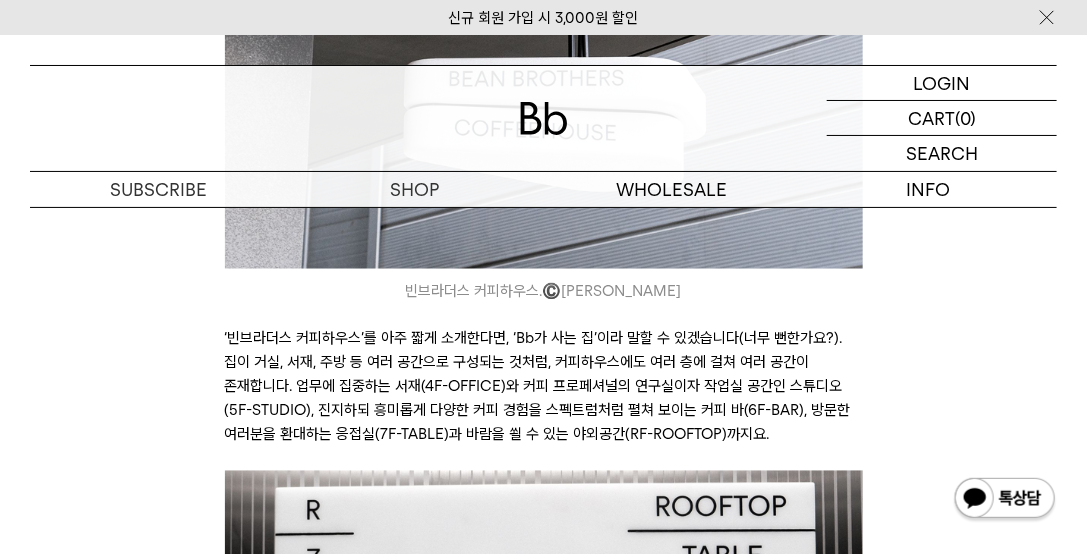 scroll, scrollTop: 914, scrollLeft: 0, axis: vertical 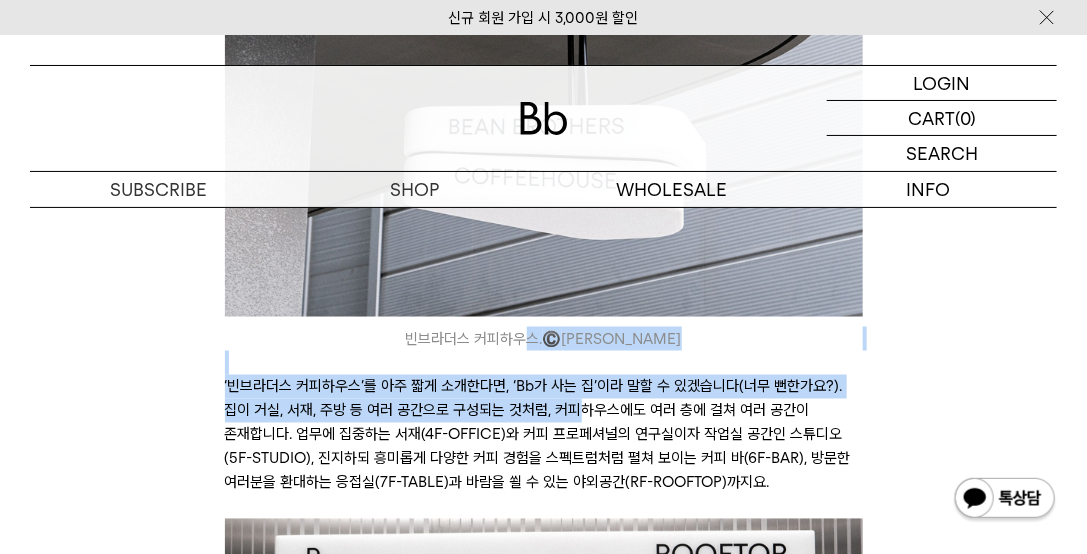 drag, startPoint x: 542, startPoint y: 342, endPoint x: 589, endPoint y: 410, distance: 82.661964 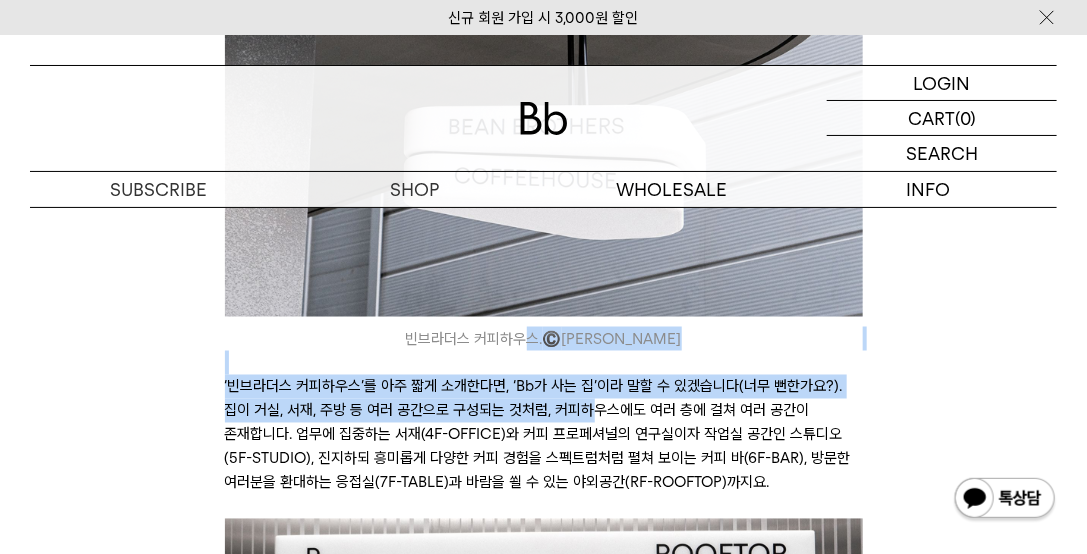 click on "‘빈브라더스 커피하우스’를 아주 짧게 소개한다면, ‘Bb가 사는 집’이라 말할 수 있겠습니다(너무 뻔한가요?). 집이 거실, 서재, 주방 등 여러 공간으로 구성되는 것처럼, 커피하우스에도 여러 층에 걸쳐 여러 공간이 존재합니다. 업무에 집중하는 서재(4F-OFFICE)와 커피 프로페셔널의 연구실이자 작업실 공간인 스튜디오(5F-STUDIO), 진지하되 흥미롭게 다양한 커피 경험을 스펙트럼처럼 펼쳐 보이는 커피 바(6F-BAR), 방문한 여러분을 환대하는 응접실(7F-TABLE)과 바람을 쐴 수 있는 야외공간(RF-ROOFTOP)까지요." at bounding box center (544, 435) 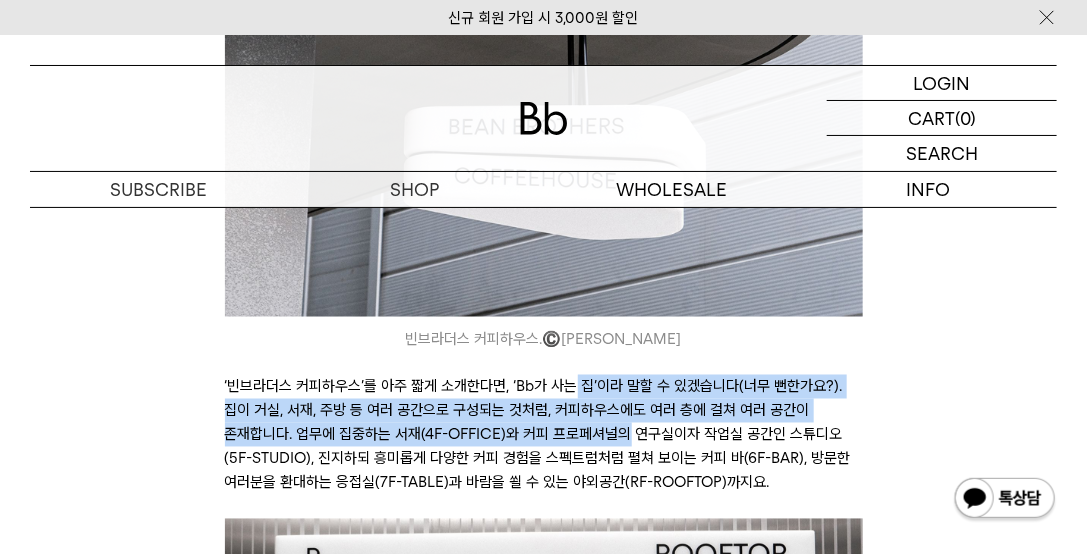 drag, startPoint x: 574, startPoint y: 385, endPoint x: 629, endPoint y: 435, distance: 74.330345 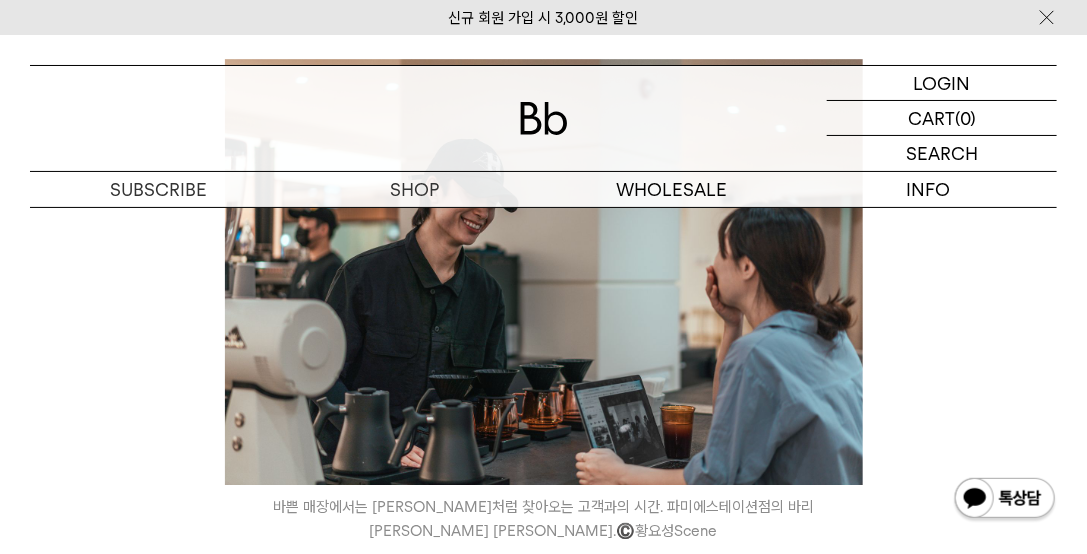 scroll, scrollTop: 2342, scrollLeft: 0, axis: vertical 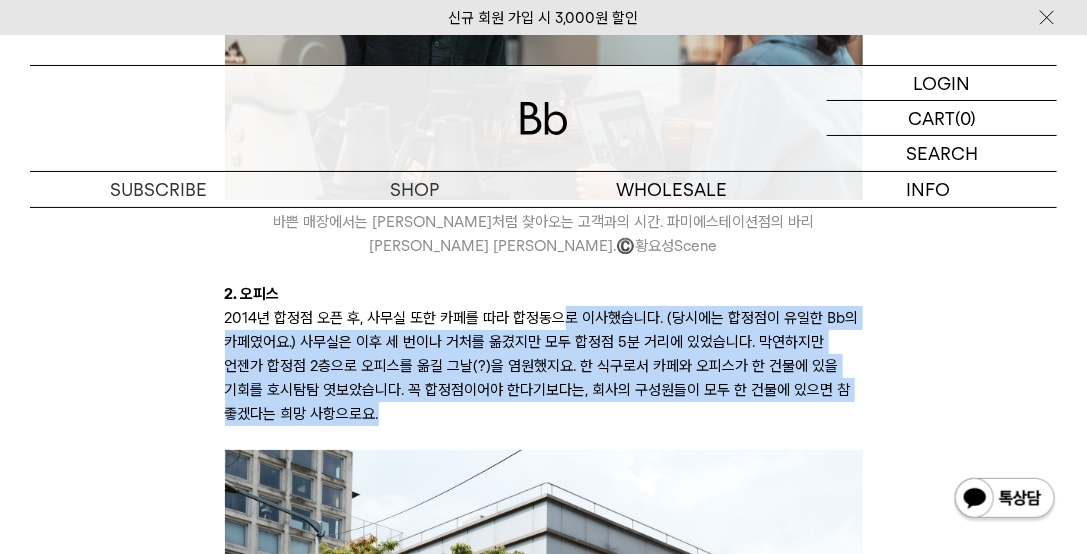 drag, startPoint x: 558, startPoint y: 293, endPoint x: 606, endPoint y: 400, distance: 117.273186 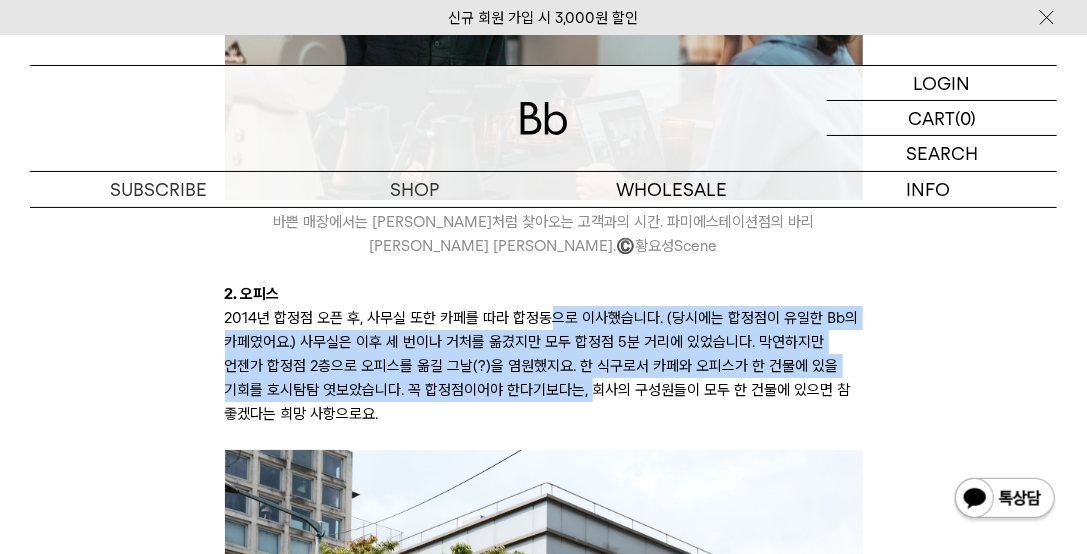 drag, startPoint x: 556, startPoint y: 288, endPoint x: 602, endPoint y: 389, distance: 110.98198 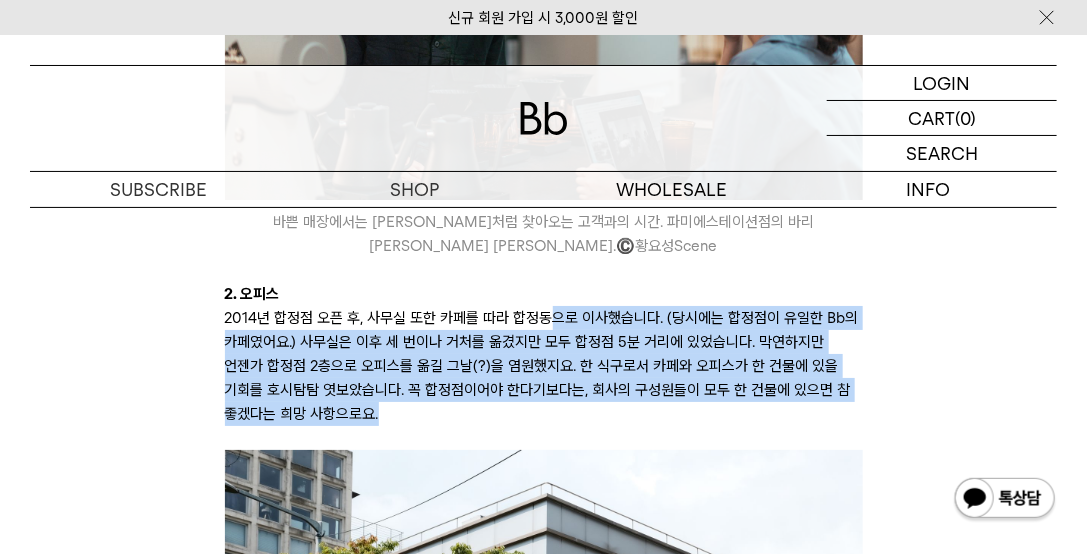 click on "2014년 합정점 오픈 후, 사무실 또한 카페를 따라 합정동으로 이사했습니다. (당시에는 합정점이 유일한 Bb의 카페였어요.) 사무실은 이후 세 번이나 거처를 옮겼지만 모두 합정점 5분 거리에 있었습니다. 막연하지만 언젠가 합정점 2층으로 오피스를 옮길 그날(?)을 염원했지요. 한 식구로서 카페와 오피스가 한 건물에 있을 기회를 호시탐탐 엿보았습니다. 꼭 합정점이어야 한다기보다는, 회사의 구성원들이 모두 한 건물에 있으면 참 좋겠다는 희망 사항으로요." at bounding box center (544, 366) 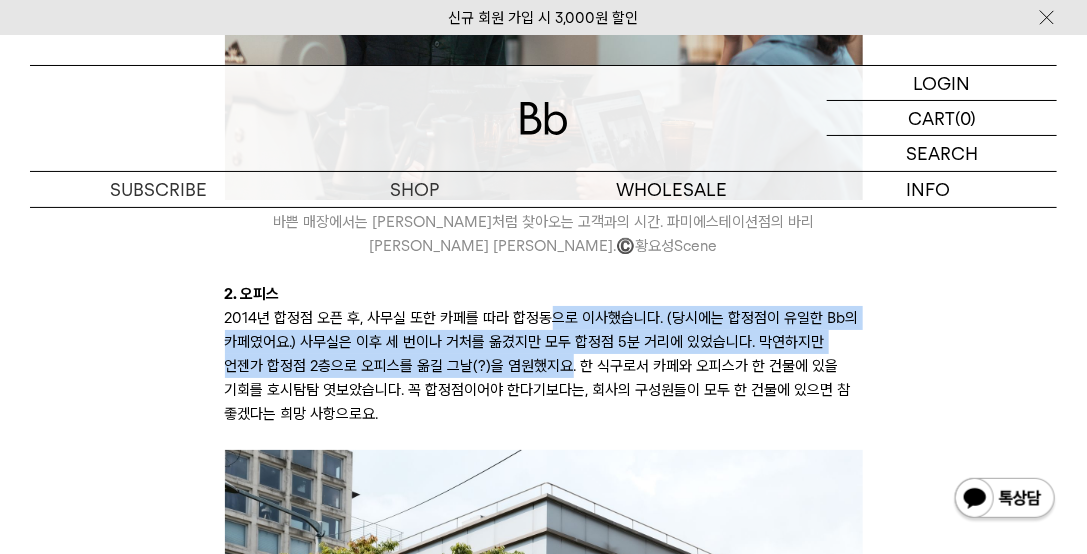drag, startPoint x: 559, startPoint y: 324, endPoint x: 580, endPoint y: 364, distance: 45.17743 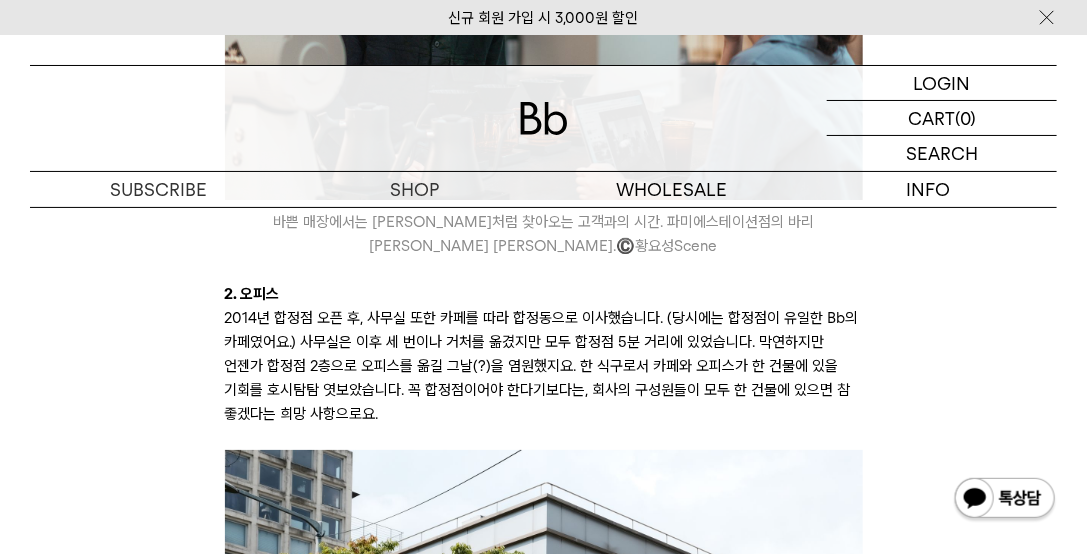 click on "2014년 합정점 오픈 후, 사무실 또한 카페를 따라 합정동으로 이사했습니다. (당시에는 합정점이 유일한 Bb의 카페였어요.) 사무실은 이후 세 번이나 거처를 옮겼지만 모두 합정점 5분 거리에 있었습니다. 막연하지만 언젠가 합정점 2층으로 오피스를 옮길 그날(?)을 염원했지요. 한 식구로서 카페와 오피스가 한 건물에 있을 기회를 호시탐탐 엿보았습니다. 꼭 합정점이어야 한다기보다는, 회사의 구성원들이 모두 한 건물에 있으면 참 좋겠다는 희망 사항으로요." at bounding box center [544, 366] 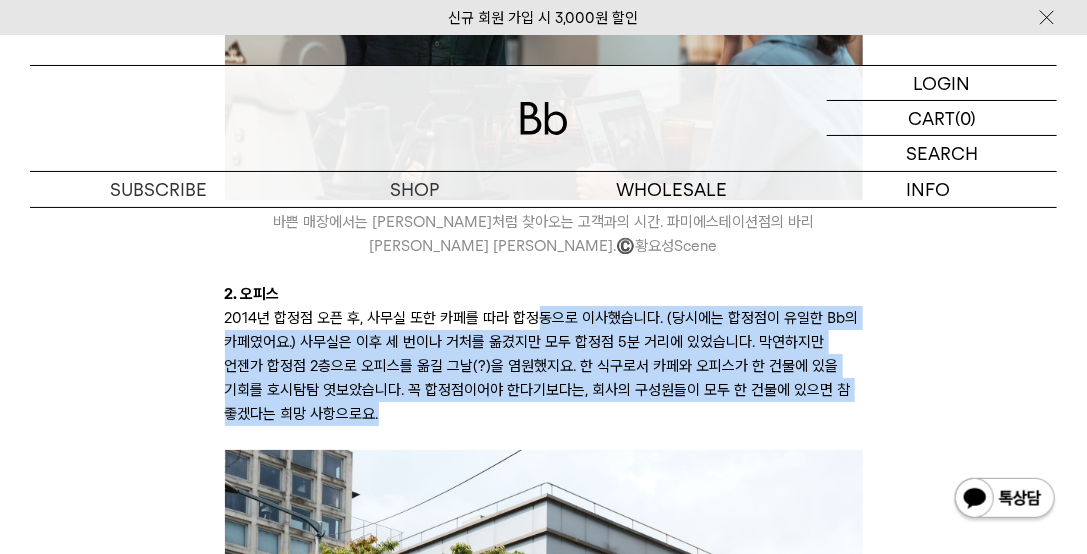 drag, startPoint x: 533, startPoint y: 297, endPoint x: 596, endPoint y: 398, distance: 119.03781 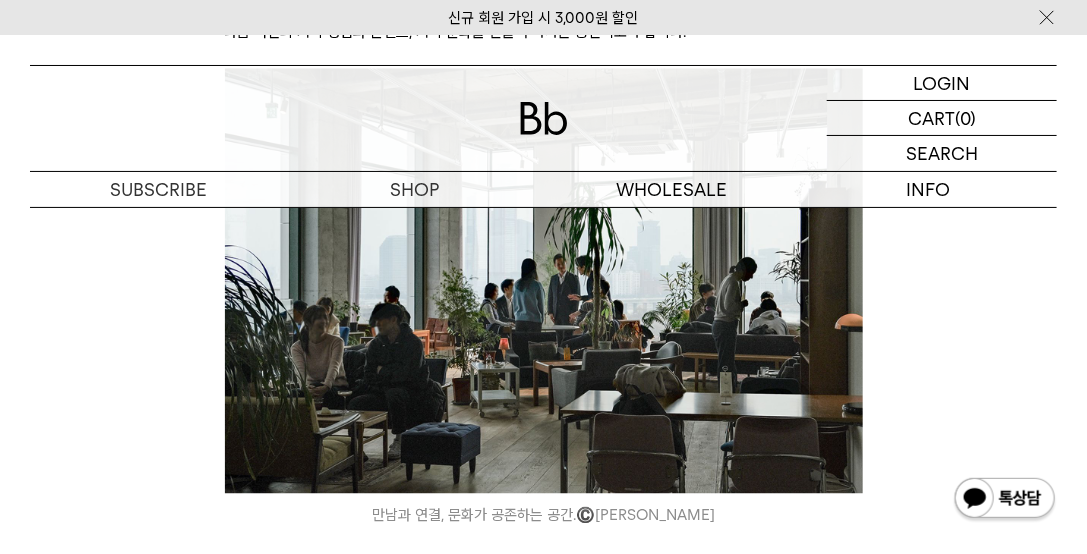 scroll, scrollTop: 6628, scrollLeft: 0, axis: vertical 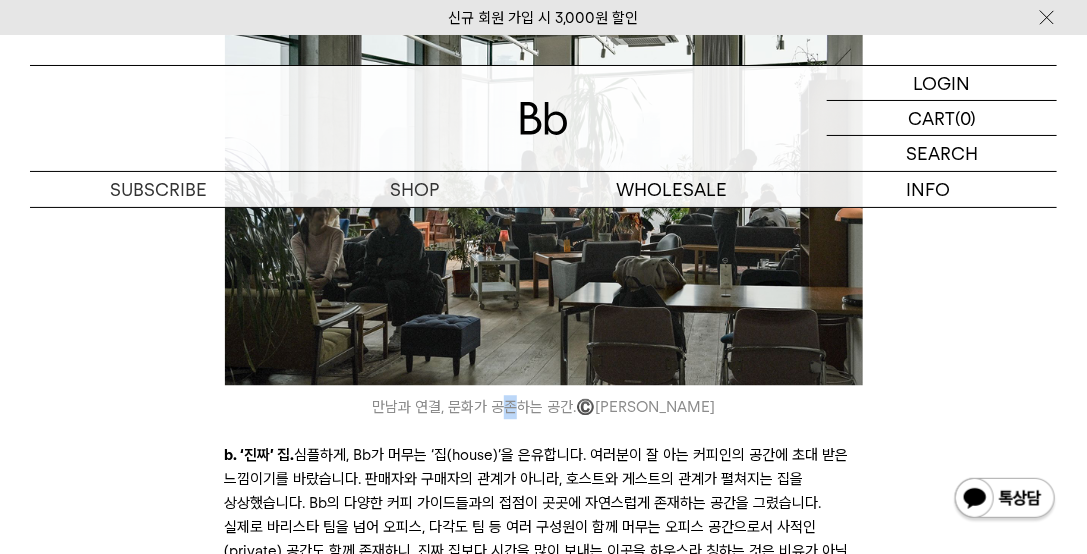 drag, startPoint x: 516, startPoint y: 477, endPoint x: 542, endPoint y: 484, distance: 26.925823 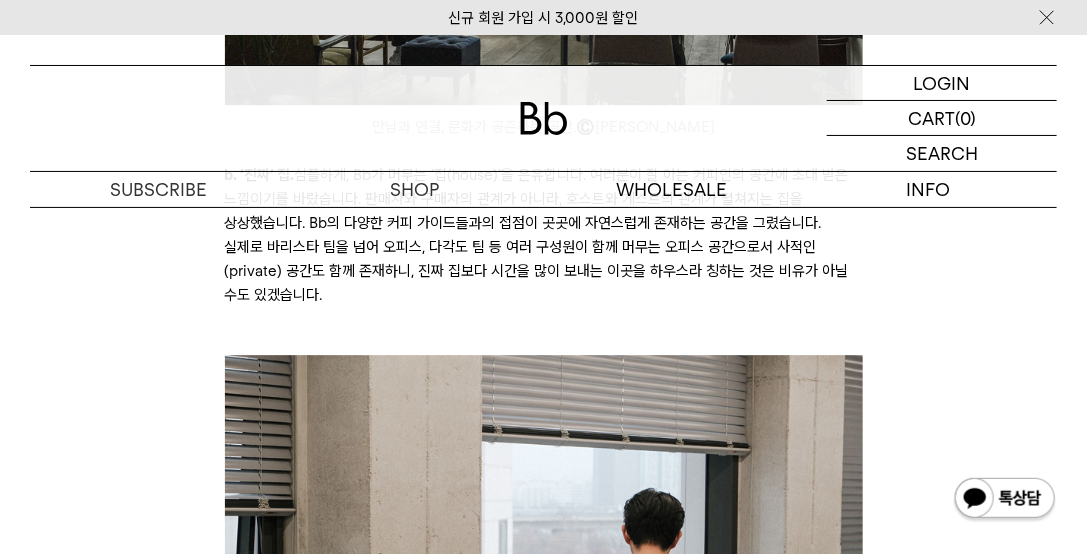 scroll, scrollTop: 6857, scrollLeft: 0, axis: vertical 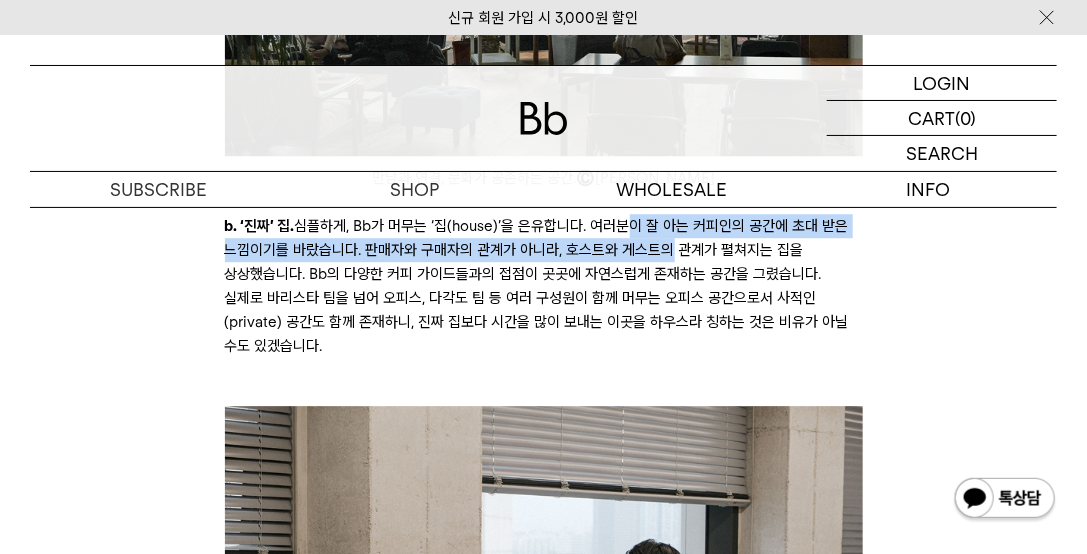 drag, startPoint x: 626, startPoint y: 305, endPoint x: 664, endPoint y: 336, distance: 49.0408 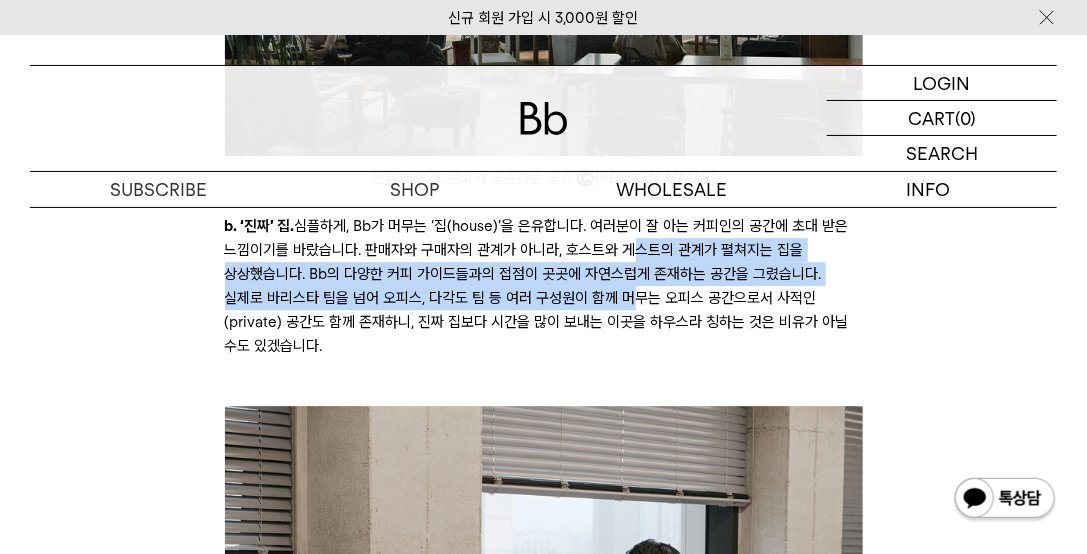 drag, startPoint x: 624, startPoint y: 329, endPoint x: 622, endPoint y: 368, distance: 39.051247 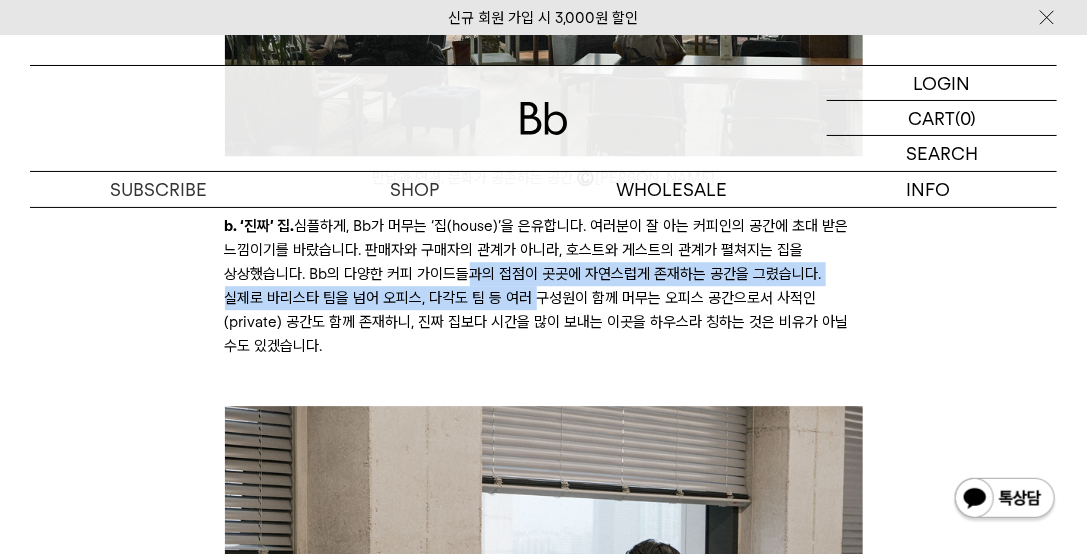 drag, startPoint x: 454, startPoint y: 344, endPoint x: 528, endPoint y: 380, distance: 82.29216 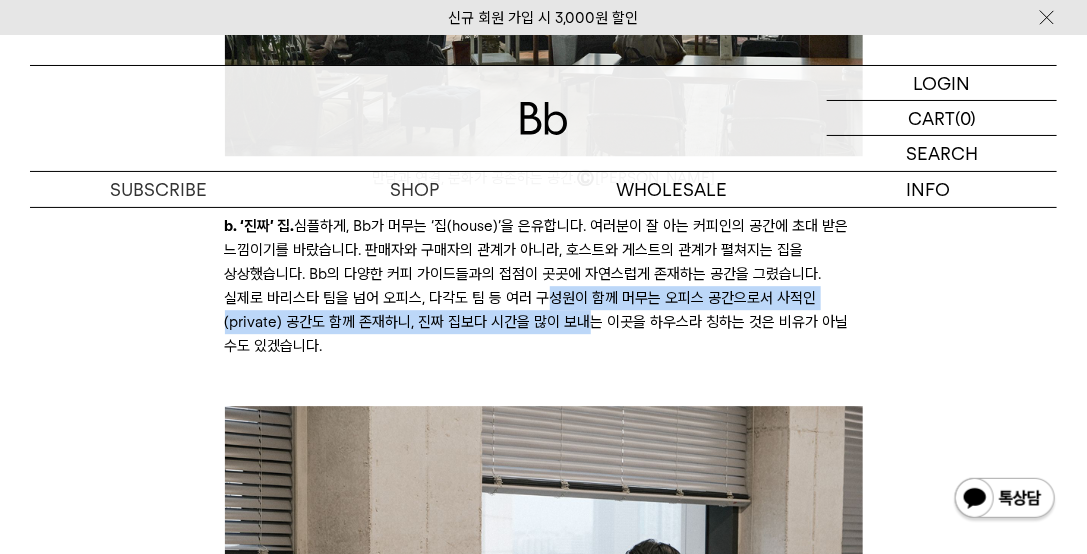 drag, startPoint x: 541, startPoint y: 372, endPoint x: 579, endPoint y: 404, distance: 49.67897 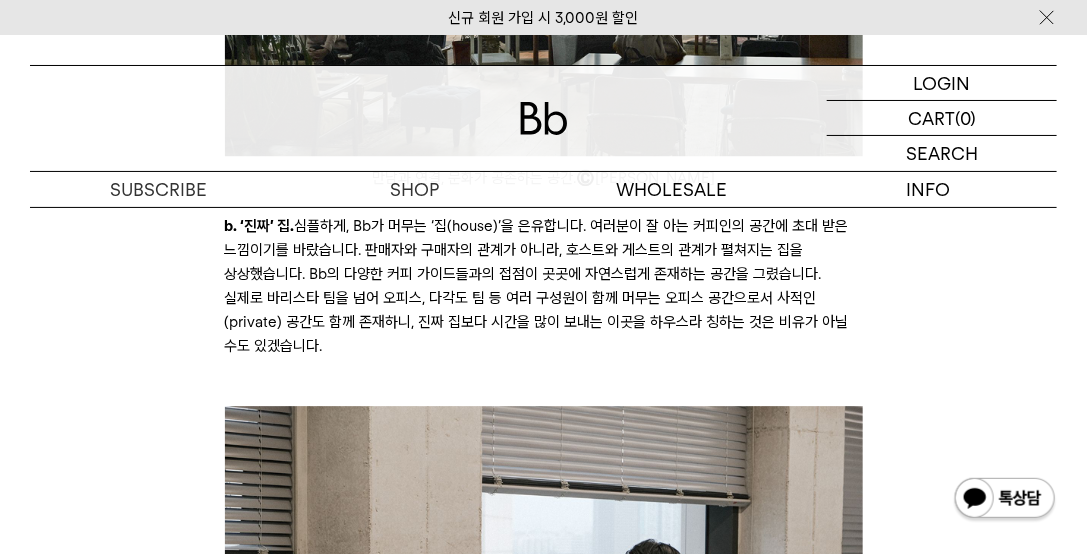 drag, startPoint x: 468, startPoint y: 402, endPoint x: 497, endPoint y: 416, distance: 32.202484 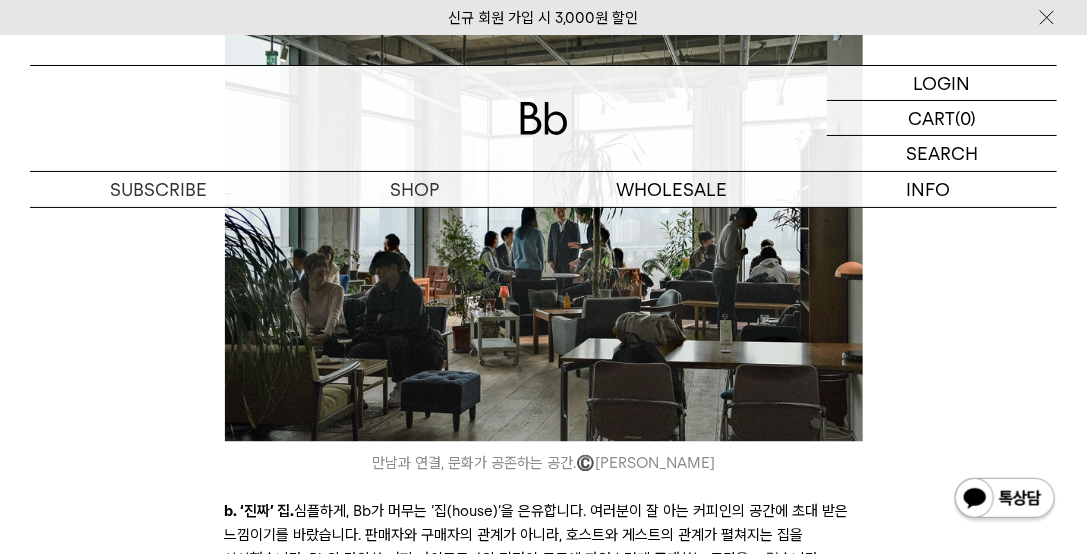 scroll, scrollTop: 6571, scrollLeft: 0, axis: vertical 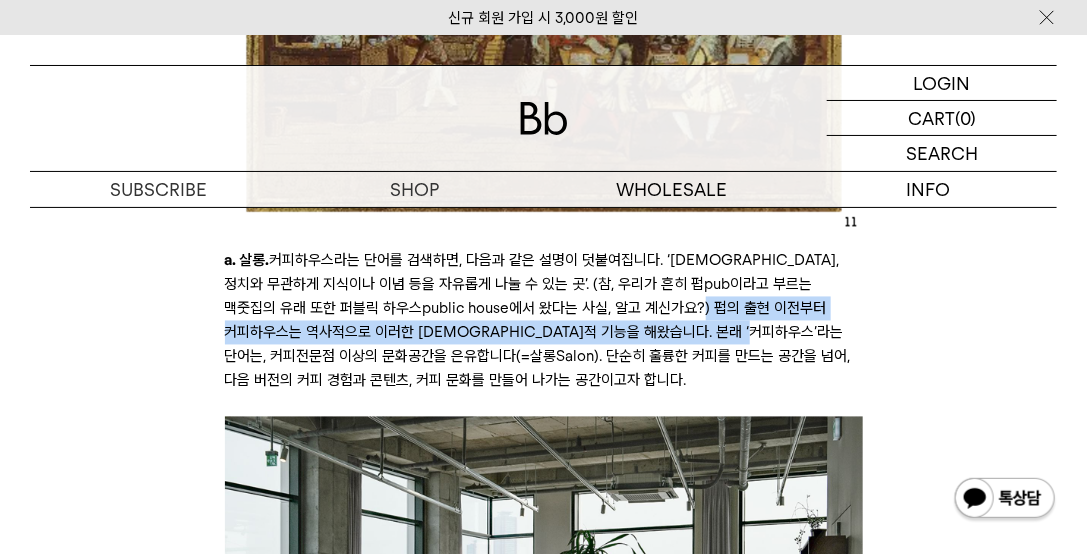 drag, startPoint x: 581, startPoint y: 395, endPoint x: 593, endPoint y: 410, distance: 19.209373 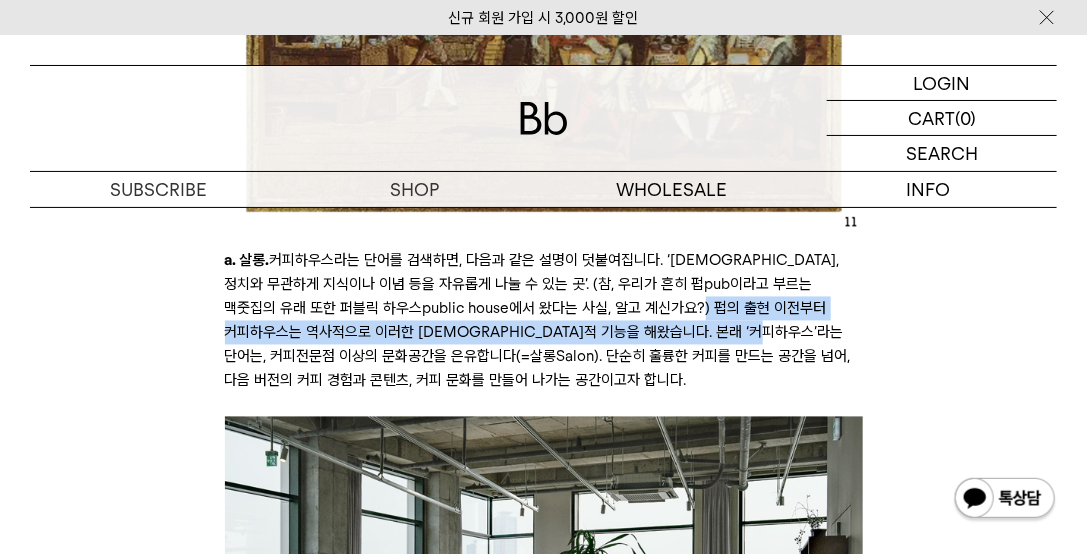 click on "a. 살롱.  커피하우스라는 단어를 검색하면, 다음과 같은 설명이 덧붙여집니다. ‘종교, 정치와 무관하게 지식이나 이념 등을 자유롭게 나눌 수 있는 곳’.   (참, 우리가 흔히 펍pub이라고 부르는 맥줏집의 유래 또한 퍼블릭 하우스public house에서 왔다는 사실, 알고 계신가요?) 펍의 출현 이전부터 커피하우스는 역사적으로 이러한 사교적 기능을 해왔습니다. 본래 ‘커피하우스’라는 단어는, 커피전문점 이상의 문화공간을 은유합니다(=살롱Salon). 단순히 훌륭한 커피를 만드는 공간을 넘어, 다음 버전의 커피 경험과 콘텐츠, 커피 문화를 만들어 나가는 공간이고자 합니다." at bounding box center (544, 73) 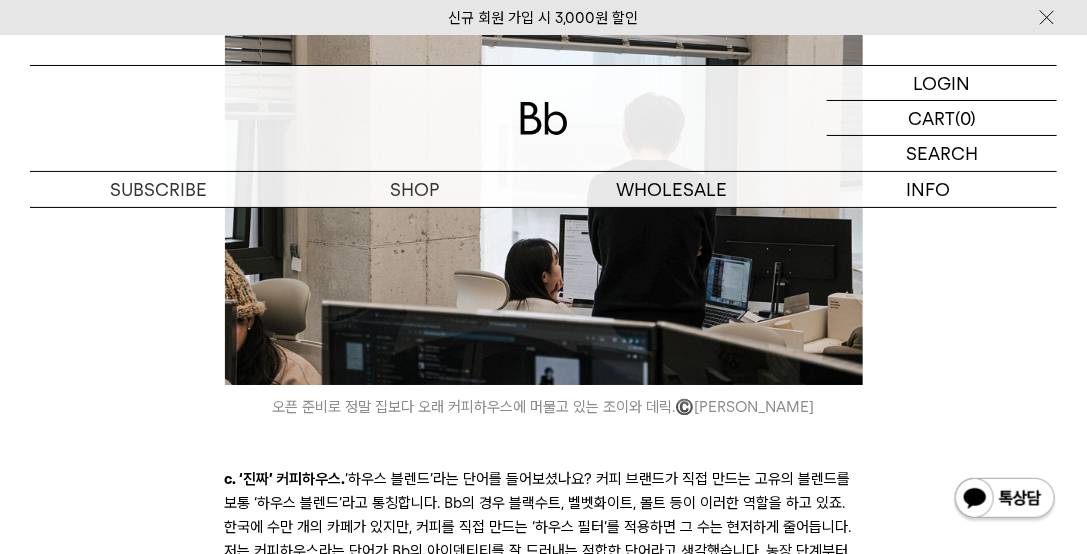 scroll, scrollTop: 7371, scrollLeft: 0, axis: vertical 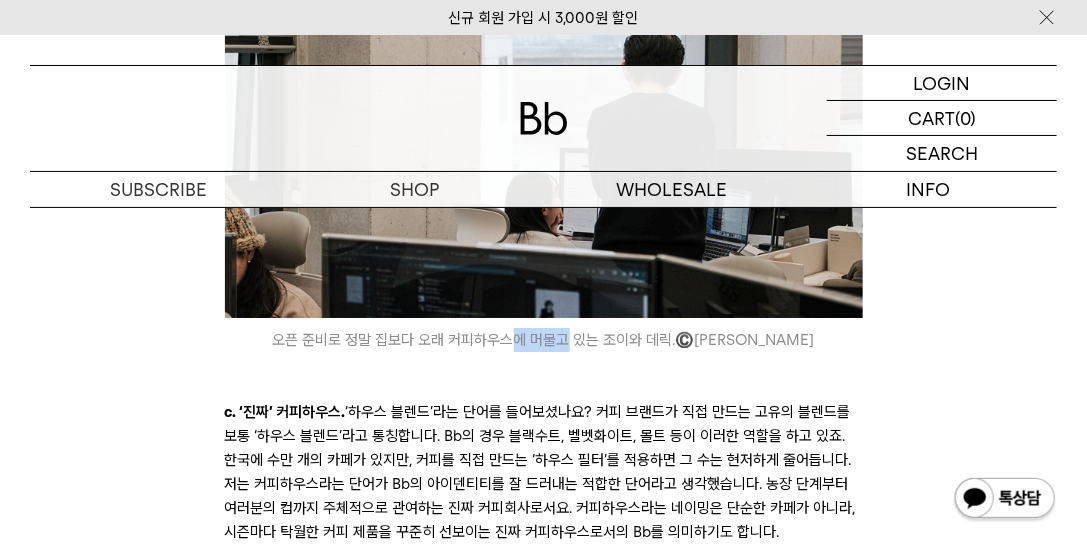 drag, startPoint x: 589, startPoint y: 415, endPoint x: 531, endPoint y: 414, distance: 58.00862 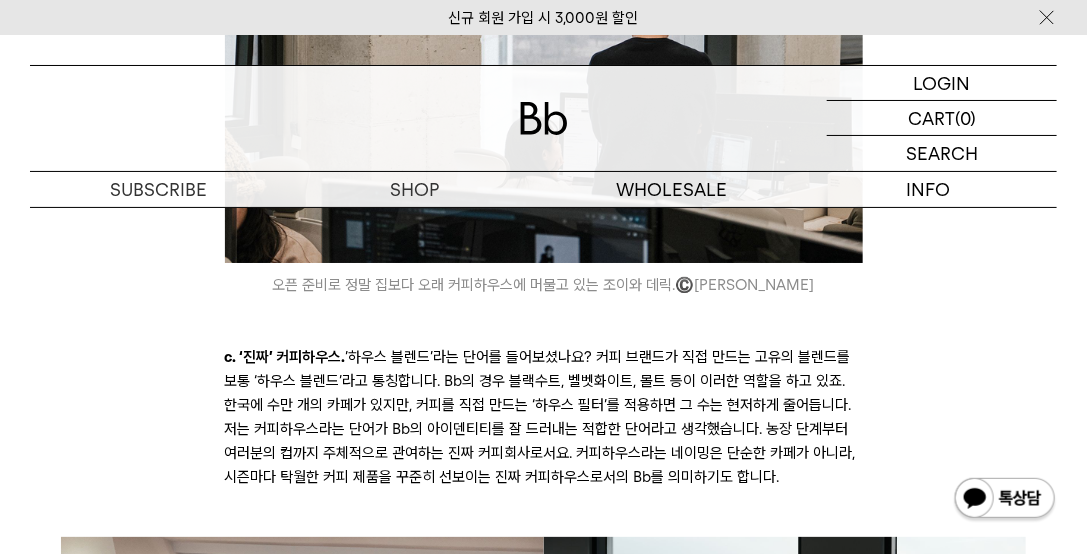 scroll, scrollTop: 7485, scrollLeft: 0, axis: vertical 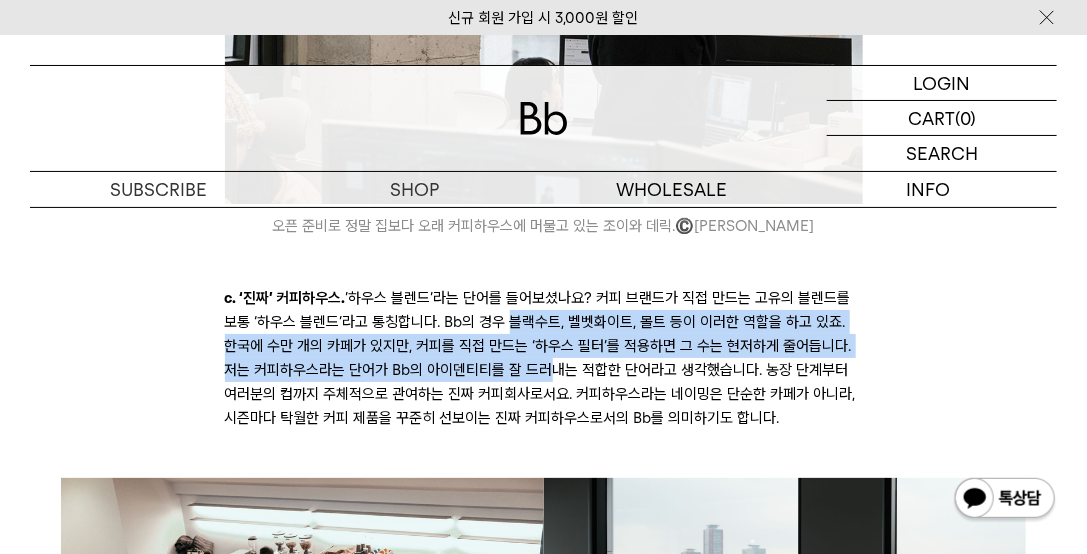 drag, startPoint x: 506, startPoint y: 388, endPoint x: 544, endPoint y: 445, distance: 68.50548 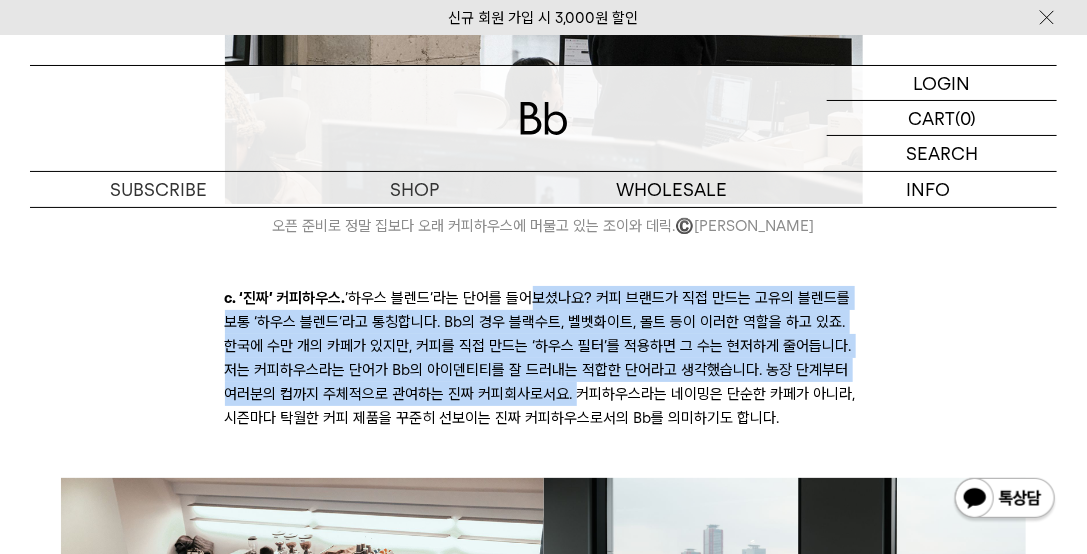 drag, startPoint x: 525, startPoint y: 374, endPoint x: 572, endPoint y: 462, distance: 99.764725 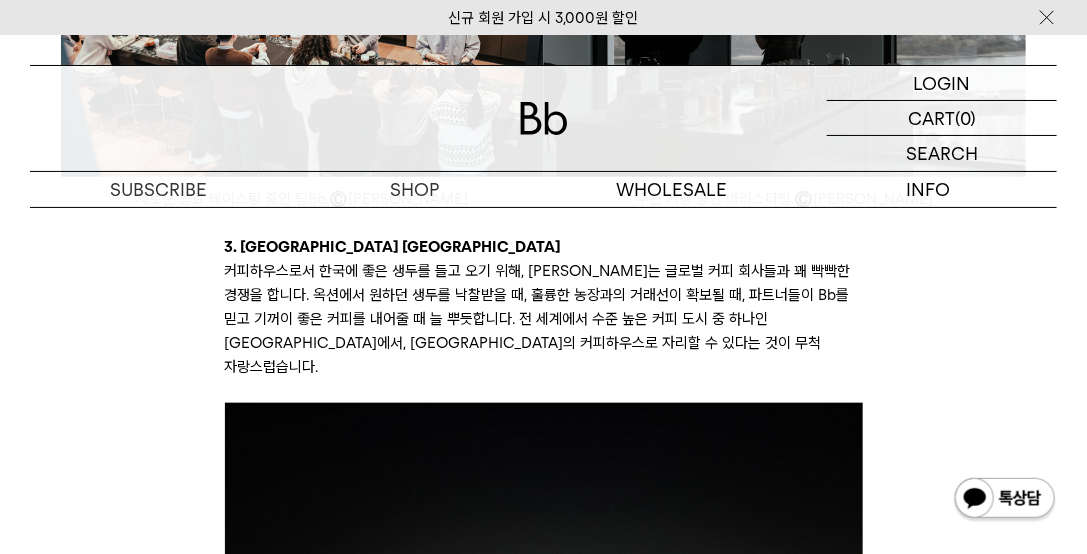 scroll, scrollTop: 8114, scrollLeft: 0, axis: vertical 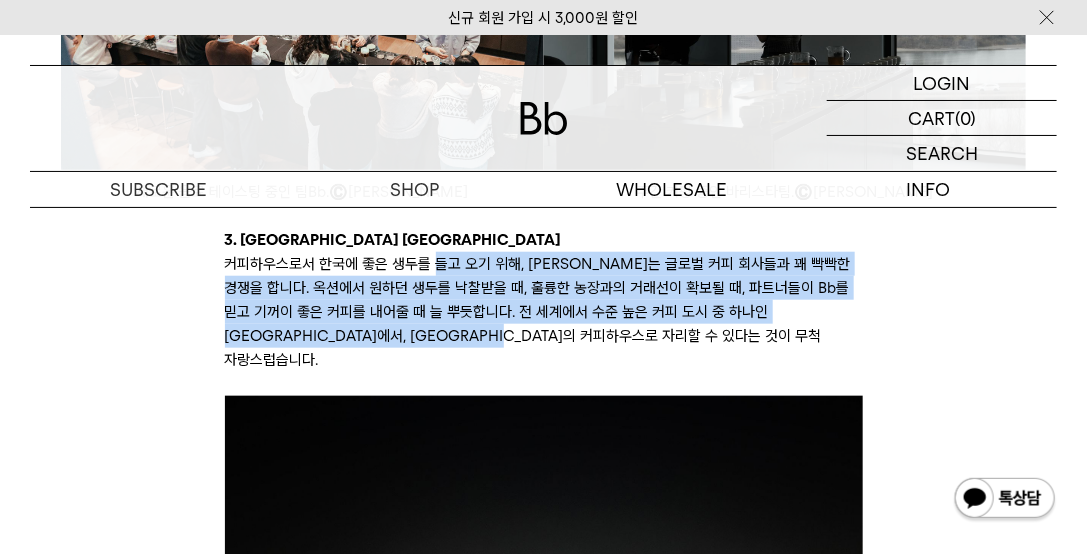 drag, startPoint x: 577, startPoint y: 408, endPoint x: 436, endPoint y: 344, distance: 154.84508 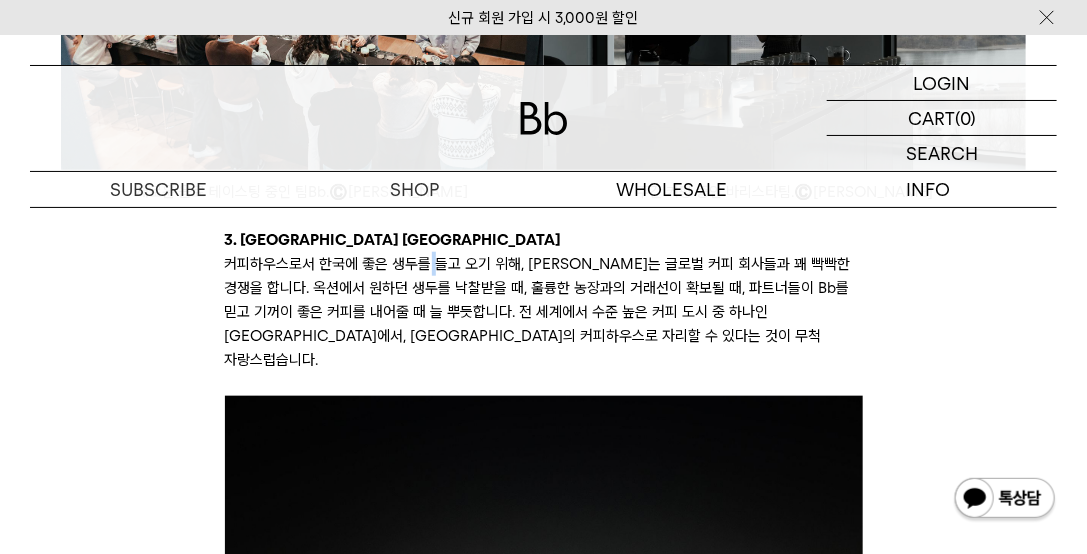 click on "커피하우스로서 한국에 좋은 생두를 들고 오기 위해, 저희는 글로벌 커피 회사들과 꽤 빡빡한 경쟁을 합니다. 옥션에서 원하던 생두를 낙찰받을 때, 훌륭한 농장과의 거래선이 확보될 때, 파트너들이 Bb를 믿고 기꺼이 좋은 커피를 내어줄 때 늘 뿌듯합니다. 전 세계에서 수준 높은 커피 도시 중 하나인 서울에서, 서울의 커피하우스로 자리할 수 있다는 것이 무척 자랑스럽습니다." at bounding box center (538, 312) 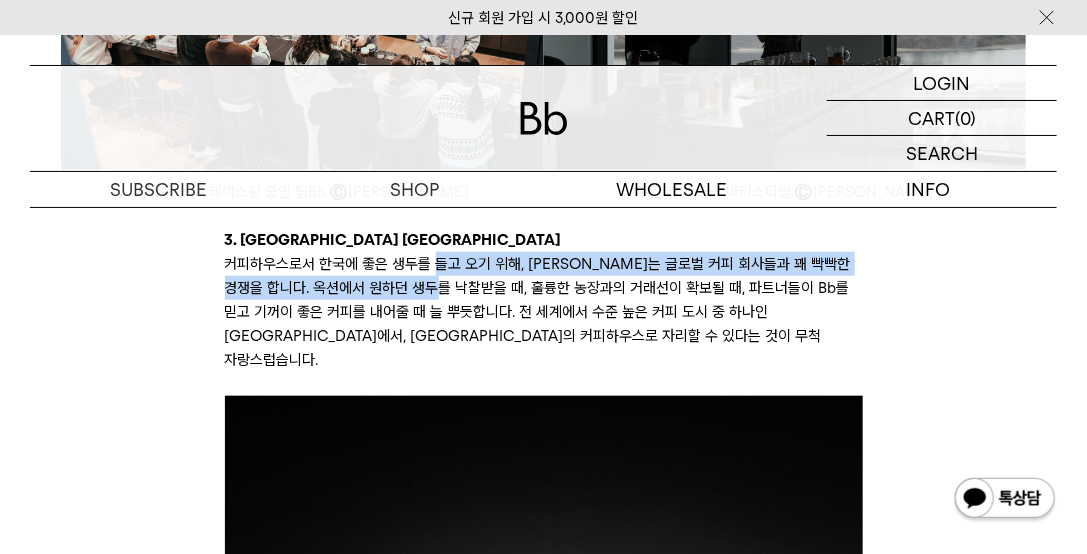 drag, startPoint x: 440, startPoint y: 341, endPoint x: 457, endPoint y: 362, distance: 27.018513 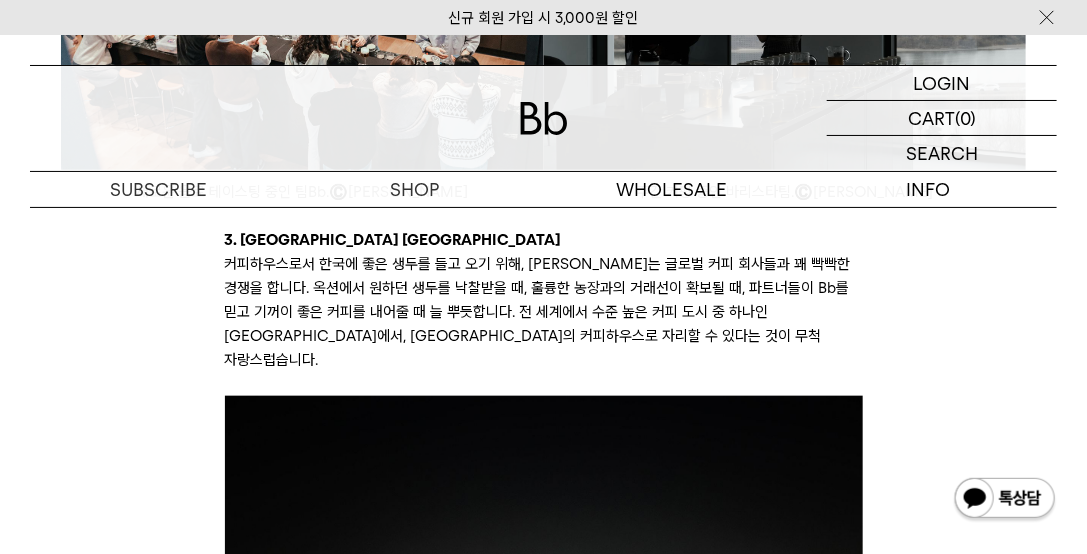 click on "커피하우스로서 한국에 좋은 생두를 들고 오기 위해, 저희는 글로벌 커피 회사들과 꽤 빡빡한 경쟁을 합니다. 옥션에서 원하던 생두를 낙찰받을 때, 훌륭한 농장과의 거래선이 확보될 때, 파트너들이 Bb를 믿고 기꺼이 좋은 커피를 내어줄 때 늘 뿌듯합니다. 전 세계에서 수준 높은 커피 도시 중 하나인 서울에서, 서울의 커피하우스로 자리할 수 있다는 것이 무척 자랑스럽습니다." at bounding box center [544, 312] 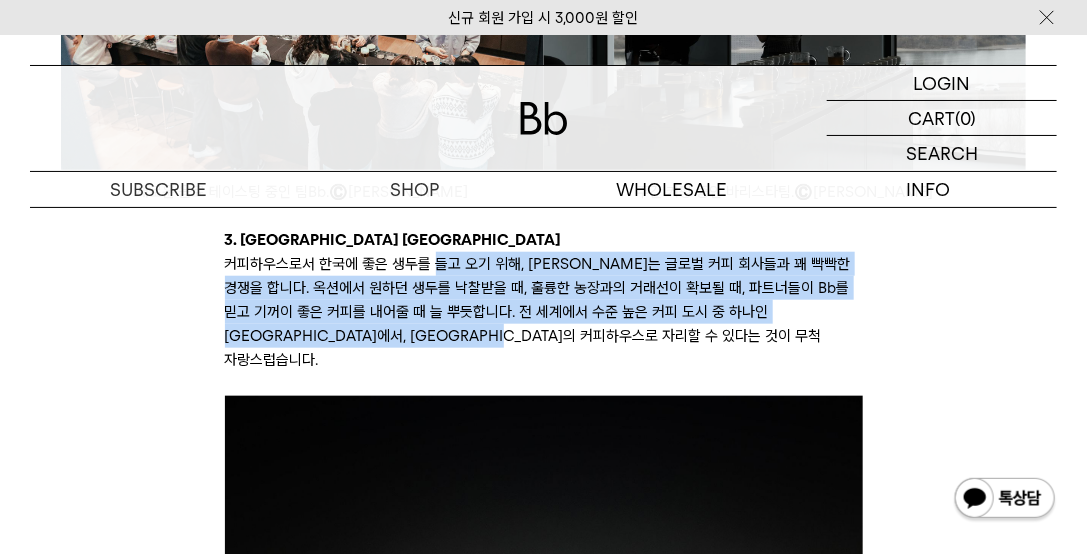 drag, startPoint x: 599, startPoint y: 414, endPoint x: 440, endPoint y: 341, distance: 174.95714 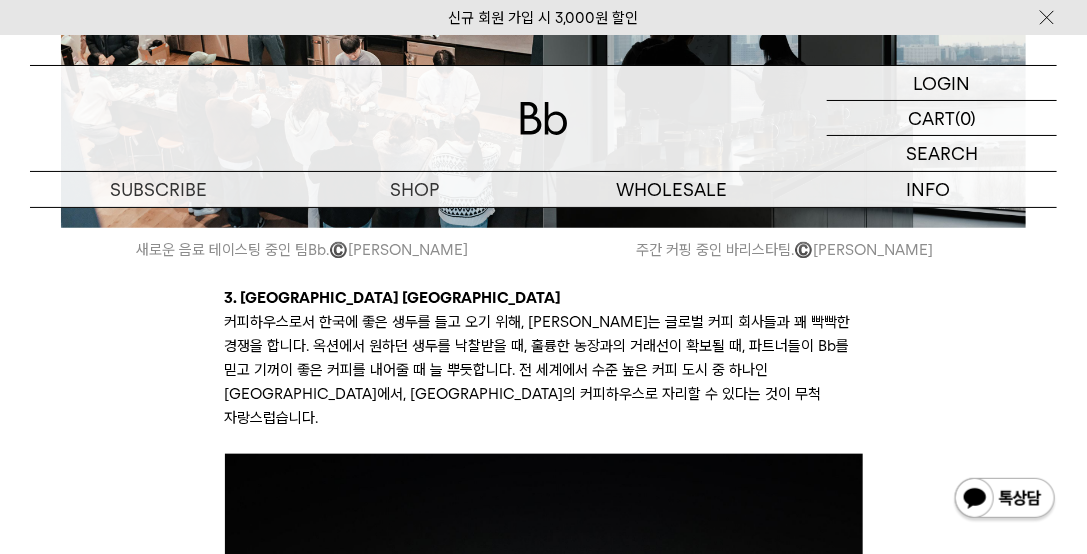 scroll, scrollTop: 8114, scrollLeft: 0, axis: vertical 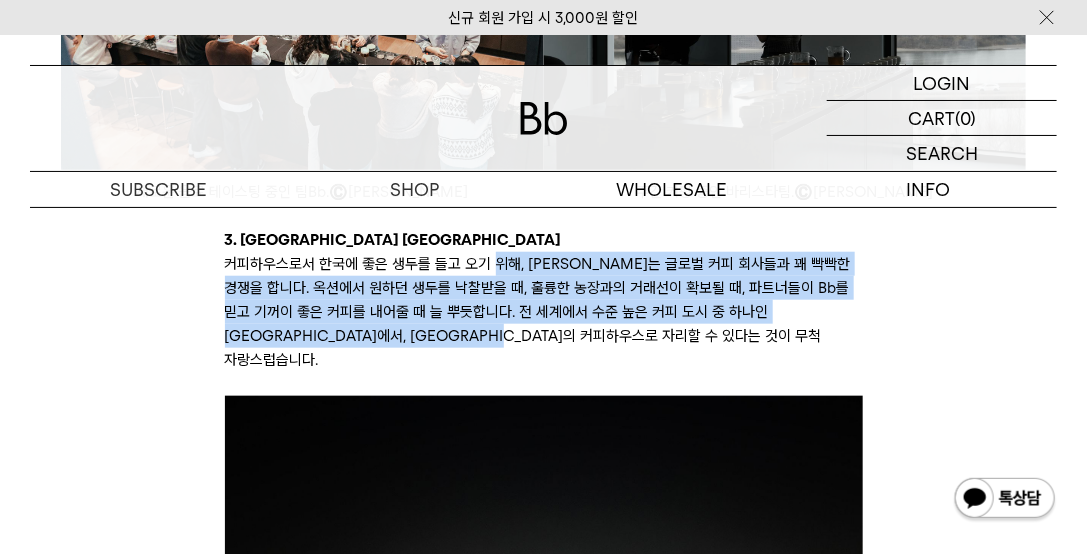 drag, startPoint x: 598, startPoint y: 410, endPoint x: 505, endPoint y: 355, distance: 108.04629 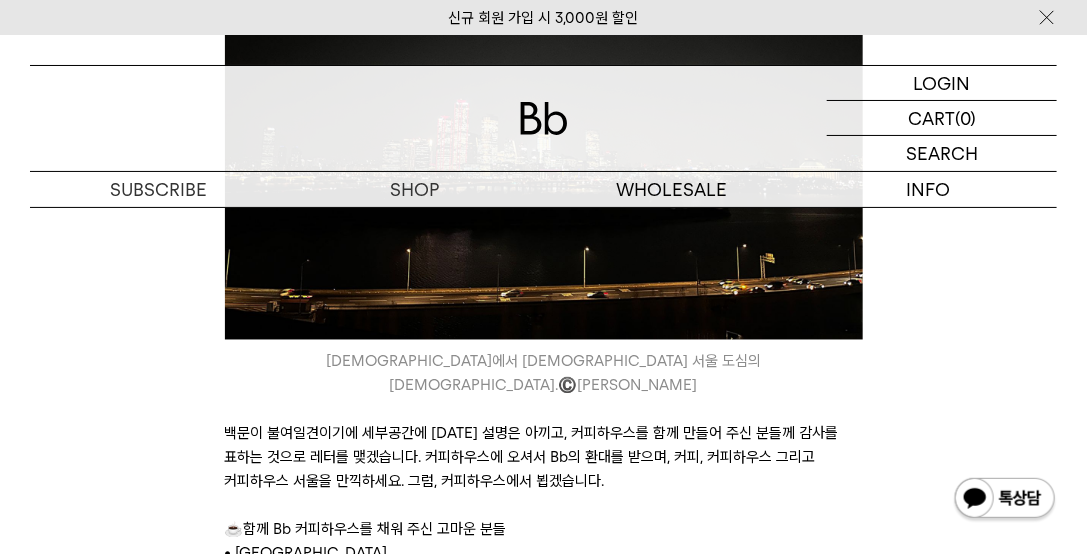 scroll, scrollTop: 8800, scrollLeft: 0, axis: vertical 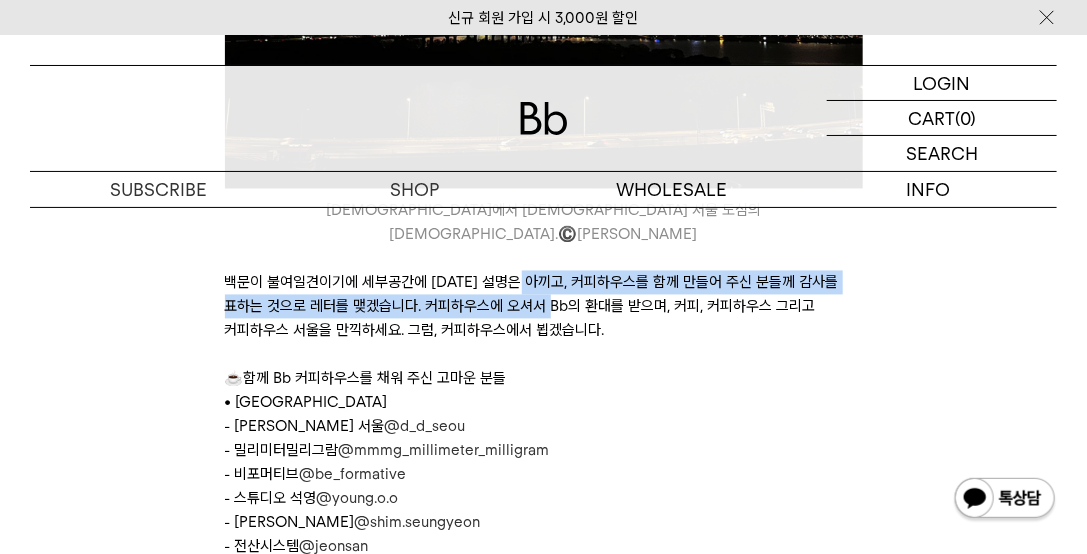 drag, startPoint x: 549, startPoint y: 345, endPoint x: 554, endPoint y: 364, distance: 19.646883 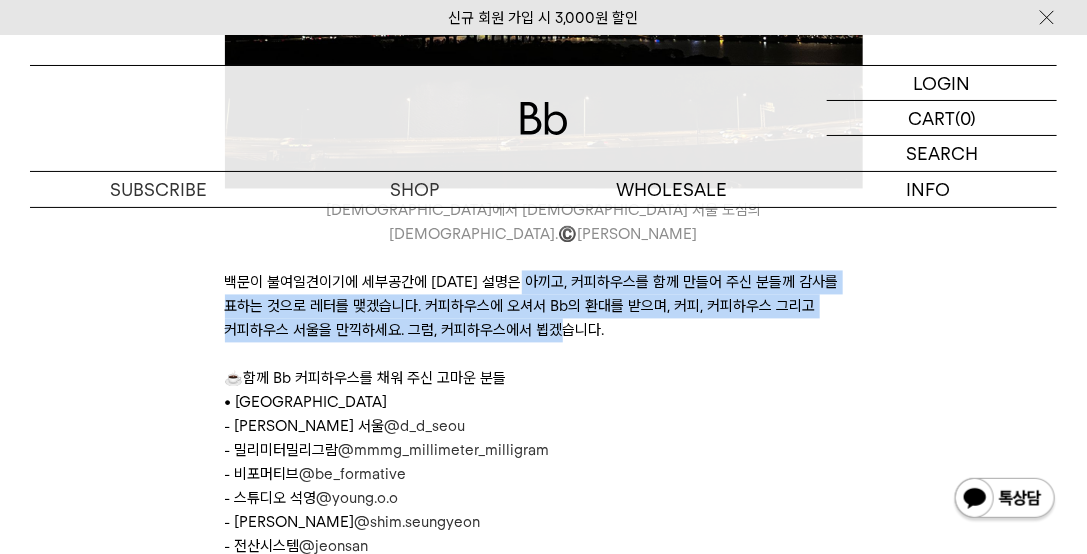 click on "백문이 불여일견이기에 세부공간에 대한 설명은 아끼고, 커피하우스를 함께 만들어 주신 분들께 감사를 표하는 것으로 레터를 맺겠습니다. 커피하우스에 오셔서 Bb의 환대를 받으며, 커피, 커피하우스 그리고 커피하우스 서울을 만끽하세요. 그럼, 커피하우스에서 뵙겠습니다." at bounding box center (544, 307) 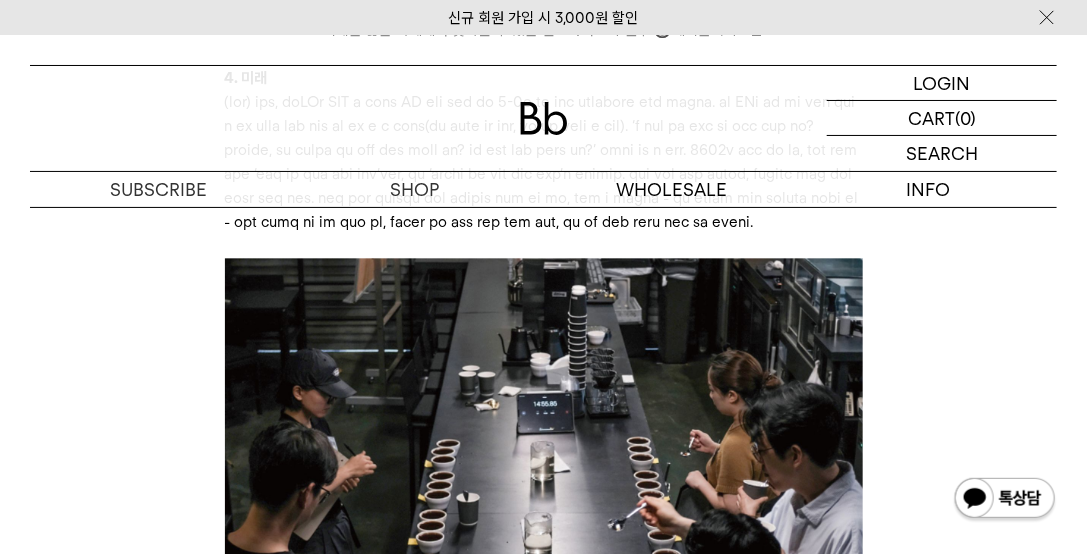 scroll, scrollTop: 4228, scrollLeft: 0, axis: vertical 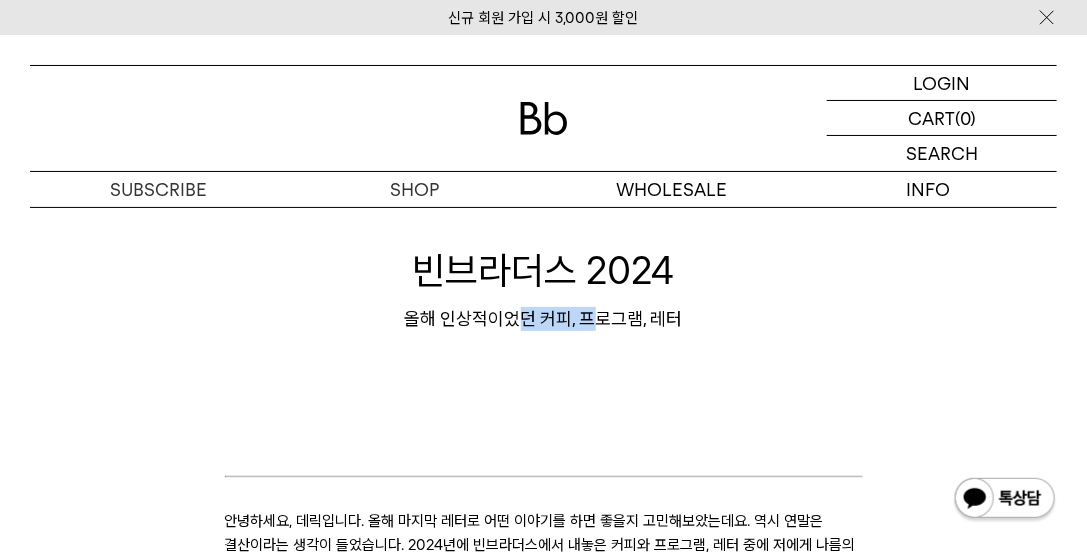 drag, startPoint x: 518, startPoint y: 318, endPoint x: 590, endPoint y: 318, distance: 72 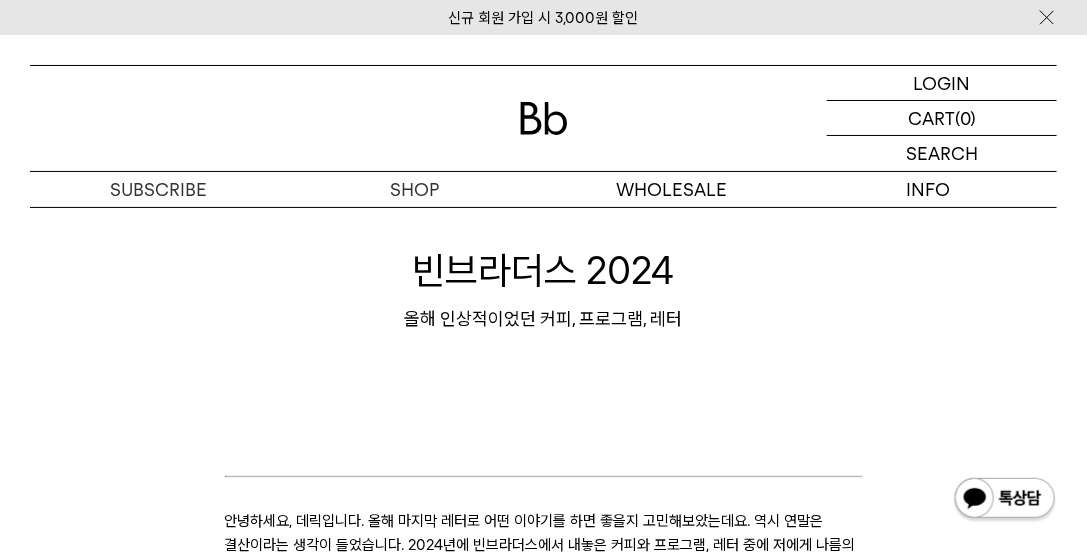 click on "올해 인상적이었던 커피, 프로그램, 레터" at bounding box center (543, 319) 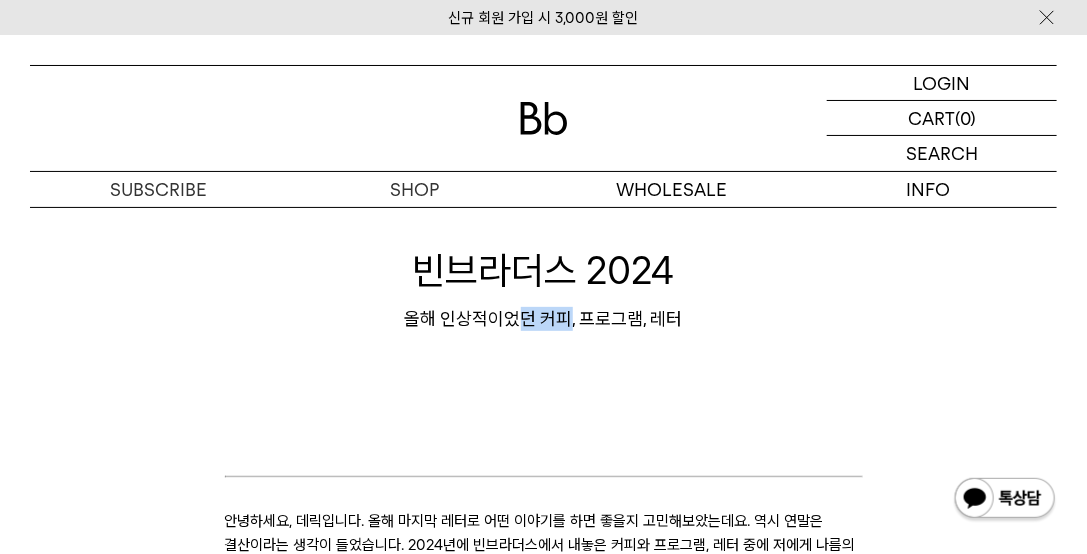 drag, startPoint x: 521, startPoint y: 316, endPoint x: 567, endPoint y: 325, distance: 46.872166 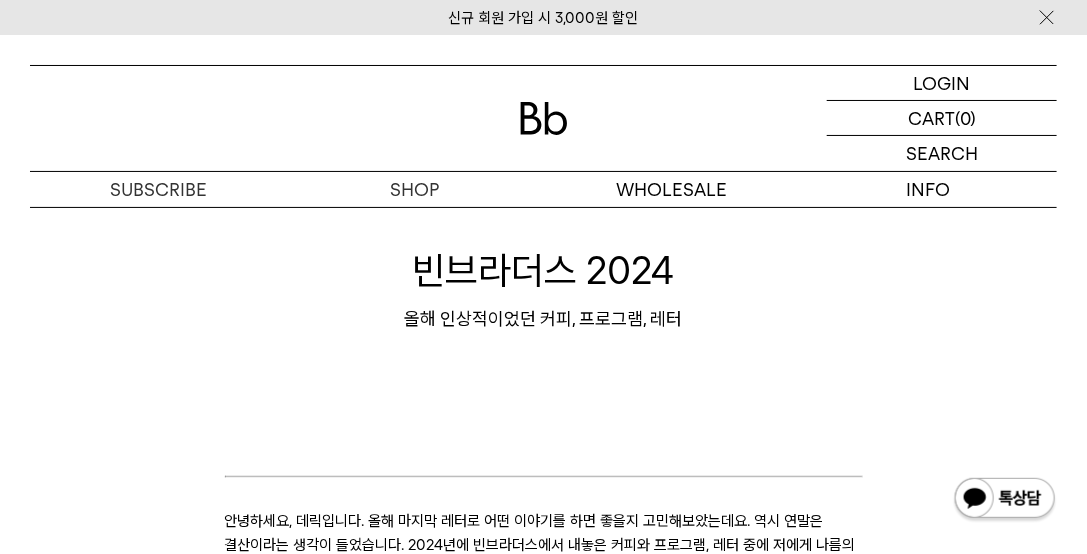 click on "올해 인상적이었던 커피, 프로그램, 레터" at bounding box center [543, 319] 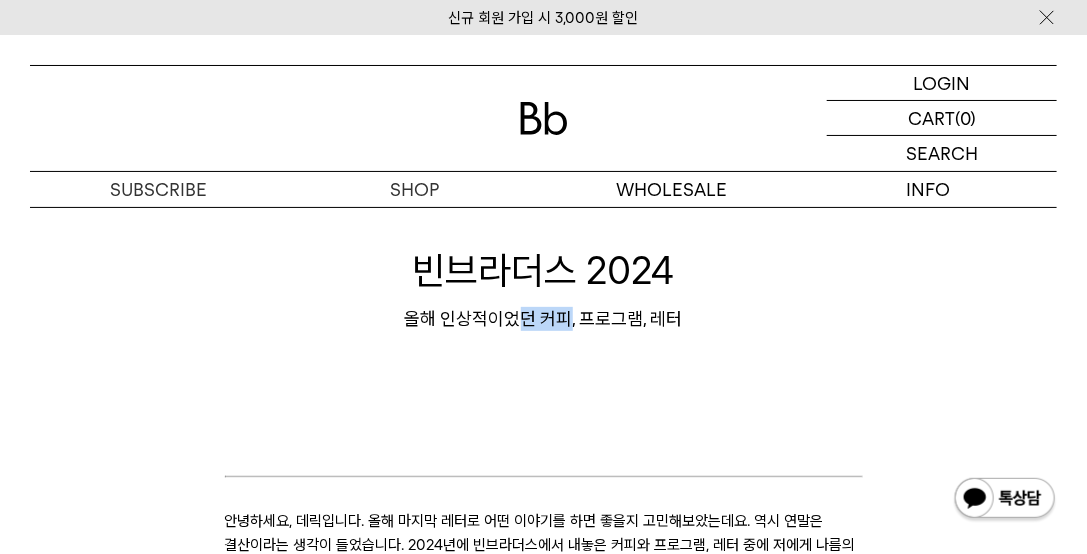 drag, startPoint x: 517, startPoint y: 324, endPoint x: 567, endPoint y: 328, distance: 50.159744 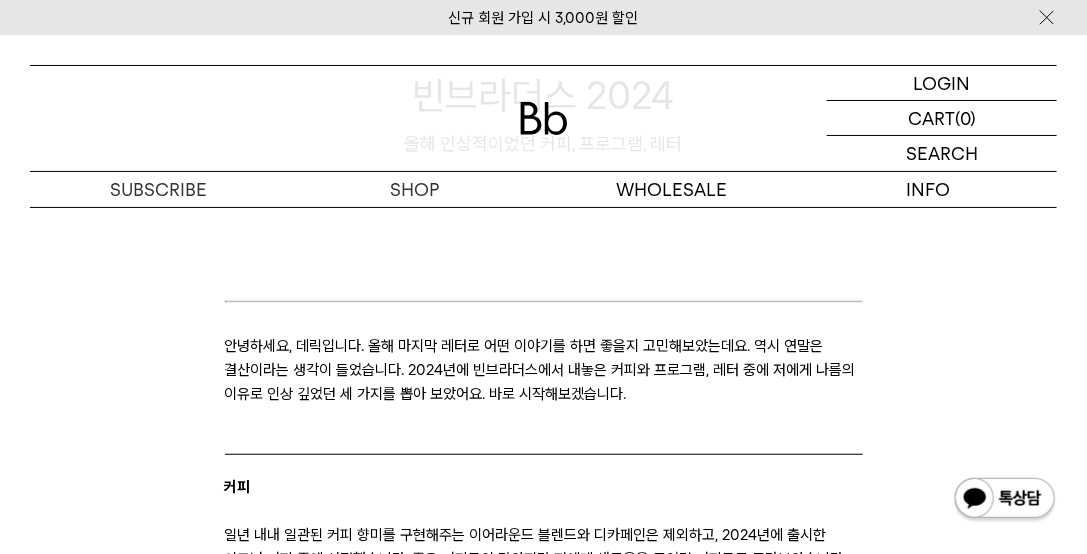 scroll, scrollTop: 285, scrollLeft: 0, axis: vertical 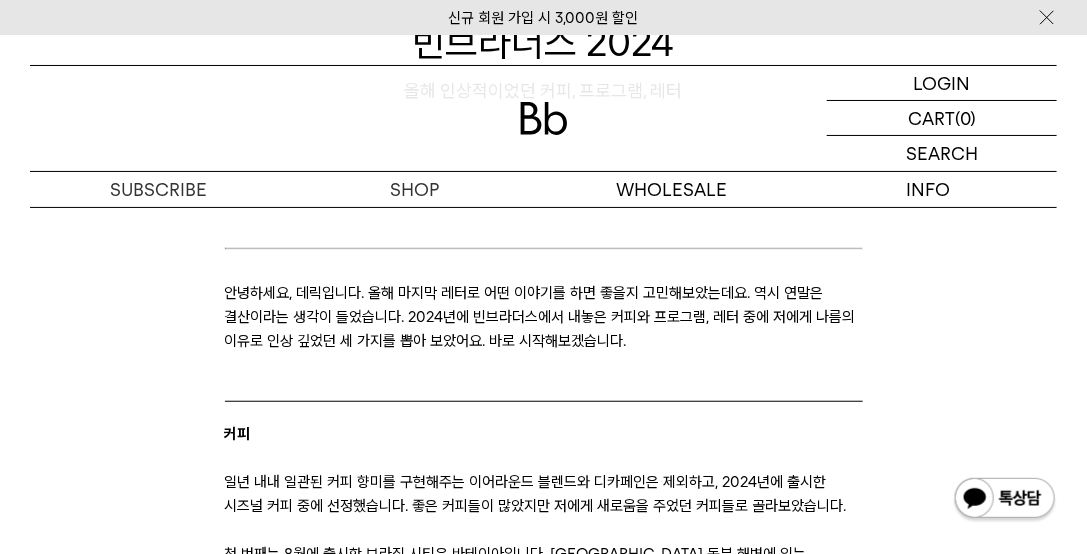 drag, startPoint x: 600, startPoint y: 343, endPoint x: 533, endPoint y: 354, distance: 67.89698 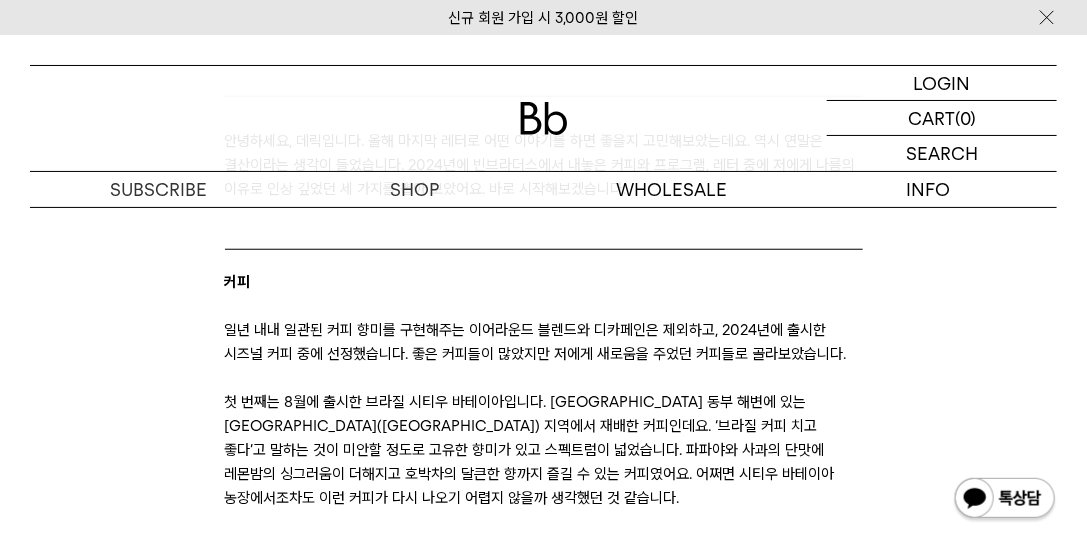 scroll, scrollTop: 457, scrollLeft: 0, axis: vertical 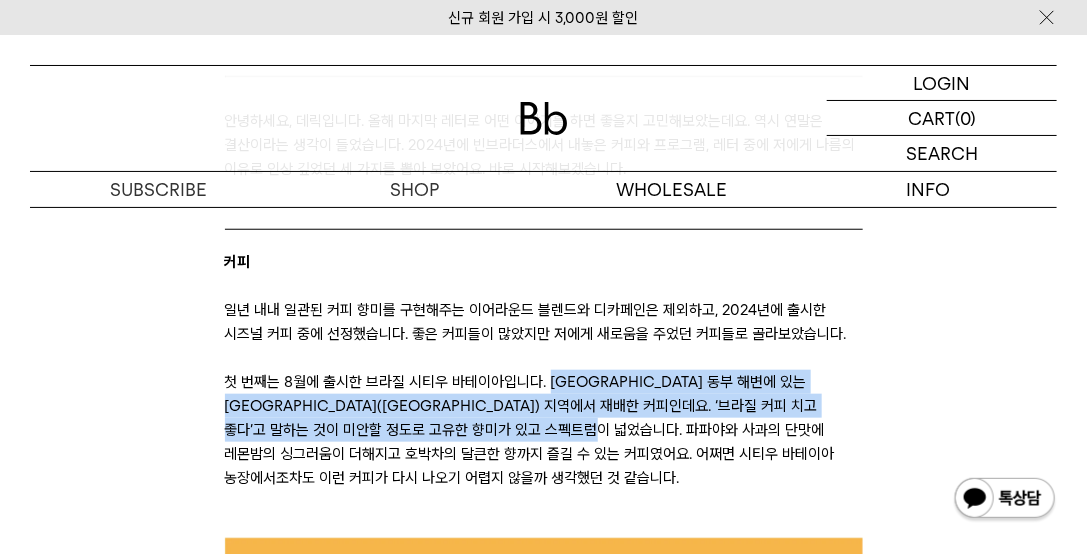 drag, startPoint x: 556, startPoint y: 382, endPoint x: 588, endPoint y: 419, distance: 48.9183 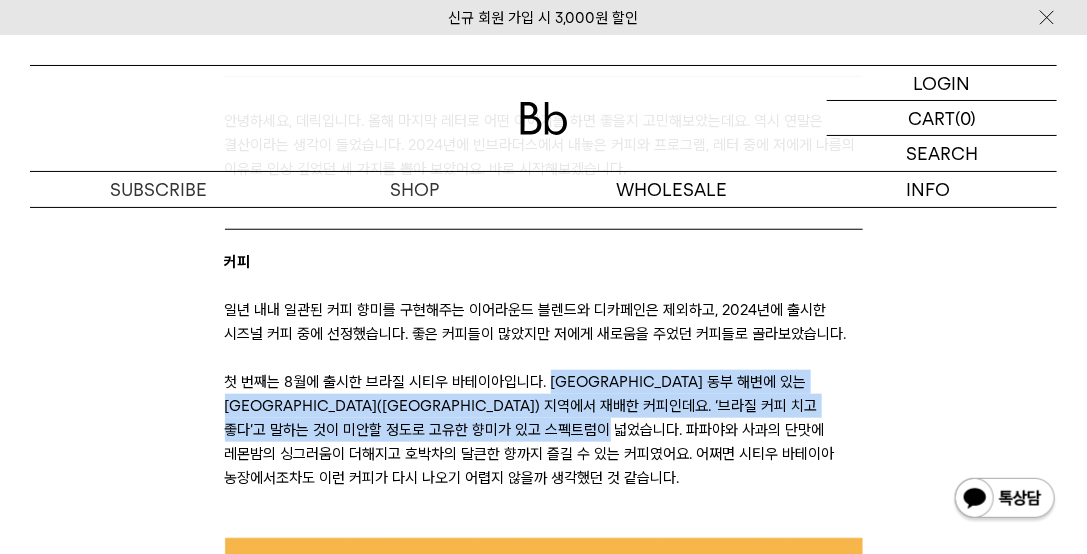 drag, startPoint x: 550, startPoint y: 381, endPoint x: 598, endPoint y: 428, distance: 67.17886 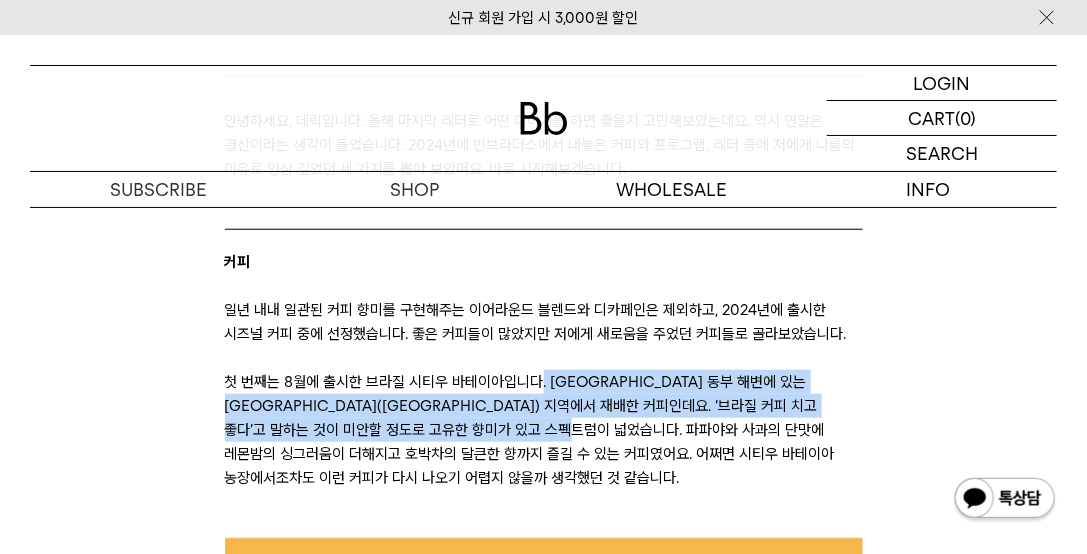 drag, startPoint x: 543, startPoint y: 376, endPoint x: 569, endPoint y: 421, distance: 51.971146 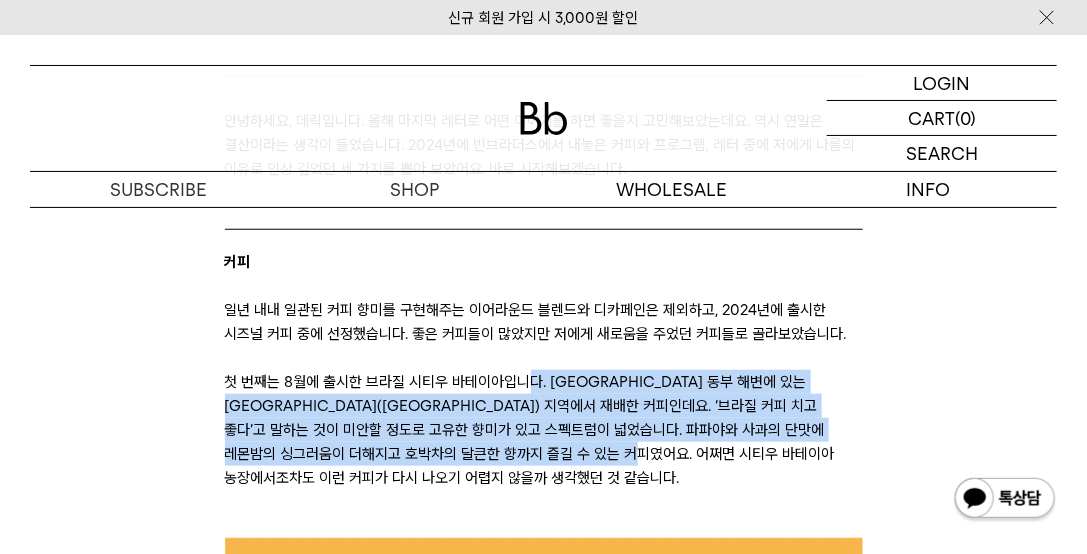drag, startPoint x: 600, startPoint y: 456, endPoint x: 526, endPoint y: 382, distance: 104.6518 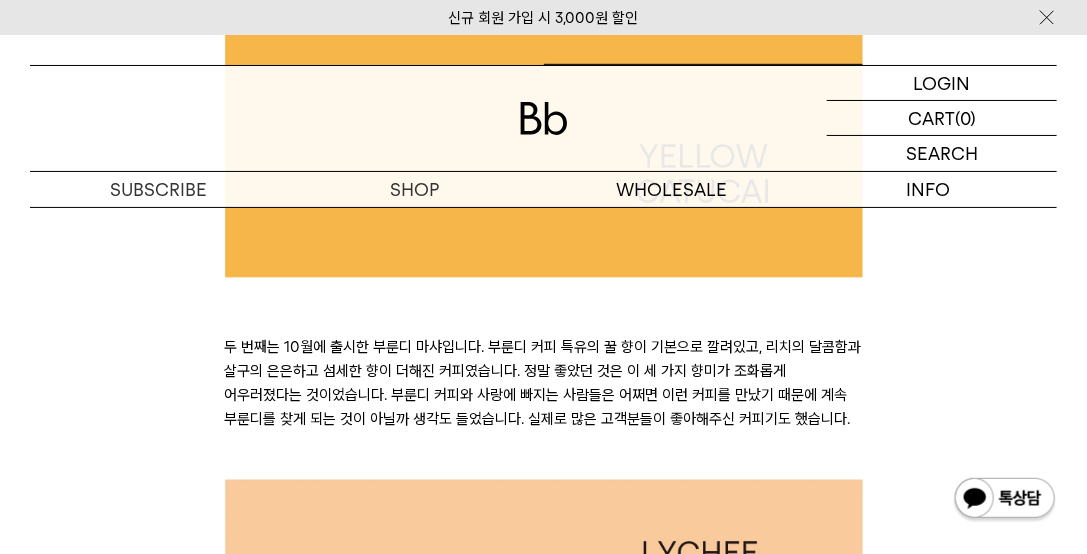 scroll, scrollTop: 1371, scrollLeft: 0, axis: vertical 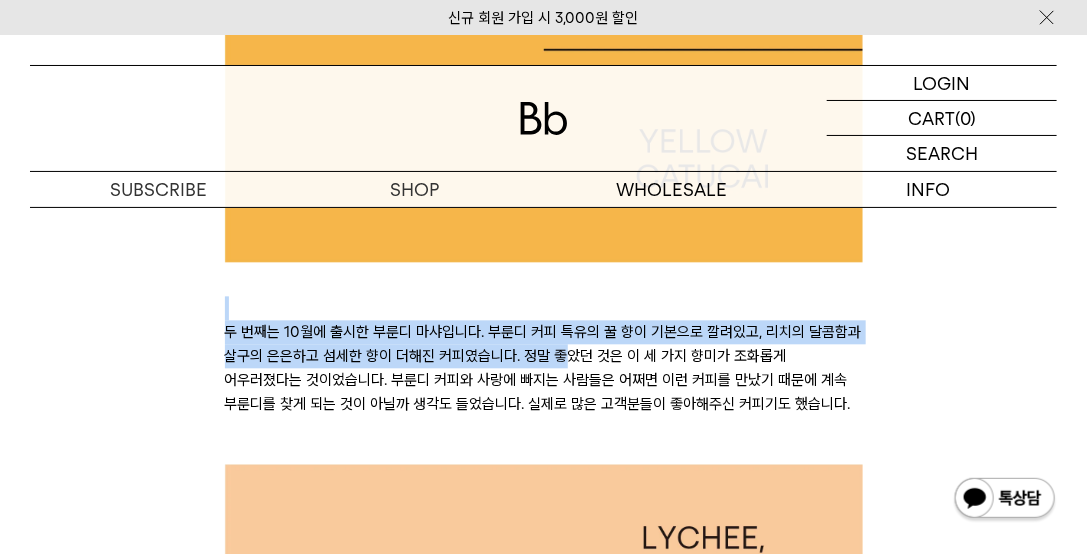 drag, startPoint x: 555, startPoint y: 341, endPoint x: 570, endPoint y: 358, distance: 22.671568 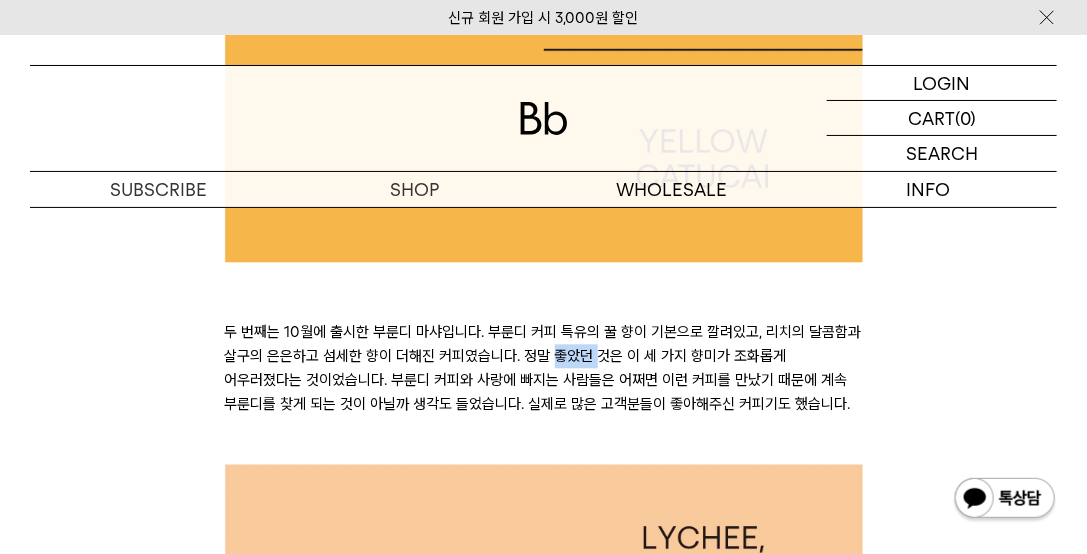 click on "두 번째는 10월에 출시한 부룬디 마샤입니다. 부룬디 커피 특유의 꿀 향이 기본으로 깔려있고, 리치의 달콤함과 살구의 은은하고 섬세한 향이 더해진 커피였습니다. 정말 좋았던 것은 이 세 가지 향미가 조화롭게 어우러졌다는 것이었습니다. 부룬디 커피와 사랑에 빠지는 사람들은 어쩌면 이런 커피를 만났기 때문에 계속 부룬디를 찾게 되는 것이 아닐까 생각도 들었습니다. 실제로 많은 고객분들이 좋아해주신 커피기도 했습니다." at bounding box center (544, 368) 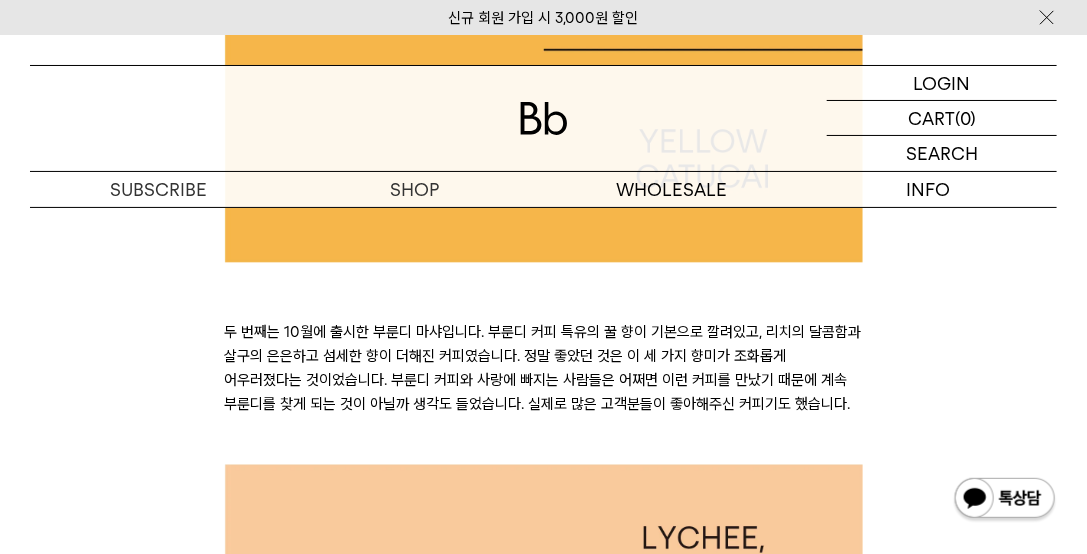 click on "두 번째는 10월에 출시한 부룬디 마샤입니다. 부룬디 커피 특유의 꿀 향이 기본으로 깔려있고, 리치의 달콤함과 살구의 은은하고 섬세한 향이 더해진 커피였습니다. 정말 좋았던 것은 이 세 가지 향미가 조화롭게 어우러졌다는 것이었습니다. 부룬디 커피와 사랑에 빠지는 사람들은 어쩌면 이런 커피를 만났기 때문에 계속 부룬디를 찾게 되는 것이 아닐까 생각도 들었습니다. 실제로 많은 고객분들이 좋아해주신 커피기도 했습니다." at bounding box center [544, 368] 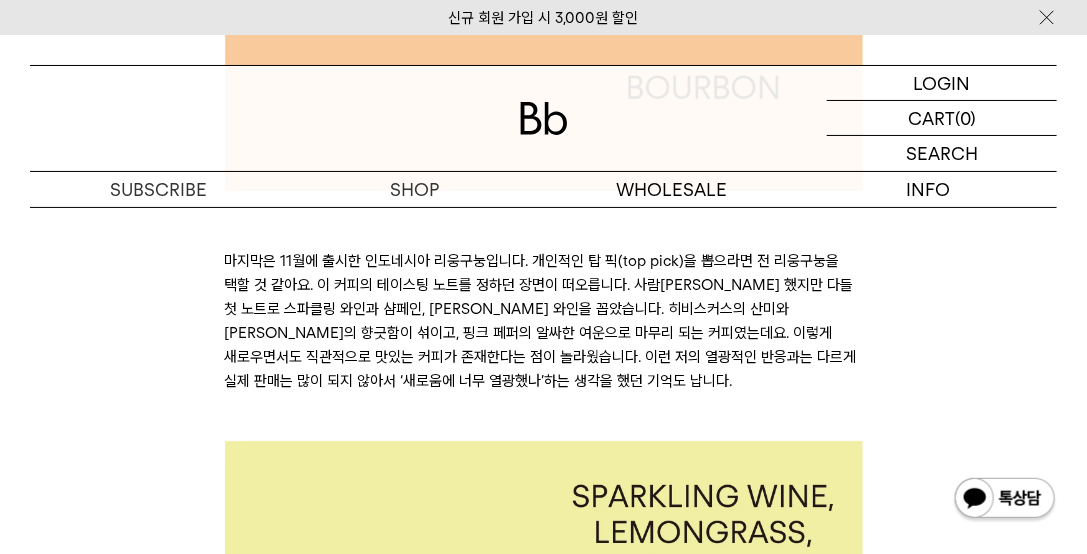 scroll, scrollTop: 2285, scrollLeft: 0, axis: vertical 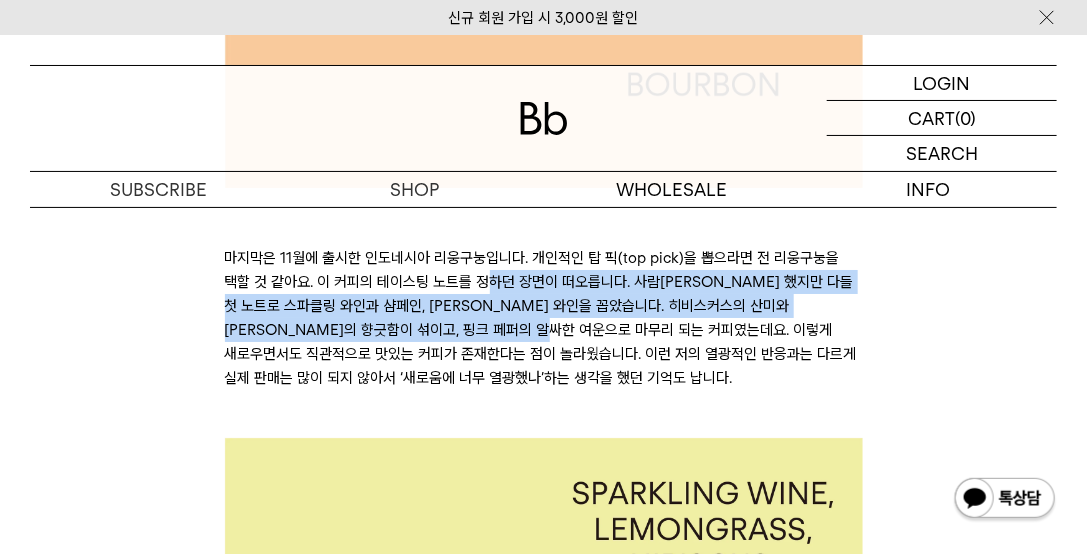 drag, startPoint x: 489, startPoint y: 270, endPoint x: 590, endPoint y: 350, distance: 128.84486 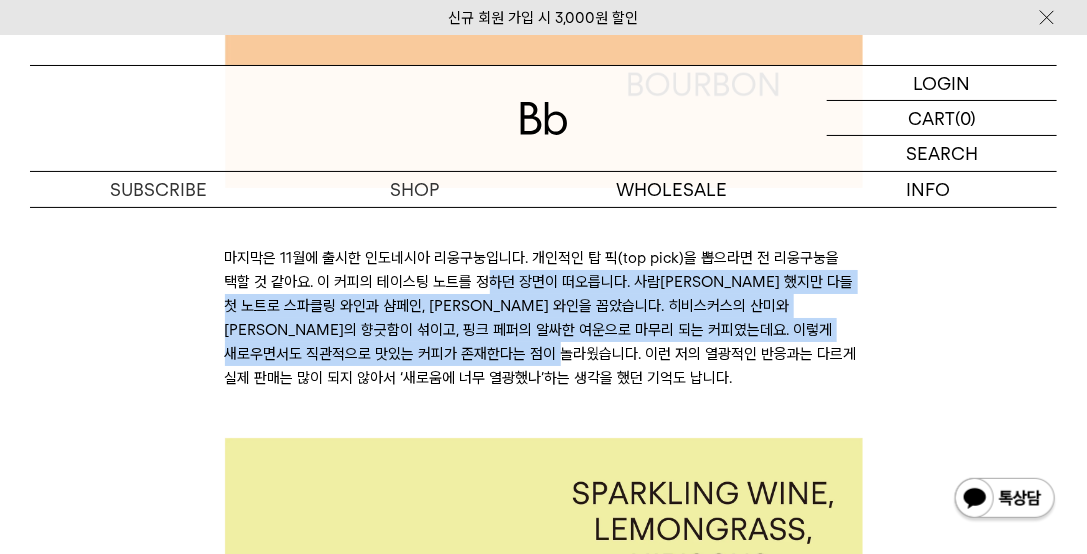 click on "마지막은 11월에 출시한 인도네시아 리웅구눙입니다. 개인적인 탑 픽(top pick)을 뽑으라면 전 리웅구눙을 택할 것 같아요. 이 커피의 테이스팅 노트를 정하던 장면이 떠오릅니다. 사람[PERSON_NAME] 했지만 다들 첫 노트로 스파클링 와인과 샴페인, [PERSON_NAME] 와인을 꼽았습니다. 히비스커스의 산미와 [PERSON_NAME]의 향긋함이 섞이고, 핑크 페퍼의 알싸한 여운으로 마무리 되는 커피였는데요. 이렇게 새로우면서도 직관적으로 맛있는 커피가 존재한다는 점이 놀라웠습니다. 이런 저의 열광적인 반응과는 다르게 실제 판매는 많이 되지 않아서 ‘새로움에 너무 열광했나’하는 생각을 했던 기억도 납니다." at bounding box center [544, 318] 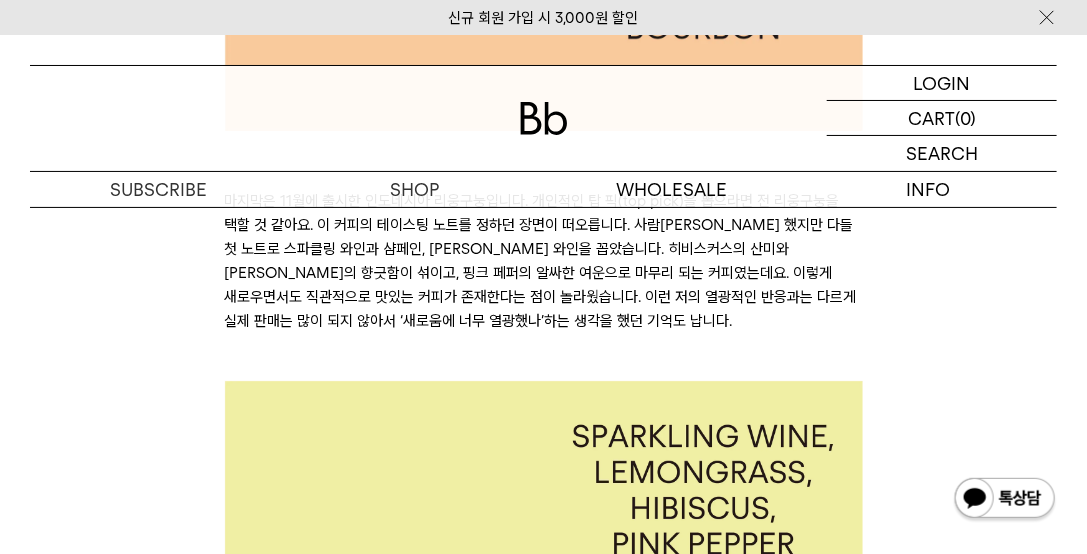 scroll, scrollTop: 2342, scrollLeft: 0, axis: vertical 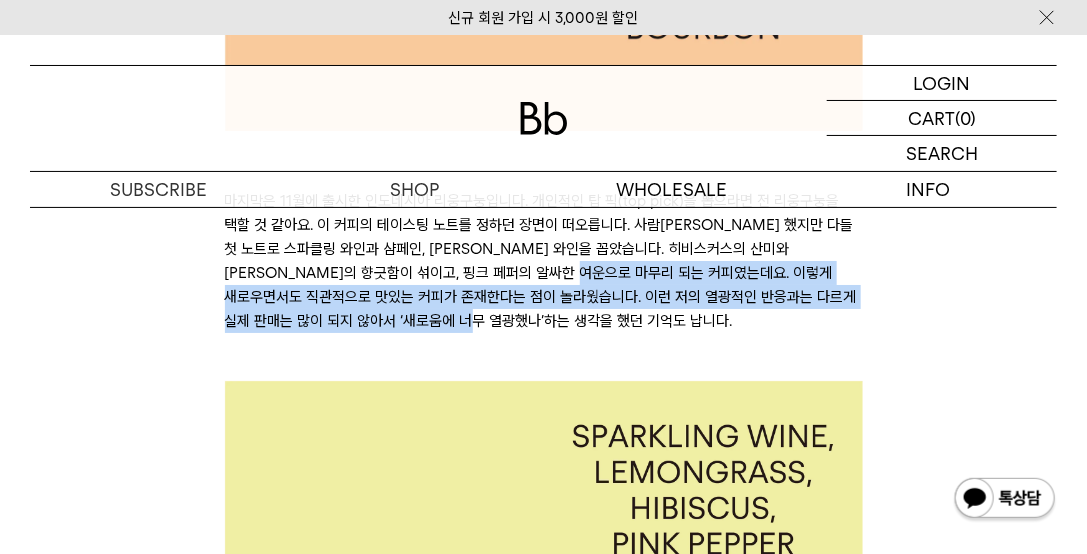drag, startPoint x: 673, startPoint y: 313, endPoint x: 696, endPoint y: 335, distance: 31.827662 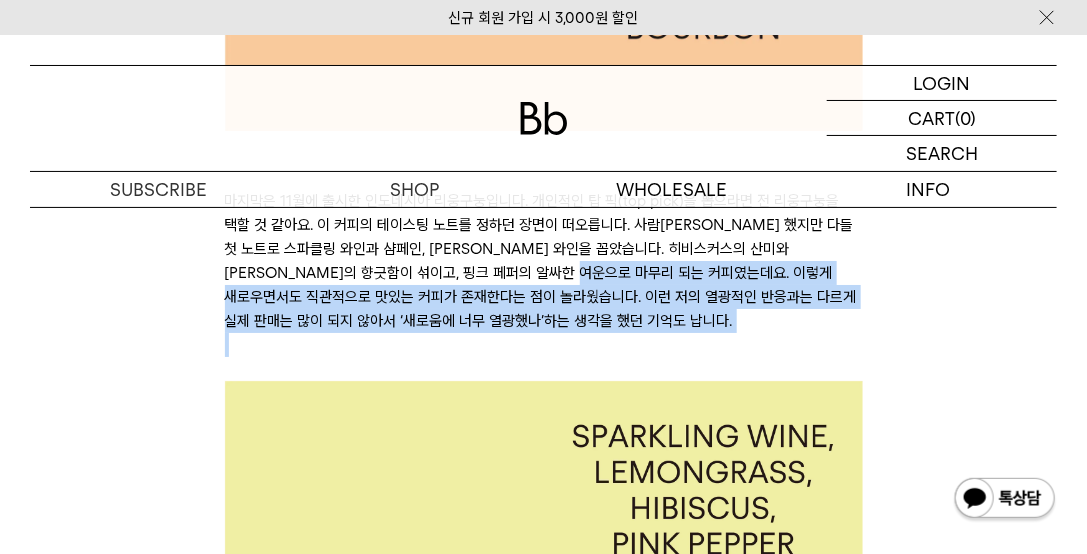 click at bounding box center [544, 345] 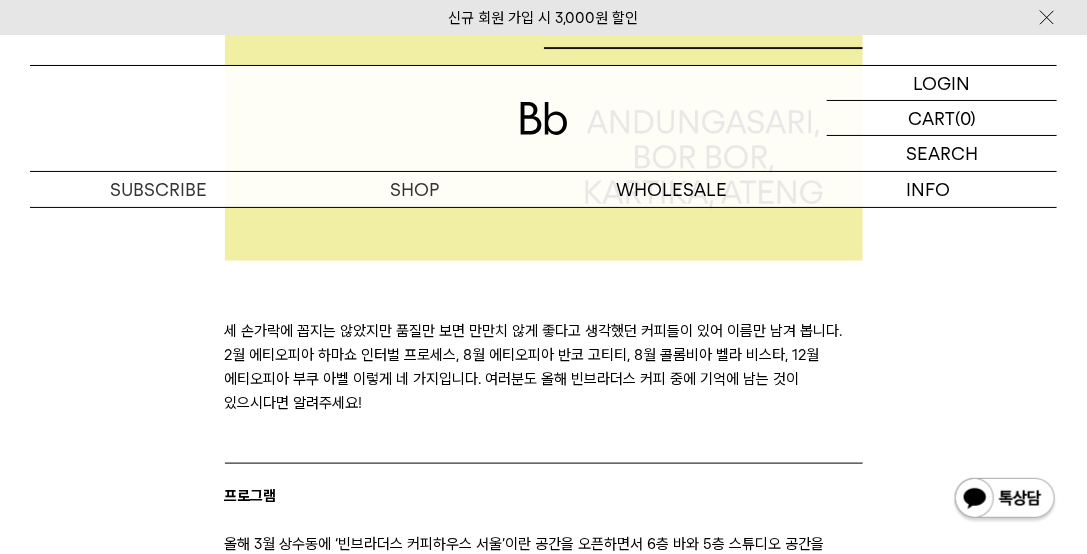 scroll, scrollTop: 3142, scrollLeft: 0, axis: vertical 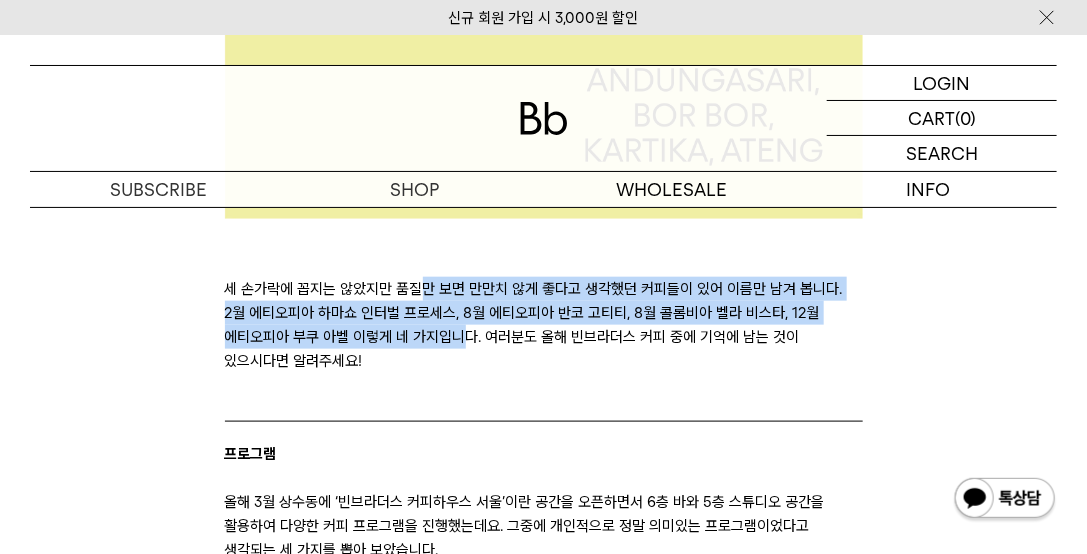 drag, startPoint x: 421, startPoint y: 288, endPoint x: 466, endPoint y: 346, distance: 73.409805 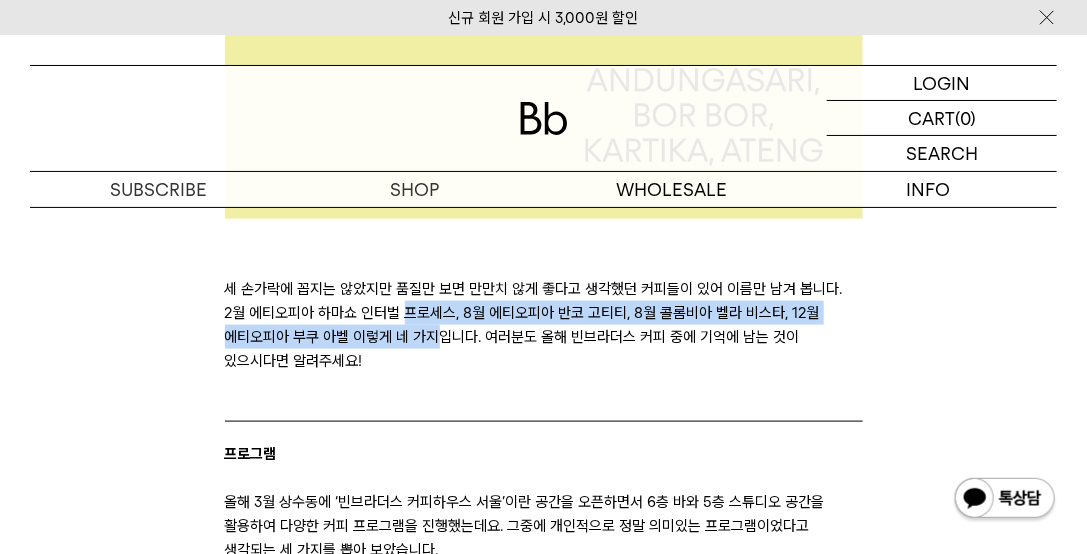 drag, startPoint x: 406, startPoint y: 314, endPoint x: 438, endPoint y: 333, distance: 37.215588 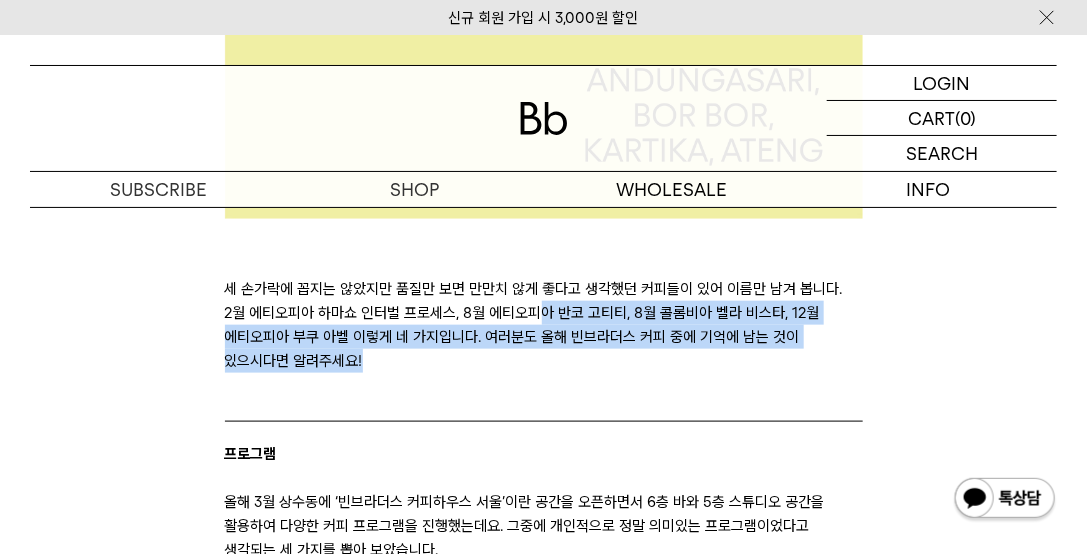 drag, startPoint x: 564, startPoint y: 316, endPoint x: 644, endPoint y: 361, distance: 91.787796 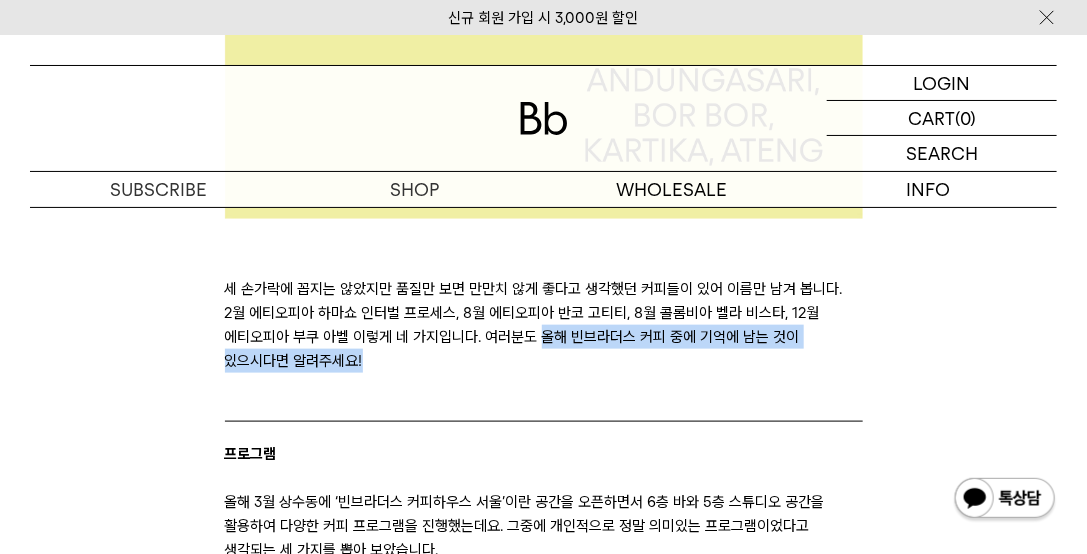 drag, startPoint x: 546, startPoint y: 345, endPoint x: 569, endPoint y: 364, distance: 29.832869 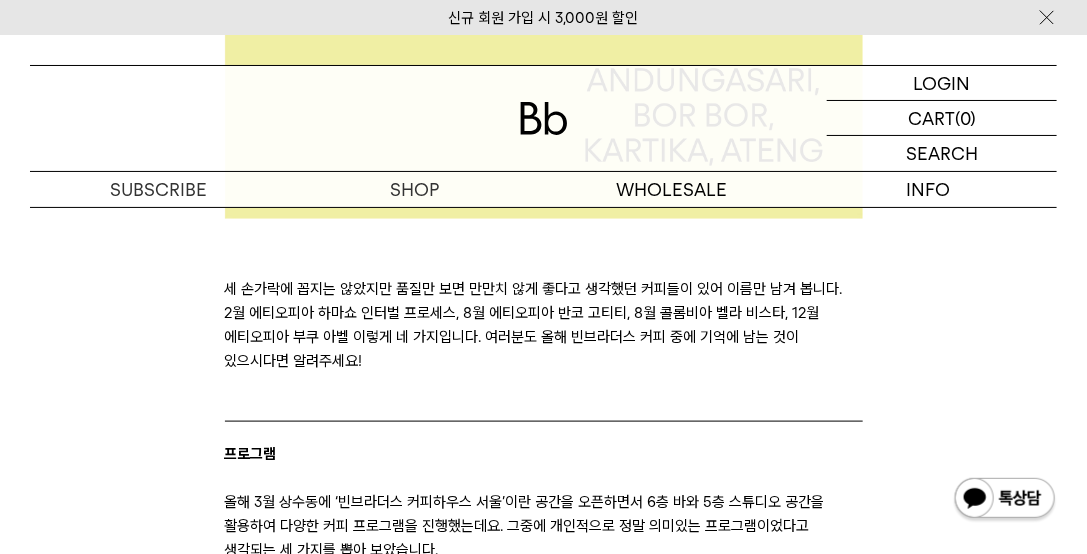 click on "세 손가락에 꼽지는 않았지만 품질만 보면 만만치 않게 좋다고 생각했던 커피들이 있어 이름만 남겨 봅니다. 2월 에티오피아 하마쇼 인터벌 프로세스, 8월 에티오피아 반코 고티티, 8월 콜롬비아 벨라 비스타, 12월 에티오피아 부쿠 아벨 이렇게 네 가지입니다. 여러분도 올해 빈브라더스 커피 중에 기억에 남는 것이 있으시다면 알려주세요!" at bounding box center [544, 325] 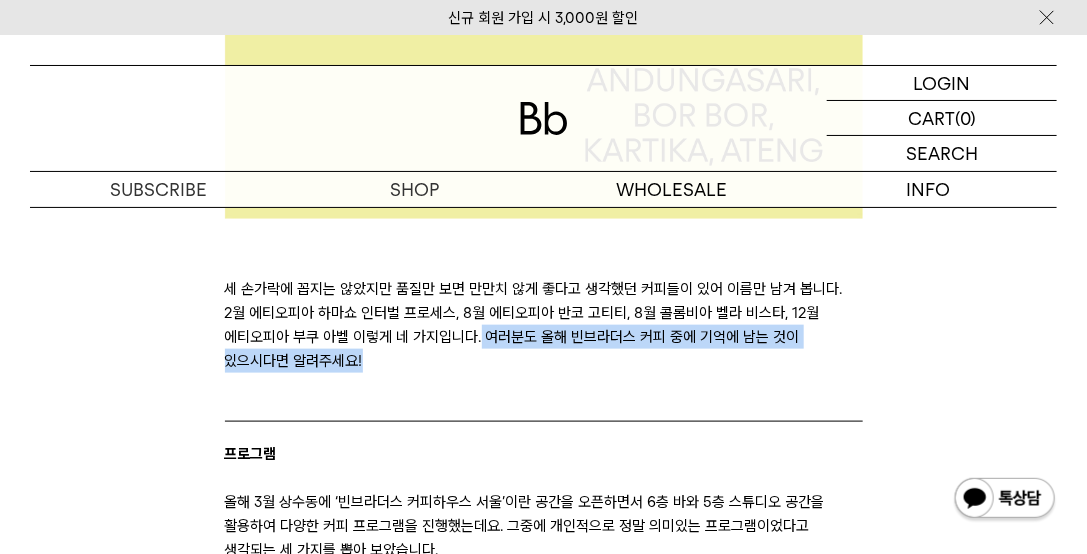 drag, startPoint x: 493, startPoint y: 336, endPoint x: 517, endPoint y: 362, distance: 35.383614 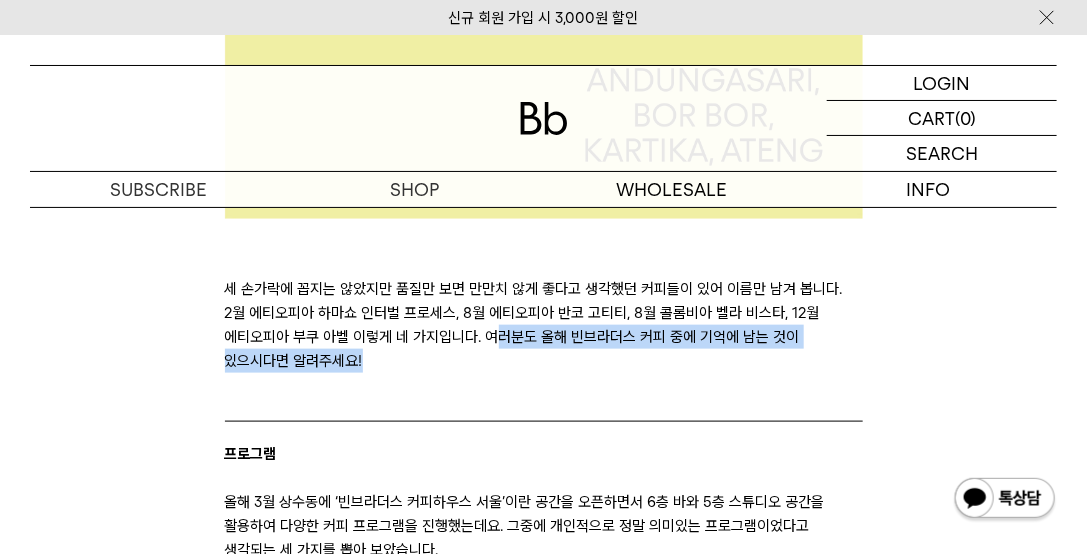 drag, startPoint x: 493, startPoint y: 340, endPoint x: 516, endPoint y: 354, distance: 26.925823 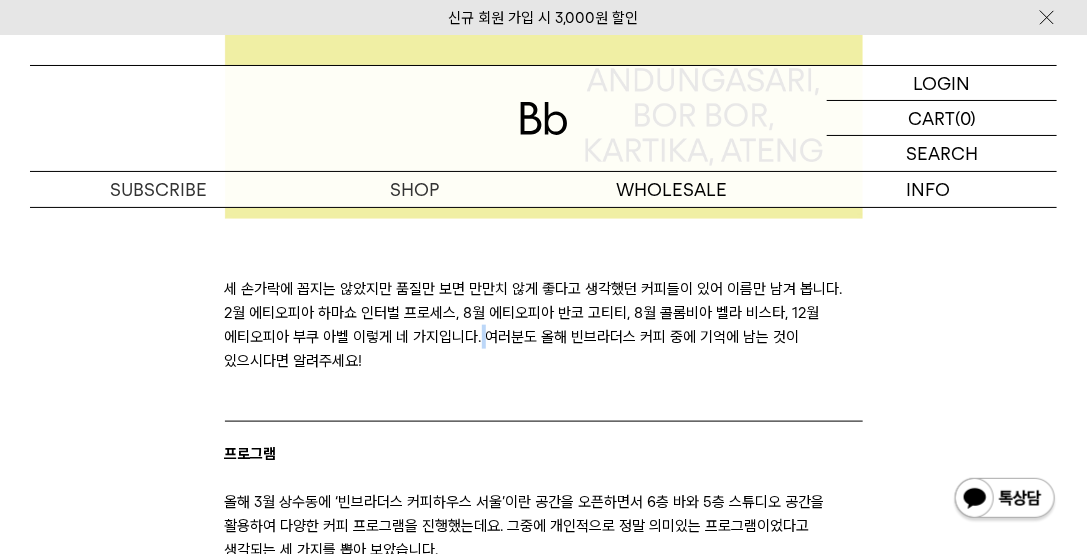 drag, startPoint x: 484, startPoint y: 334, endPoint x: 480, endPoint y: 346, distance: 12.649111 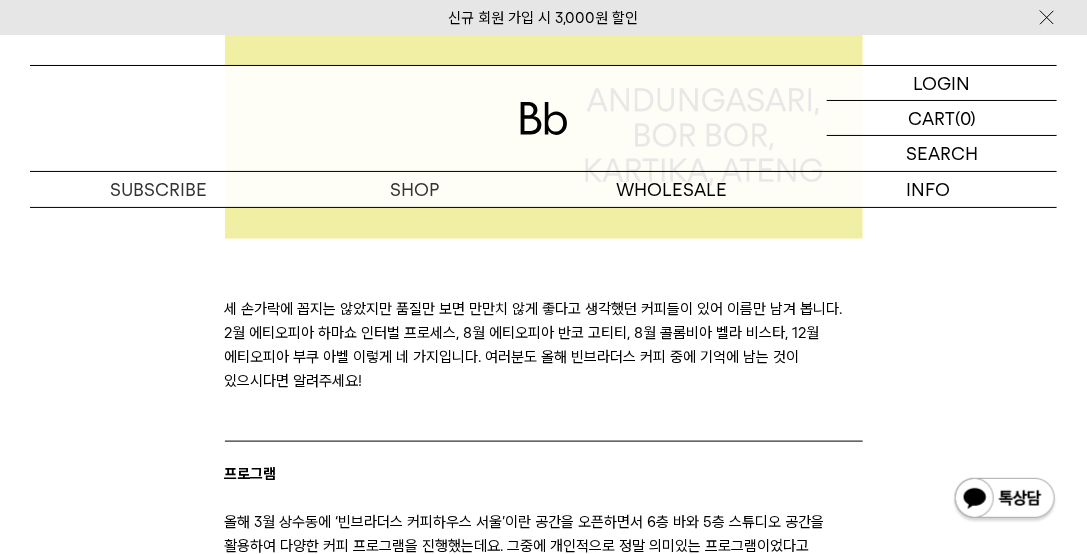 scroll, scrollTop: 3142, scrollLeft: 0, axis: vertical 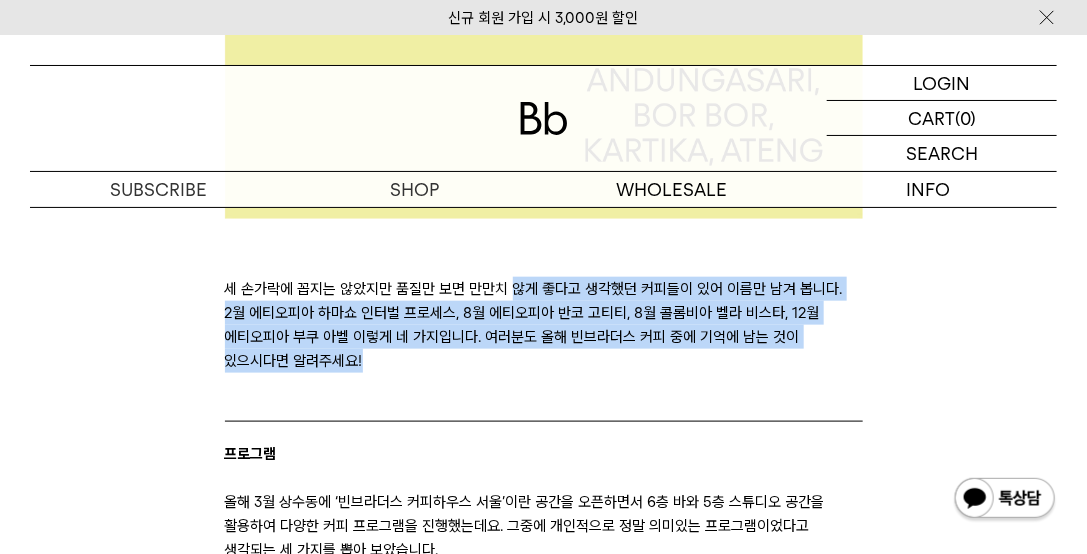 drag, startPoint x: 517, startPoint y: 286, endPoint x: 544, endPoint y: 357, distance: 75.96052 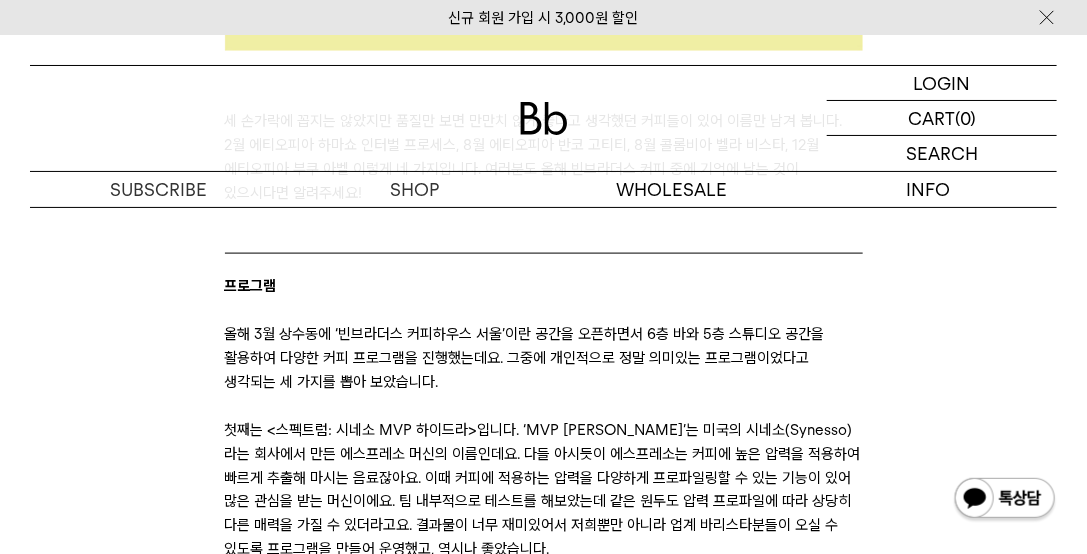 scroll, scrollTop: 3314, scrollLeft: 0, axis: vertical 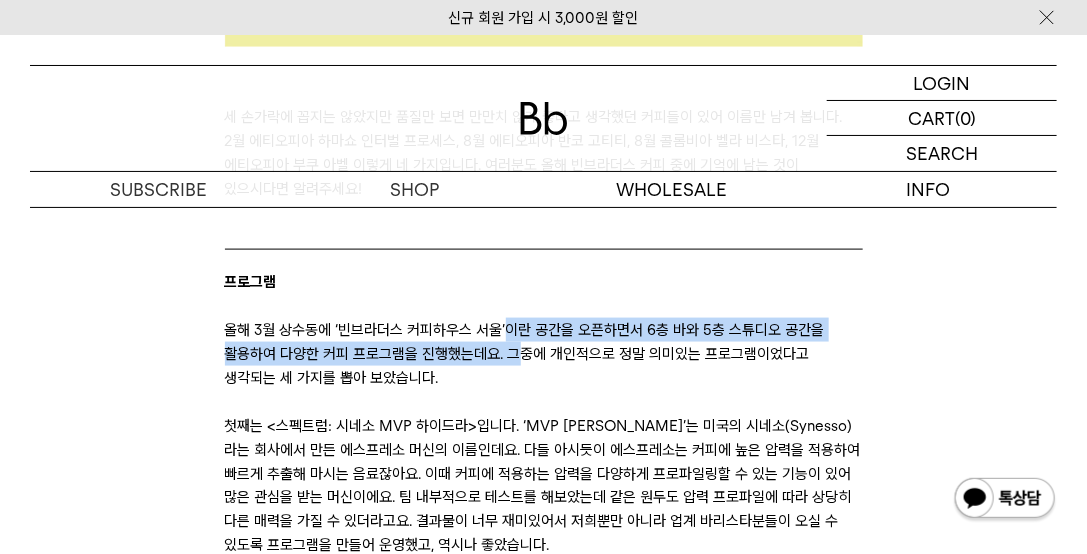 drag, startPoint x: 508, startPoint y: 329, endPoint x: 526, endPoint y: 362, distance: 37.589893 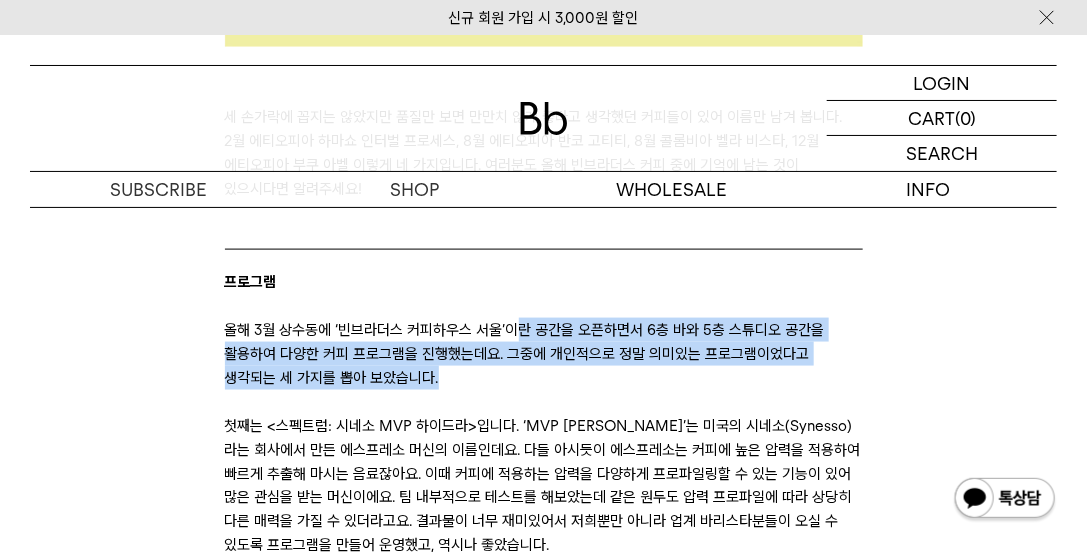 drag, startPoint x: 518, startPoint y: 332, endPoint x: 543, endPoint y: 378, distance: 52.35456 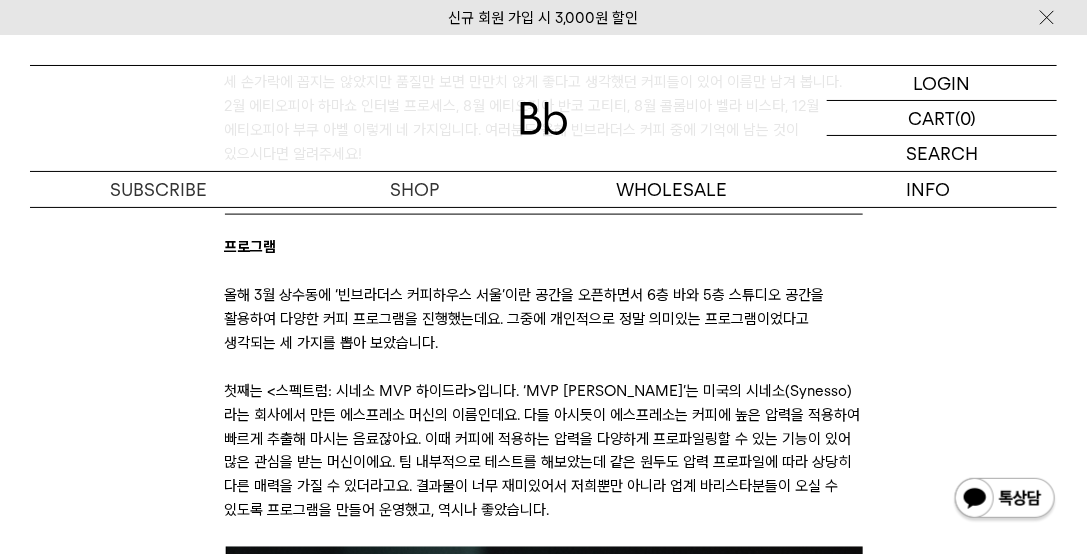 scroll, scrollTop: 3371, scrollLeft: 0, axis: vertical 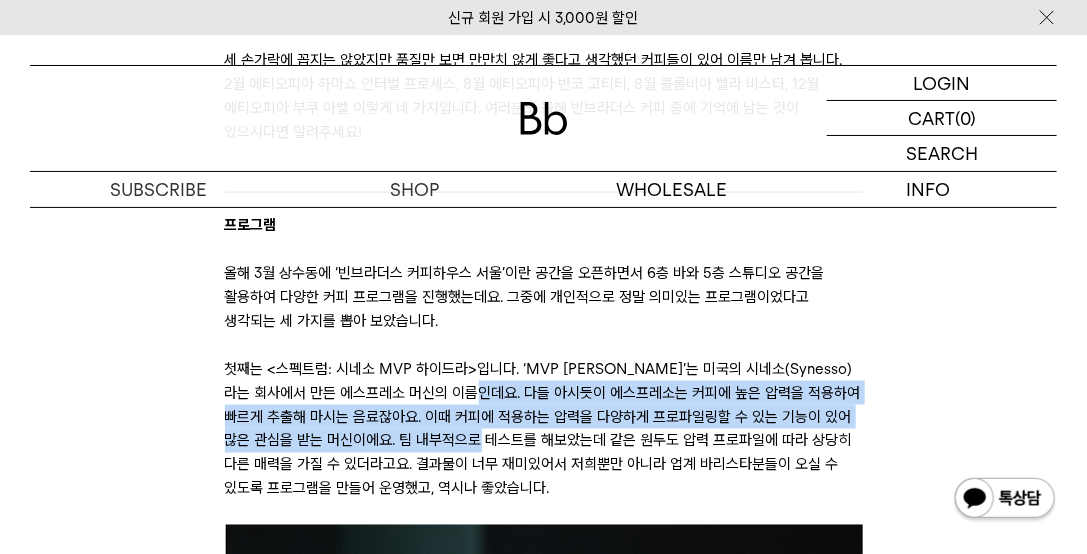 drag, startPoint x: 549, startPoint y: 401, endPoint x: 580, endPoint y: 434, distance: 45.276924 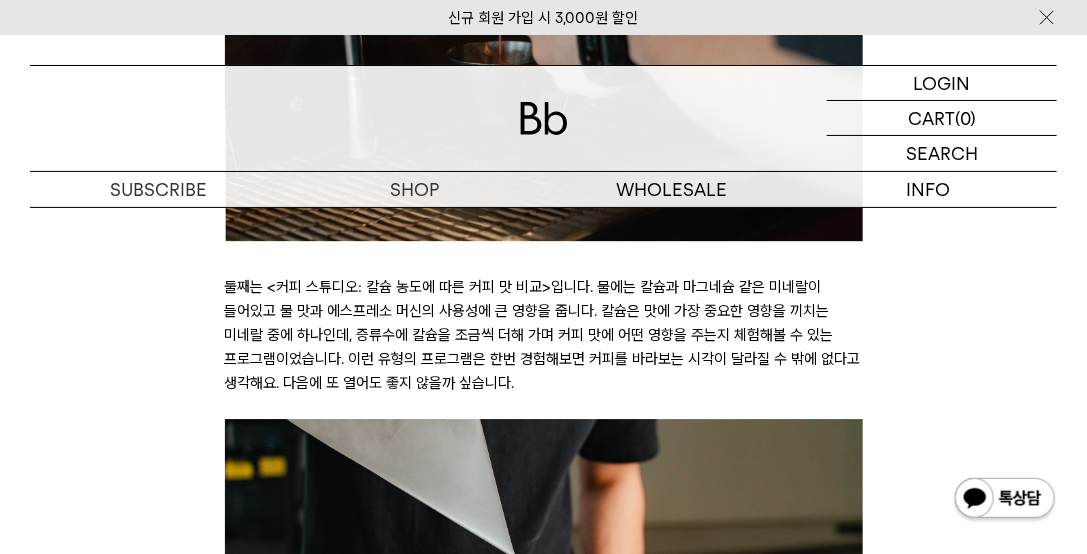 scroll, scrollTop: 4457, scrollLeft: 0, axis: vertical 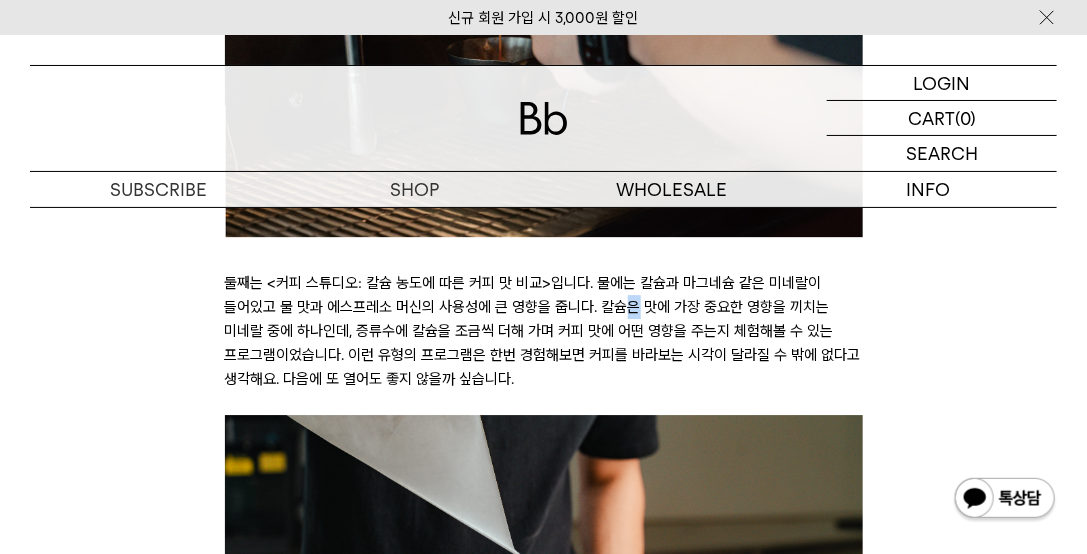 drag, startPoint x: 641, startPoint y: 306, endPoint x: 672, endPoint y: 333, distance: 41.109608 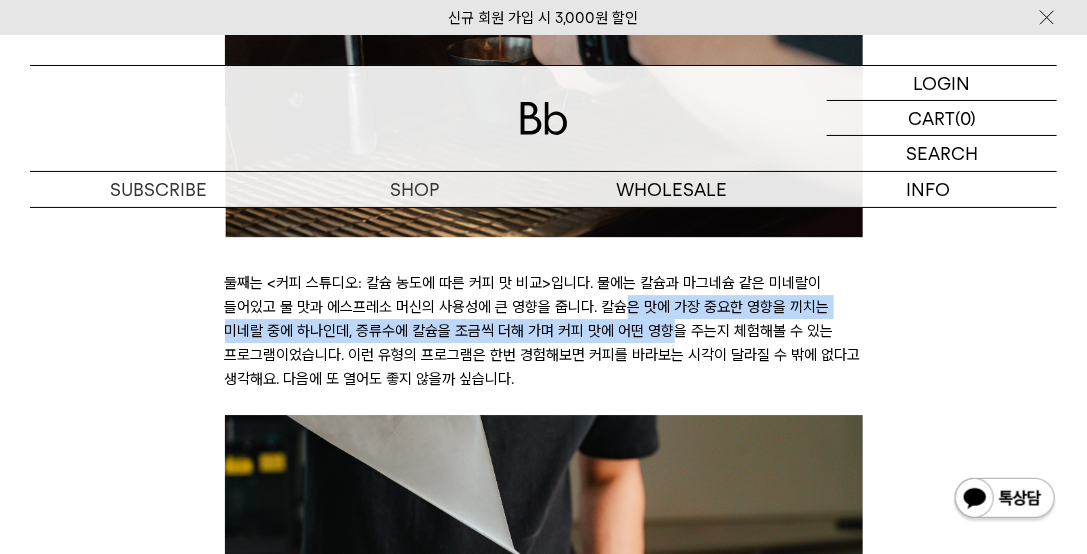 click on "둘째는 <커피 스튜디오: 칼슘 농도에 따른 커피 맛 비교>입니다. 물에는 칼슘과 마그네슘 같은 미네랄이 들어있고 물 맛과 에스프레소 머신의 사용성에 큰 영향을 줍니다. 칼슘은 맛에 가장 중요한 영향을 끼치는 미네랄 중에 하나인데, 증류수에 칼슘을 조금씩 더해 가며 커피 맛에 어떤 영향을 주는지 체험해볼 수 있는 프로그램이었습니다. 이런 유형의 프로그램은 한번 경험해보면 커피를 바라보는 시각이 달라질 수 밖에 없다고 생각해요. 다음에 또 열어도 좋지 않을까 싶습니다." at bounding box center [544, 331] 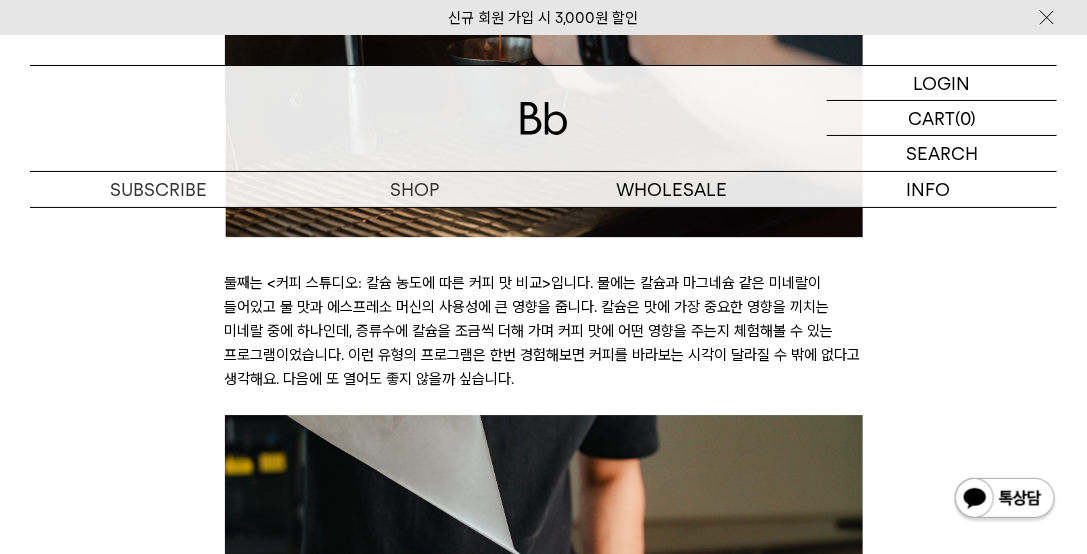 click on "둘째는 <커피 스튜디오: 칼슘 농도에 따른 커피 맛 비교>입니다. 물에는 칼슘과 마그네슘 같은 미네랄이 들어있고 물 맛과 에스프레소 머신의 사용성에 큰 영향을 줍니다. 칼슘은 맛에 가장 중요한 영향을 끼치는 미네랄 중에 하나인데, 증류수에 칼슘을 조금씩 더해 가며 커피 맛에 어떤 영향을 주는지 체험해볼 수 있는 프로그램이었습니다. 이런 유형의 프로그램은 한번 경험해보면 커피를 바라보는 시각이 달라질 수 밖에 없다고 생각해요. 다음에 또 열어도 좋지 않을까 싶습니다." at bounding box center (544, 331) 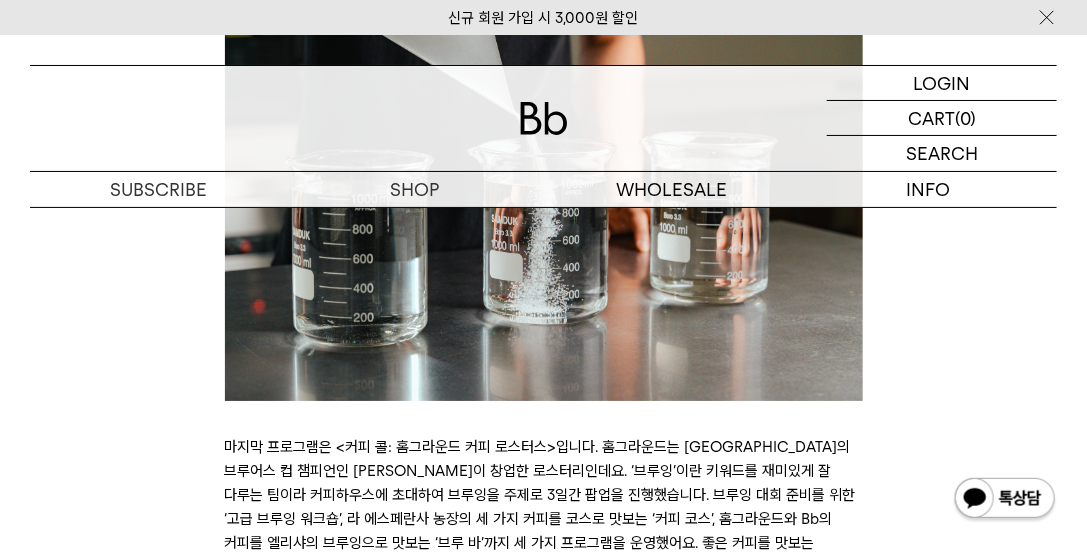 scroll, scrollTop: 4971, scrollLeft: 0, axis: vertical 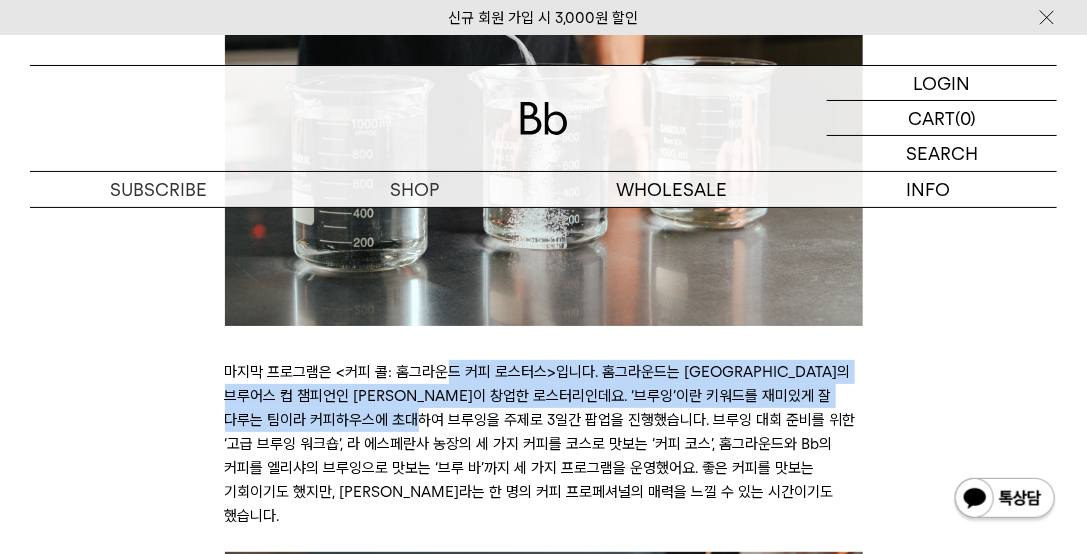 drag, startPoint x: 476, startPoint y: 374, endPoint x: 553, endPoint y: 414, distance: 86.76981 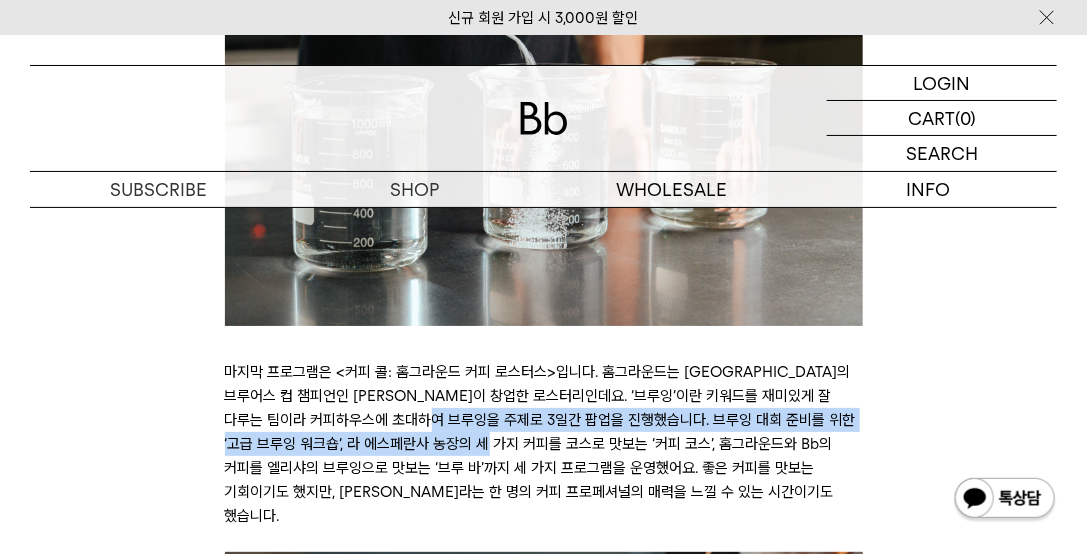 drag, startPoint x: 571, startPoint y: 410, endPoint x: 625, endPoint y: 460, distance: 73.593475 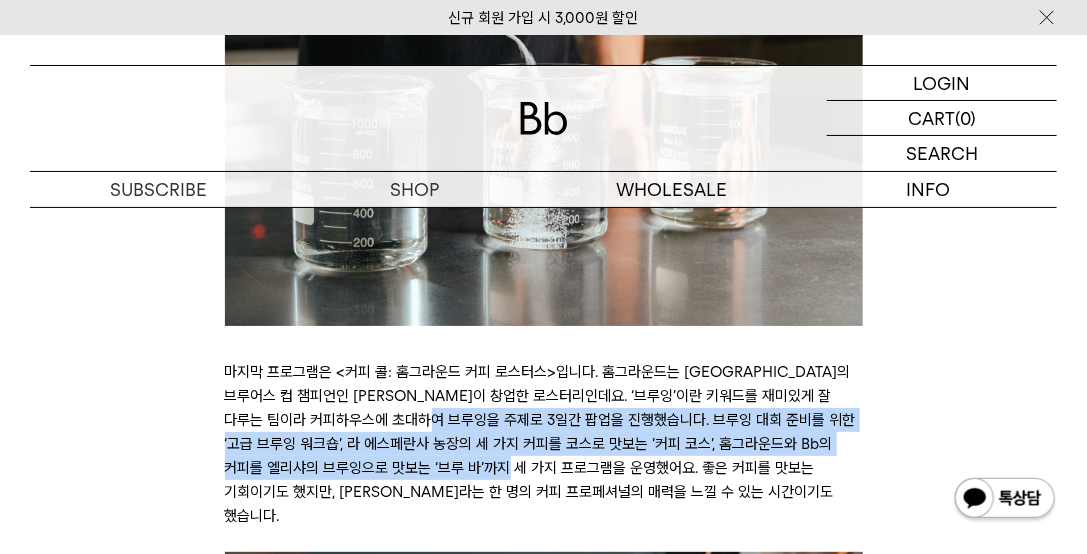 click on "마지막 프로그램은 <커피 콜: 홈그라운드 커피 로스터스>입니다. 홈그라운드는 [GEOGRAPHIC_DATA]의 브루어스 컵 챔피언인 [PERSON_NAME]이 창업한 로스터리인데요. ‘브루잉’이란 키워드를 재미있게 잘 다루는 팀이라 커피하우스에 초대하여 브루잉을 주제로 3일간 팝업을 진행했습니다. 브루잉 대회 준비를 위한 ‘고급 브루잉 워크숍’, 라 에스페란사 농장의 세 가지 커피를 코스로 맛보는 ‘커피 코스’, 홈그라운드와 Bb의 커피를 엘리샤의 브루잉으로 맛보는 ‘브루 바’까지 세 가지 프로그램을 운영했어요. 좋은 커피를 맛보는 기회이기도 했지만, [PERSON_NAME]라는 한 명의 커피 프로페셔널의 매력을 느낄 수 있는 시간이기도 했습니다." at bounding box center (544, 444) 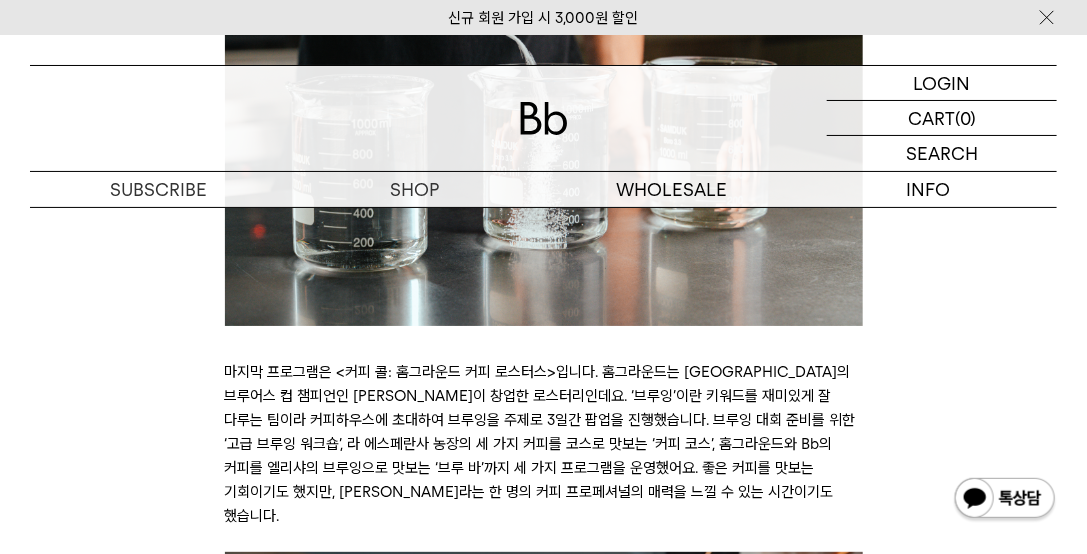scroll, scrollTop: 5028, scrollLeft: 0, axis: vertical 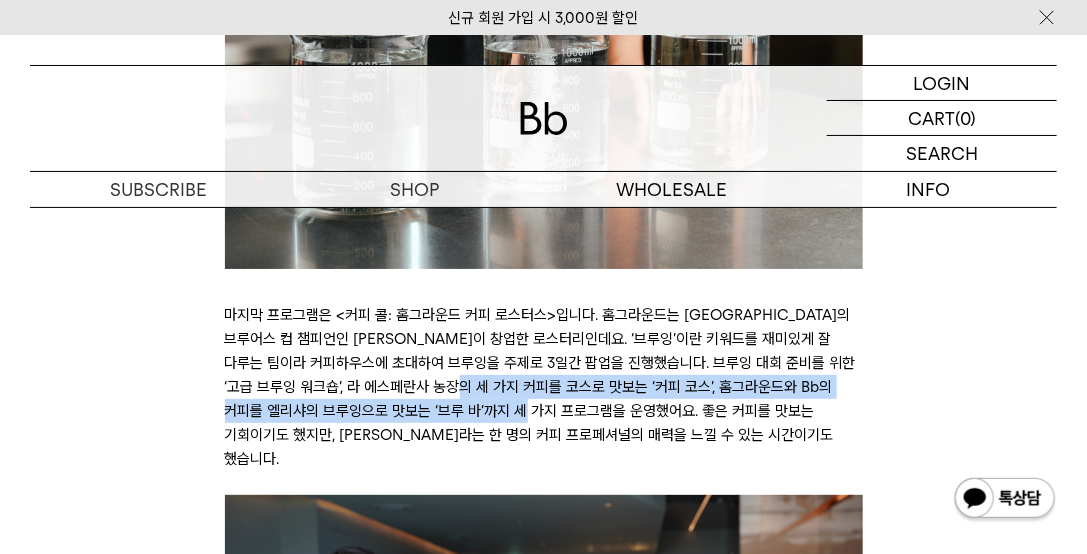 drag, startPoint x: 596, startPoint y: 379, endPoint x: 654, endPoint y: 422, distance: 72.20111 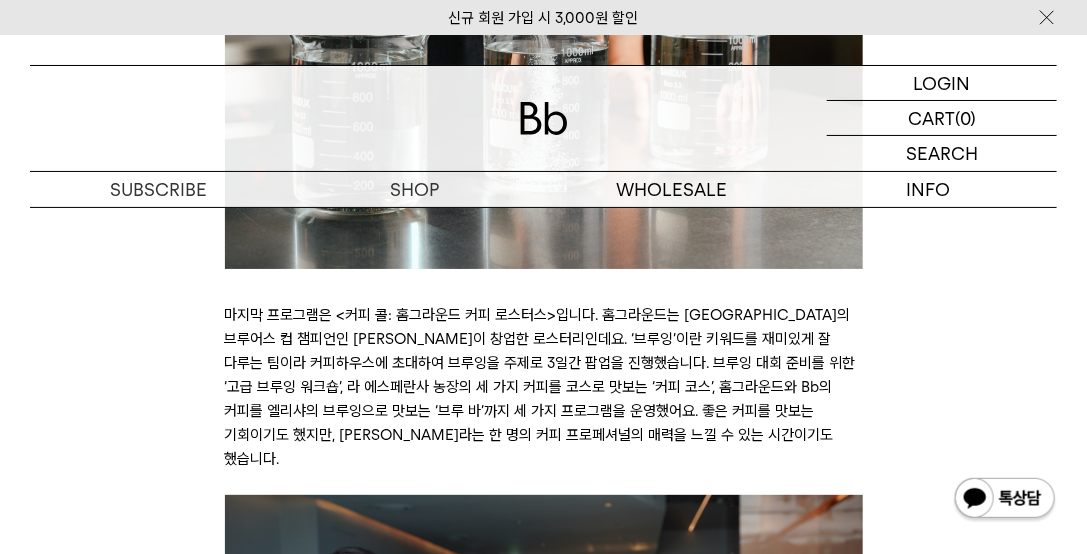 click on "마지막 프로그램은 <커피 콜: 홈그라운드 커피 로스터스>입니다. 홈그라운드는 [GEOGRAPHIC_DATA]의 브루어스 컵 챔피언인 [PERSON_NAME]이 창업한 로스터리인데요. ‘브루잉’이란 키워드를 재미있게 잘 다루는 팀이라 커피하우스에 초대하여 브루잉을 주제로 3일간 팝업을 진행했습니다. 브루잉 대회 준비를 위한 ‘고급 브루잉 워크숍’, 라 에스페란사 농장의 세 가지 커피를 코스로 맛보는 ‘커피 코스’, 홈그라운드와 Bb의 커피를 엘리샤의 브루잉으로 맛보는 ‘브루 바’까지 세 가지 프로그램을 운영했어요. 좋은 커피를 맛보는 기회이기도 했지만, [PERSON_NAME]라는 한 명의 커피 프로페셔널의 매력을 느낄 수 있는 시간이기도 했습니다." at bounding box center [544, 387] 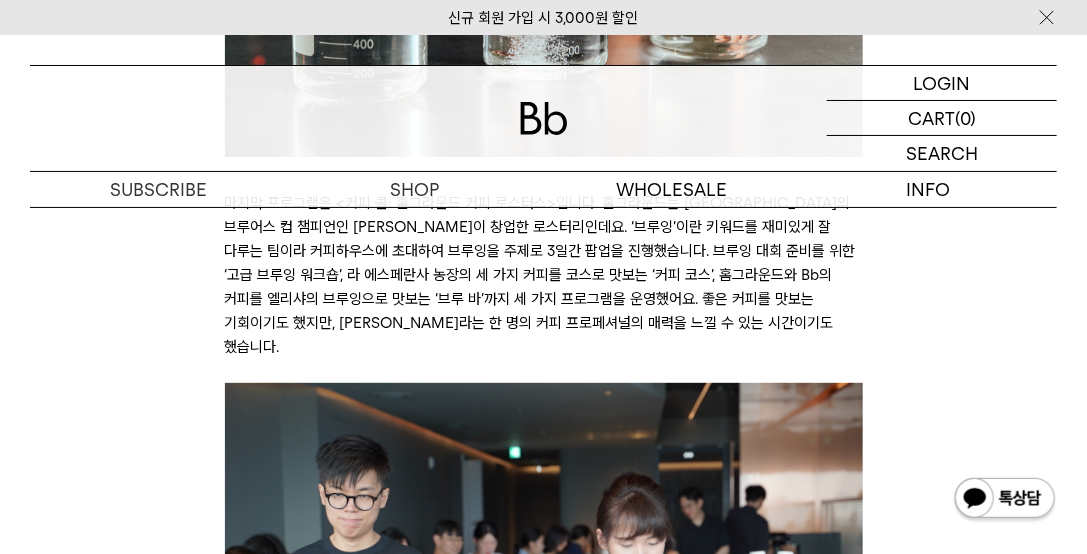 scroll, scrollTop: 5142, scrollLeft: 0, axis: vertical 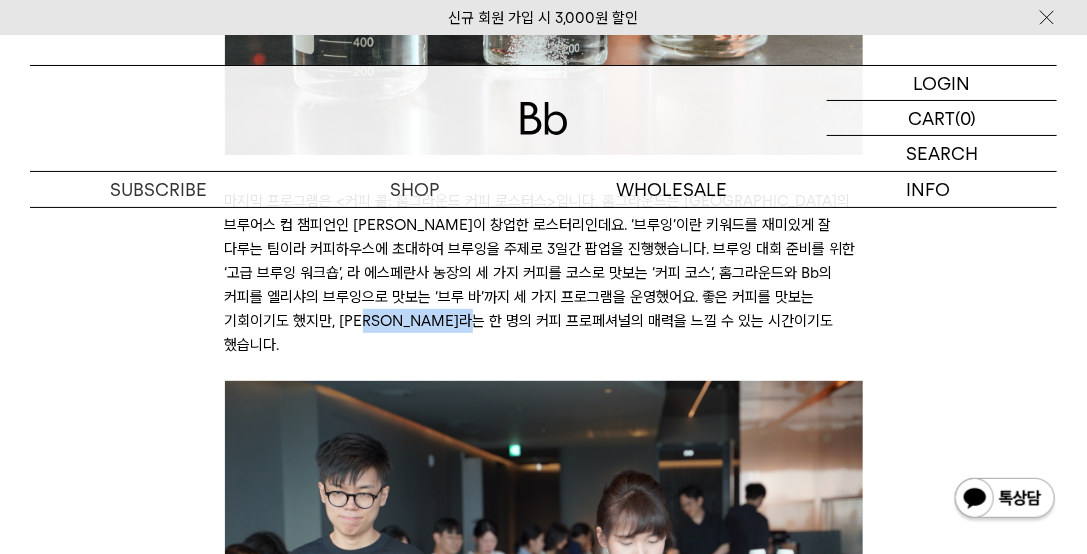 drag, startPoint x: 485, startPoint y: 318, endPoint x: 602, endPoint y: 322, distance: 117.06836 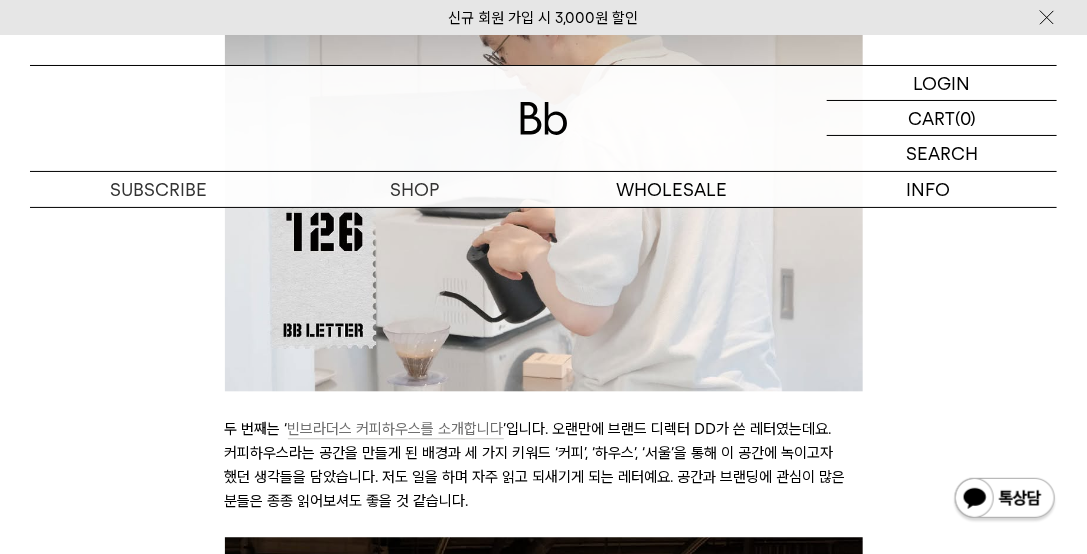 scroll, scrollTop: 6457, scrollLeft: 0, axis: vertical 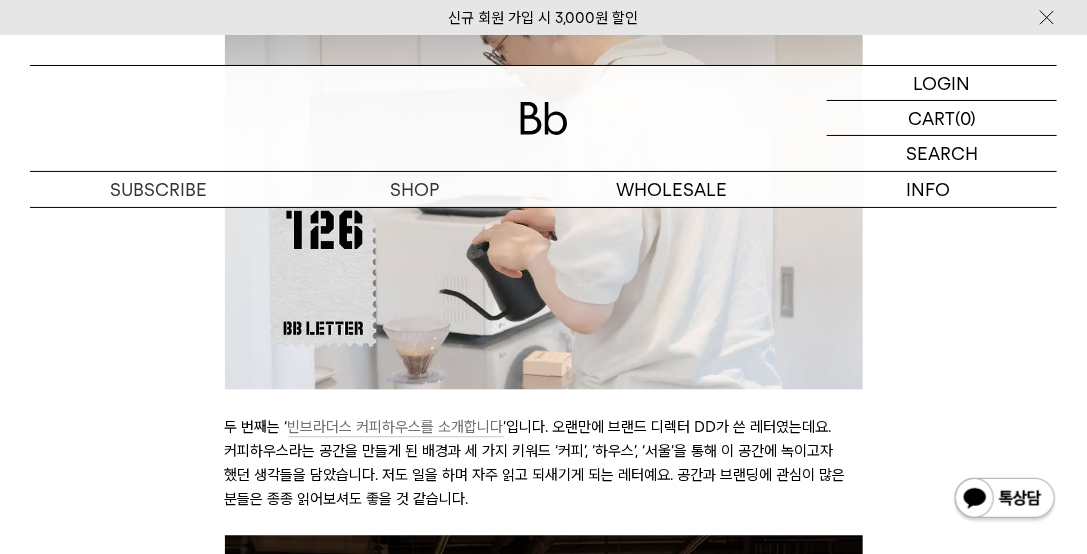 drag, startPoint x: 588, startPoint y: 409, endPoint x: 608, endPoint y: 472, distance: 66.09841 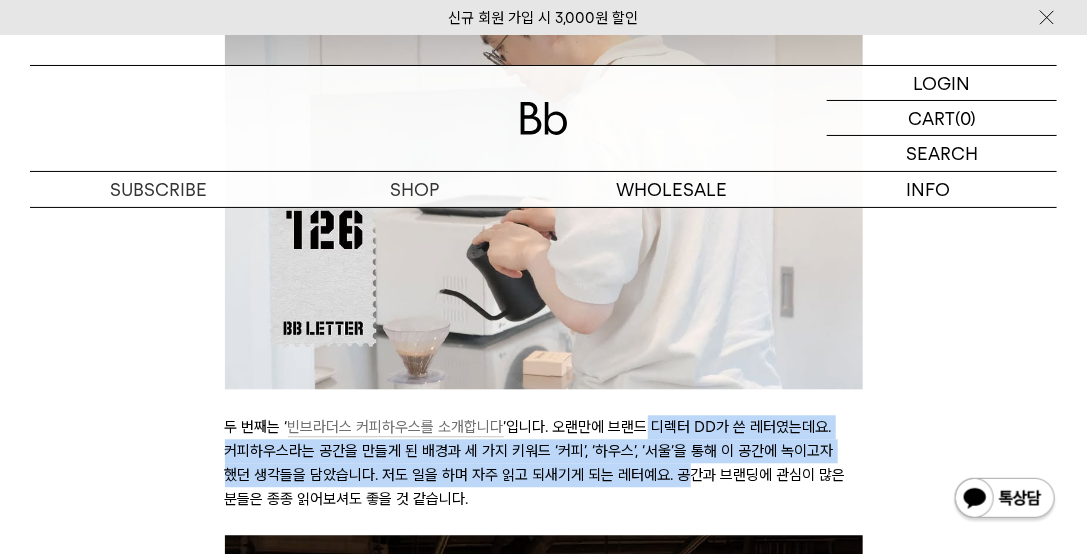 drag, startPoint x: 642, startPoint y: 405, endPoint x: 684, endPoint y: 442, distance: 55.97321 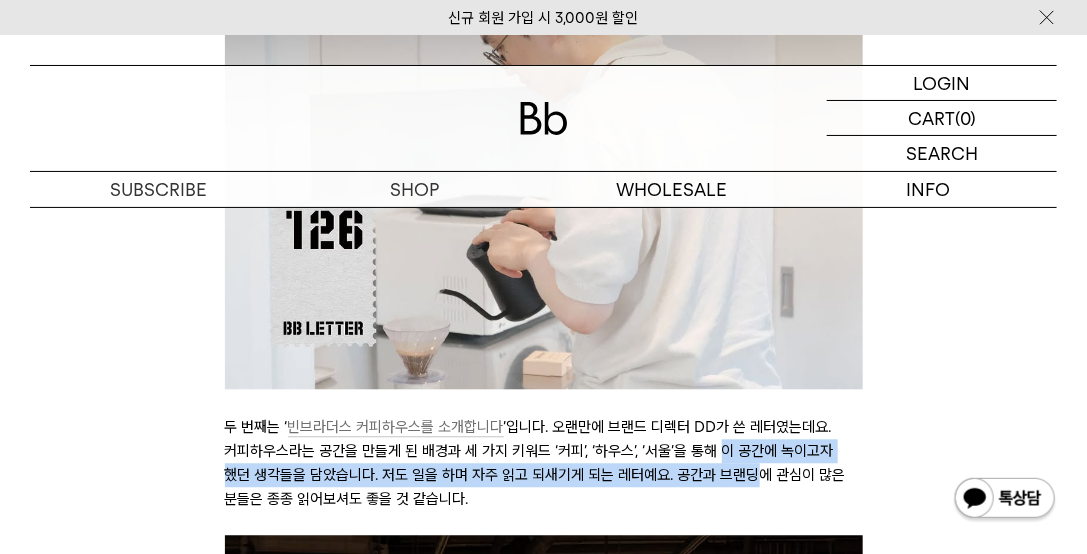 drag, startPoint x: 754, startPoint y: 442, endPoint x: 763, endPoint y: 456, distance: 16.643316 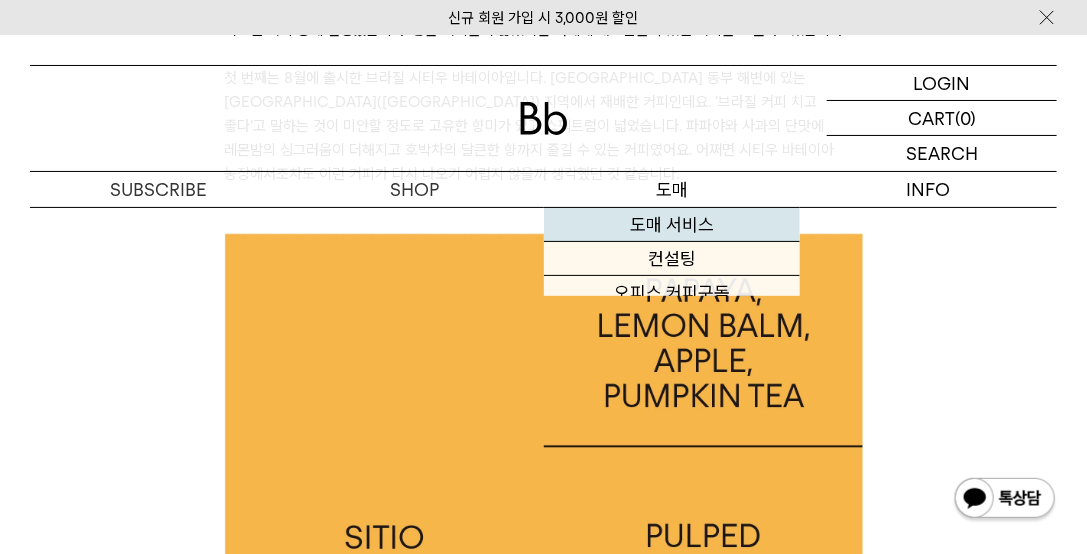 scroll, scrollTop: 685, scrollLeft: 0, axis: vertical 